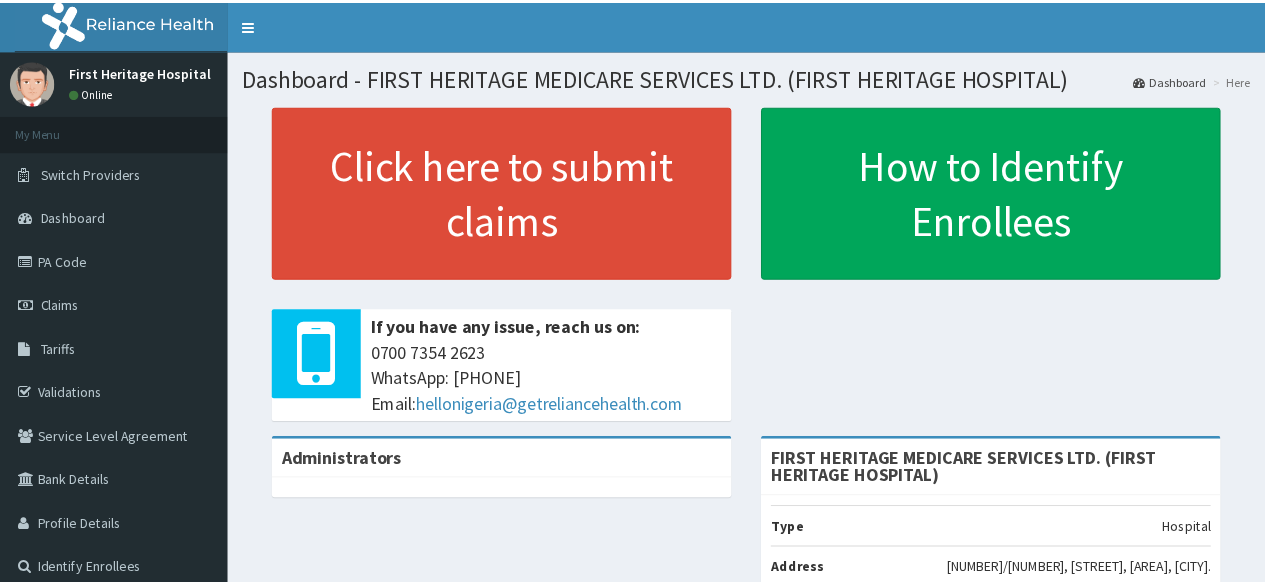 scroll, scrollTop: 0, scrollLeft: 0, axis: both 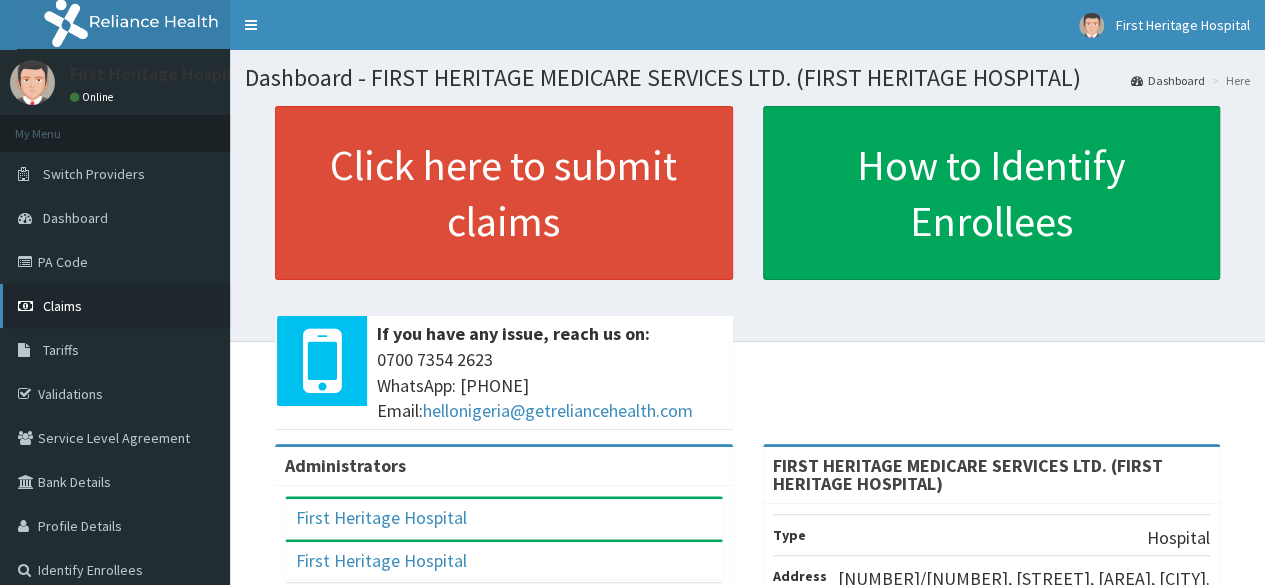 click on "Claims" at bounding box center (62, 306) 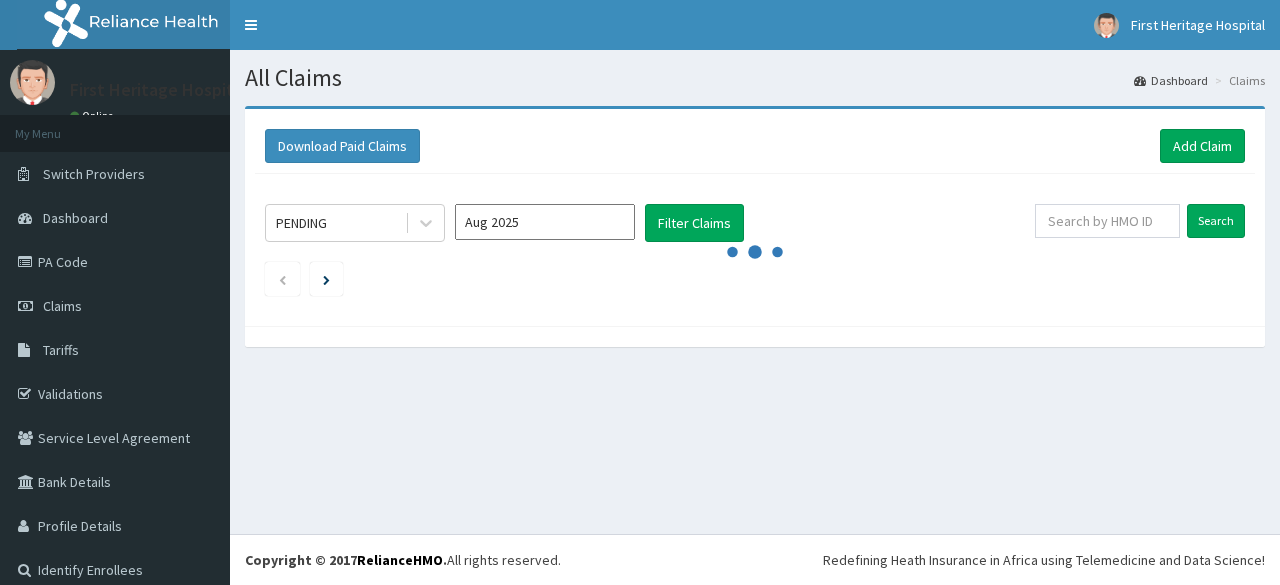 scroll, scrollTop: 0, scrollLeft: 0, axis: both 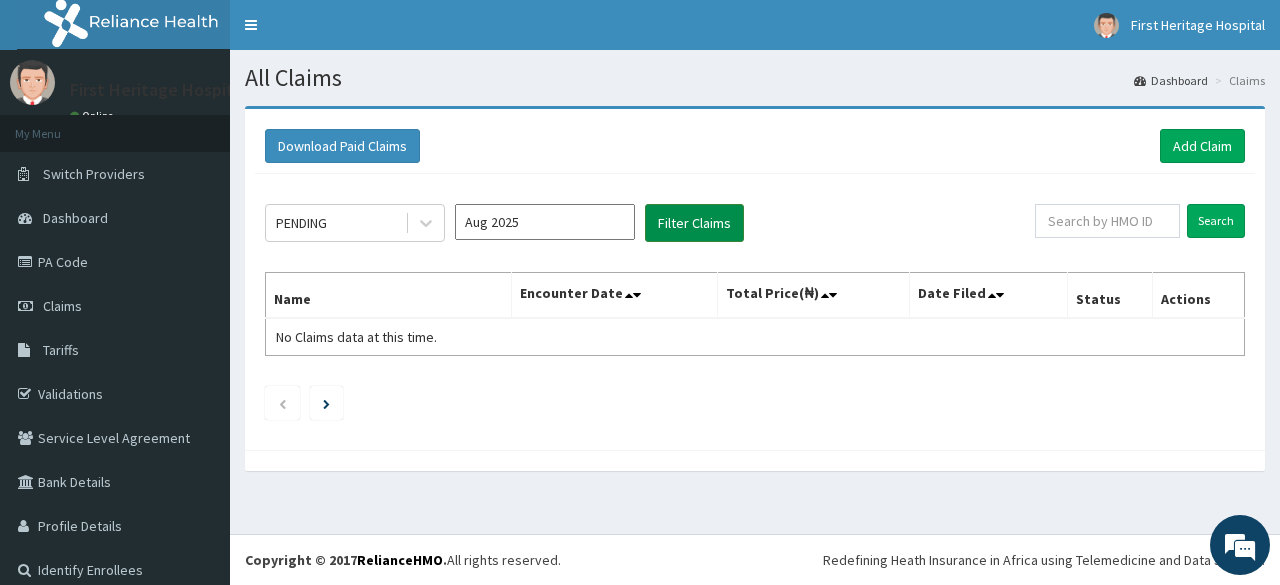 click on "Filter Claims" at bounding box center (694, 223) 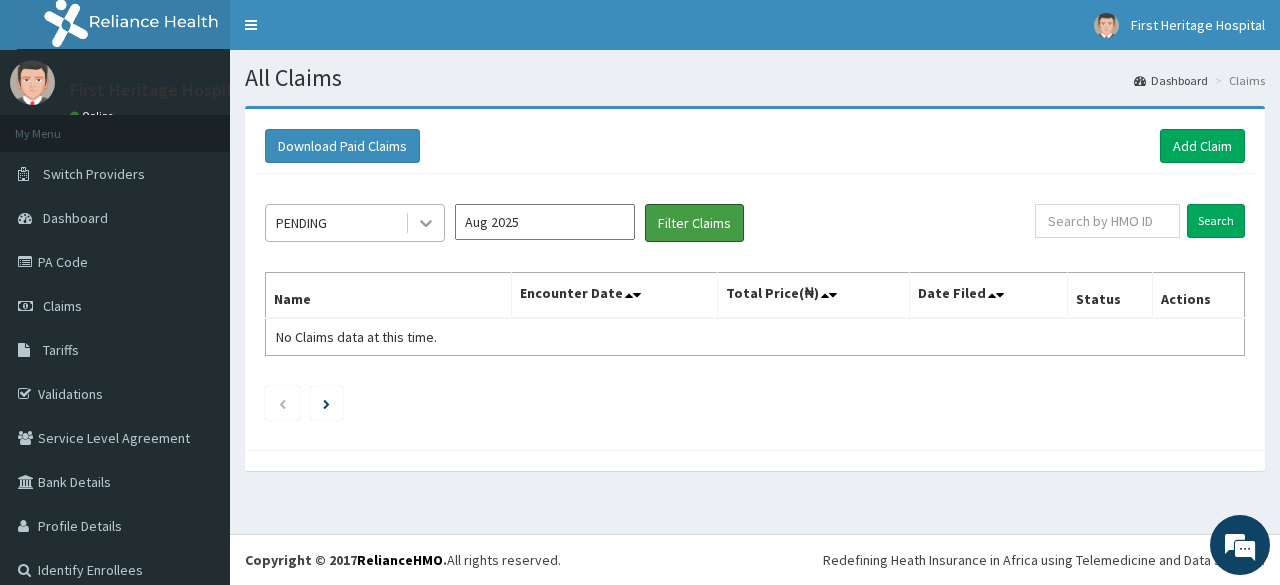 scroll, scrollTop: 0, scrollLeft: 0, axis: both 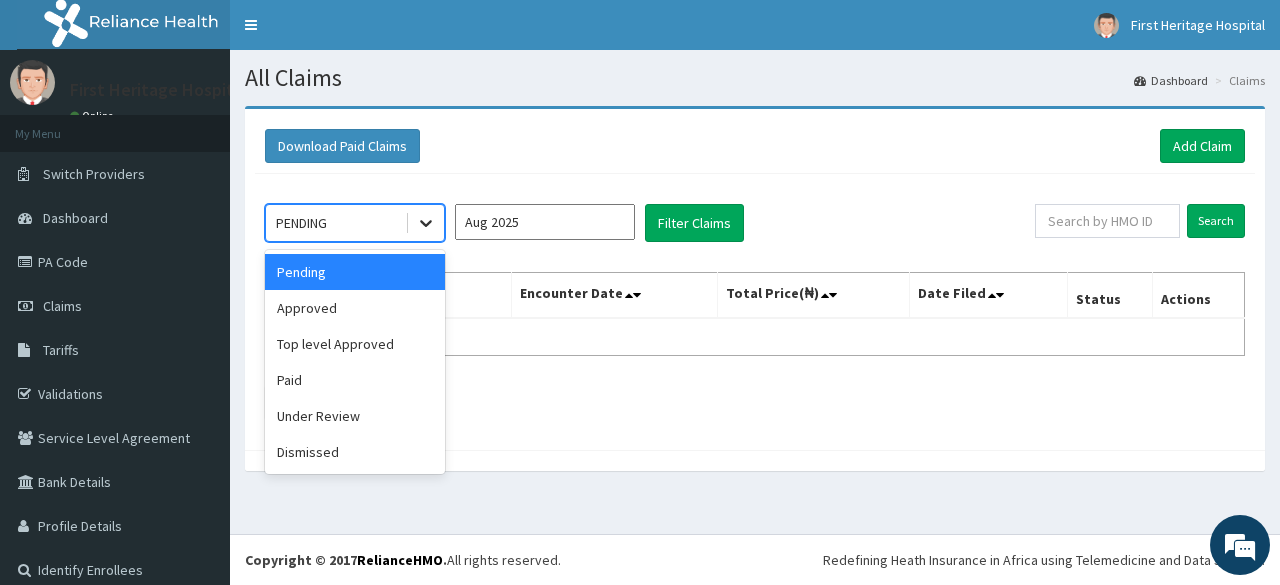 click 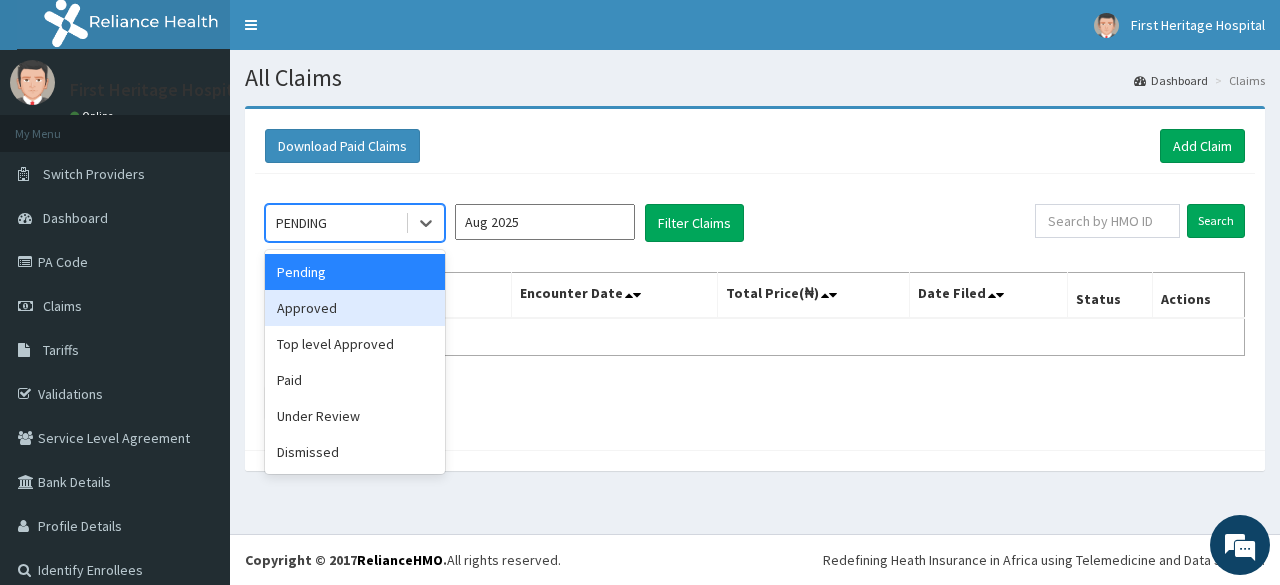 click on "Approved" at bounding box center [355, 308] 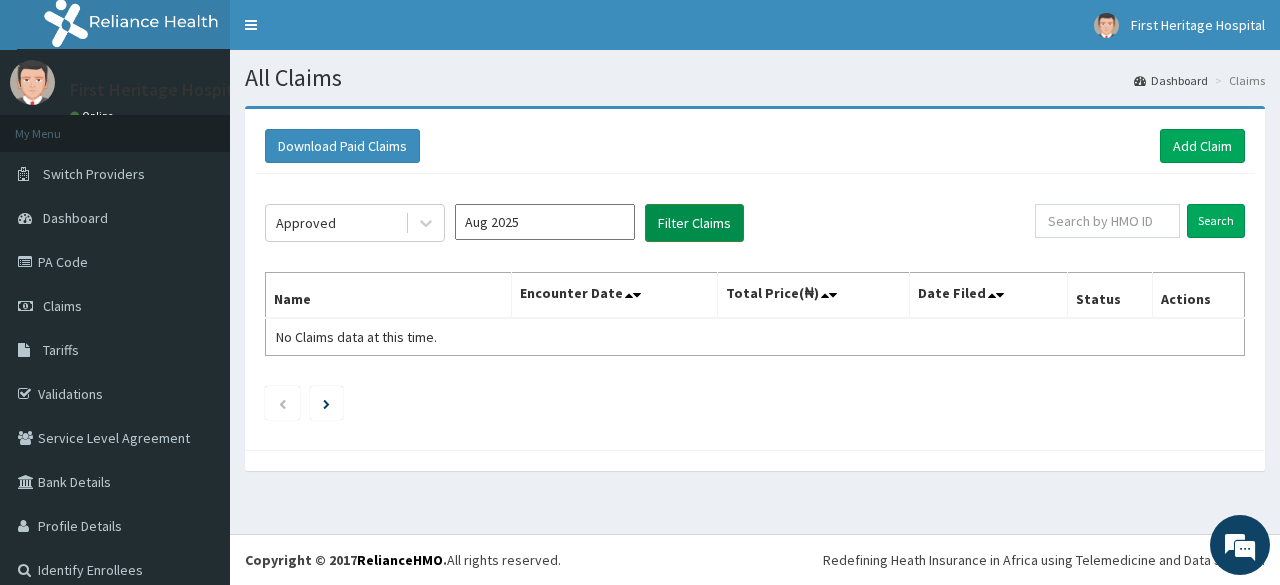click on "Filter Claims" at bounding box center (694, 223) 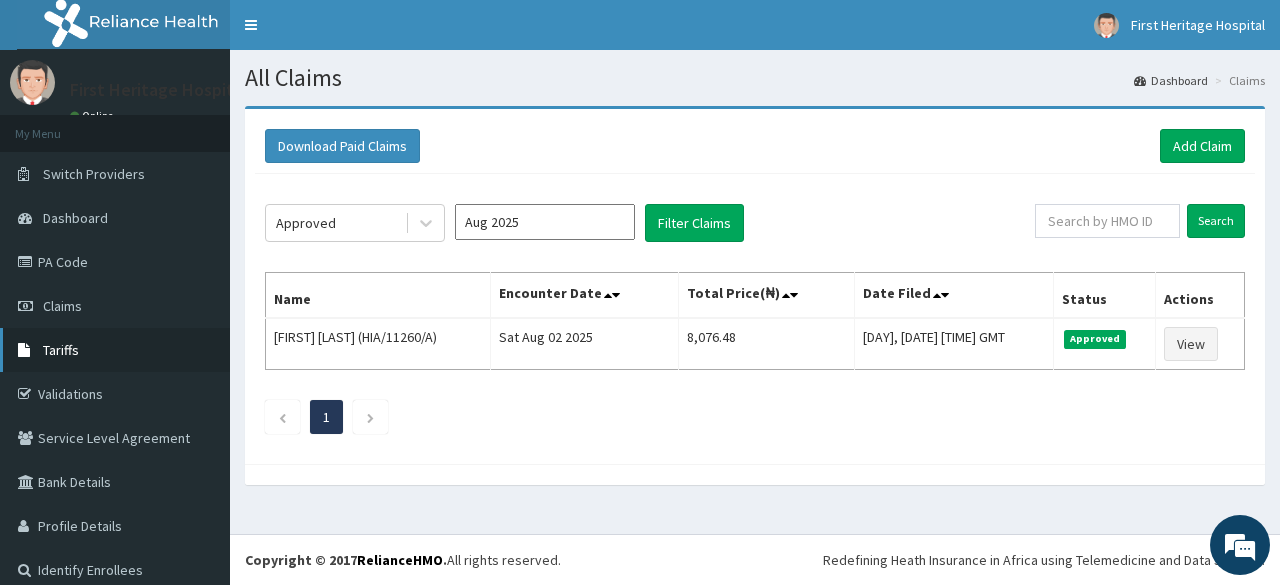 click on "Tariffs" at bounding box center [61, 350] 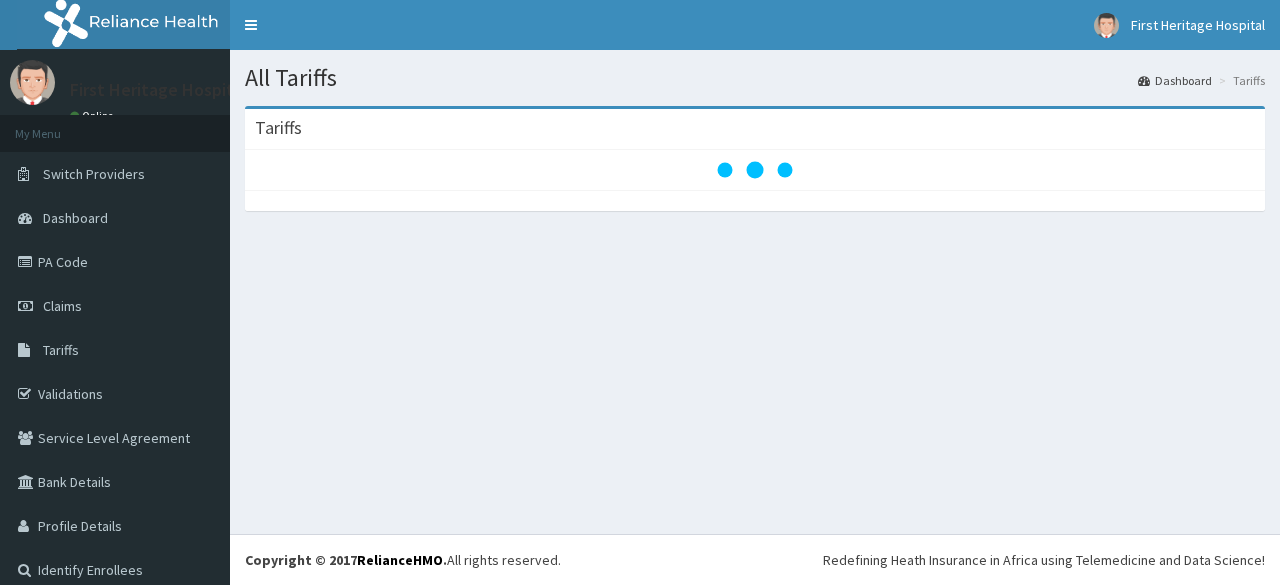 scroll, scrollTop: 0, scrollLeft: 0, axis: both 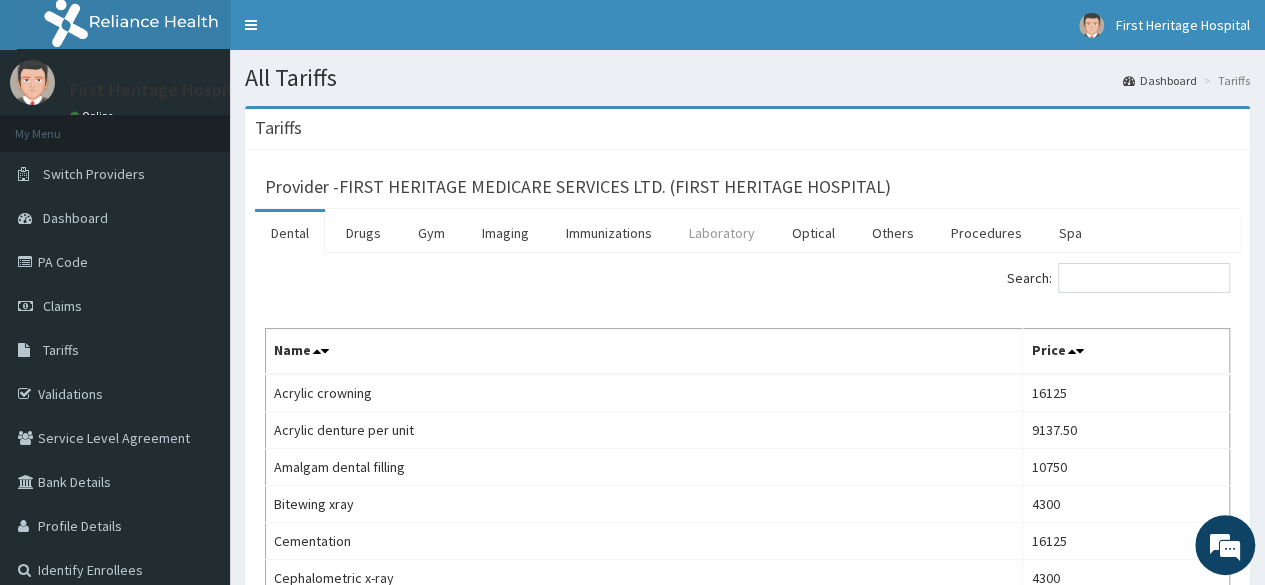 click on "Laboratory" at bounding box center (722, 233) 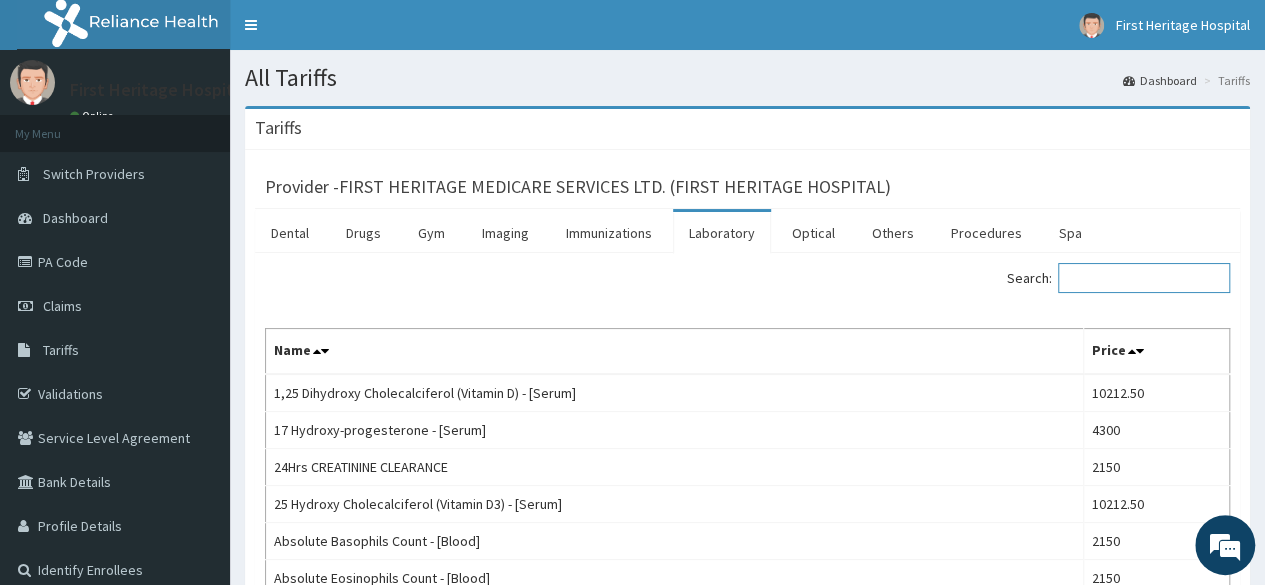 click on "Search:" at bounding box center [1144, 278] 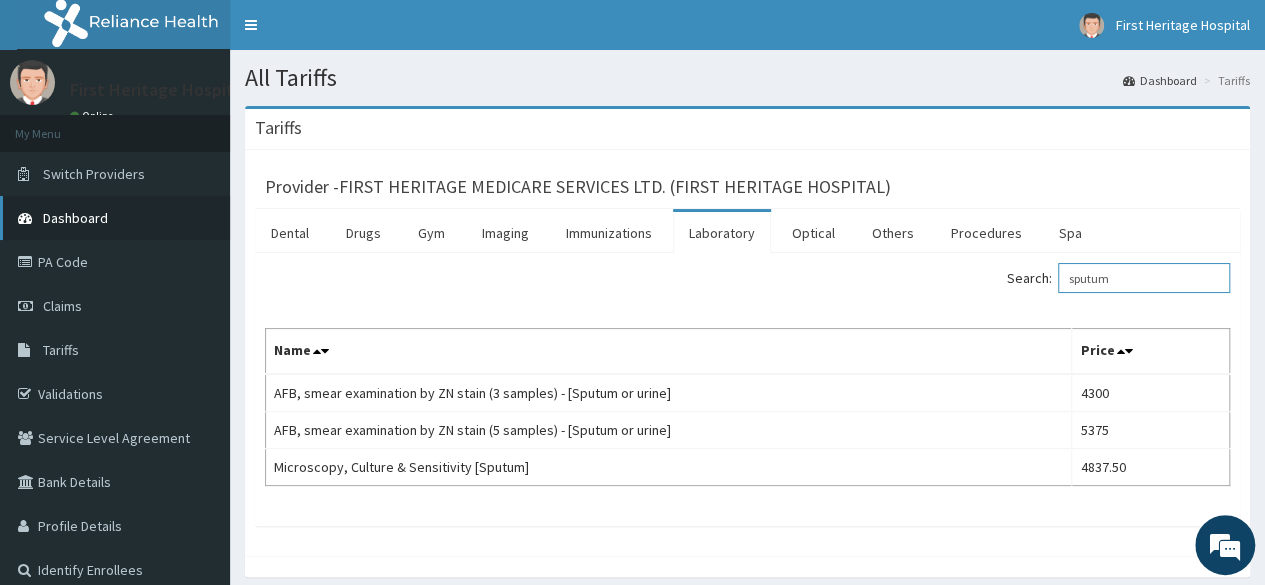type on "sputum" 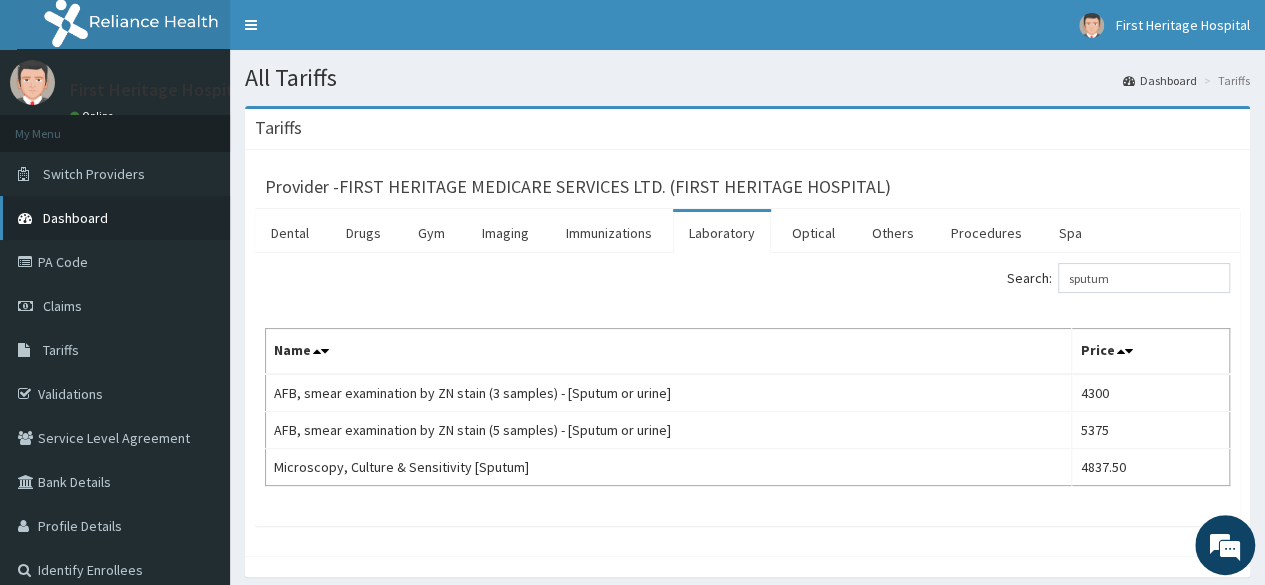 click on "Dashboard" at bounding box center [75, 218] 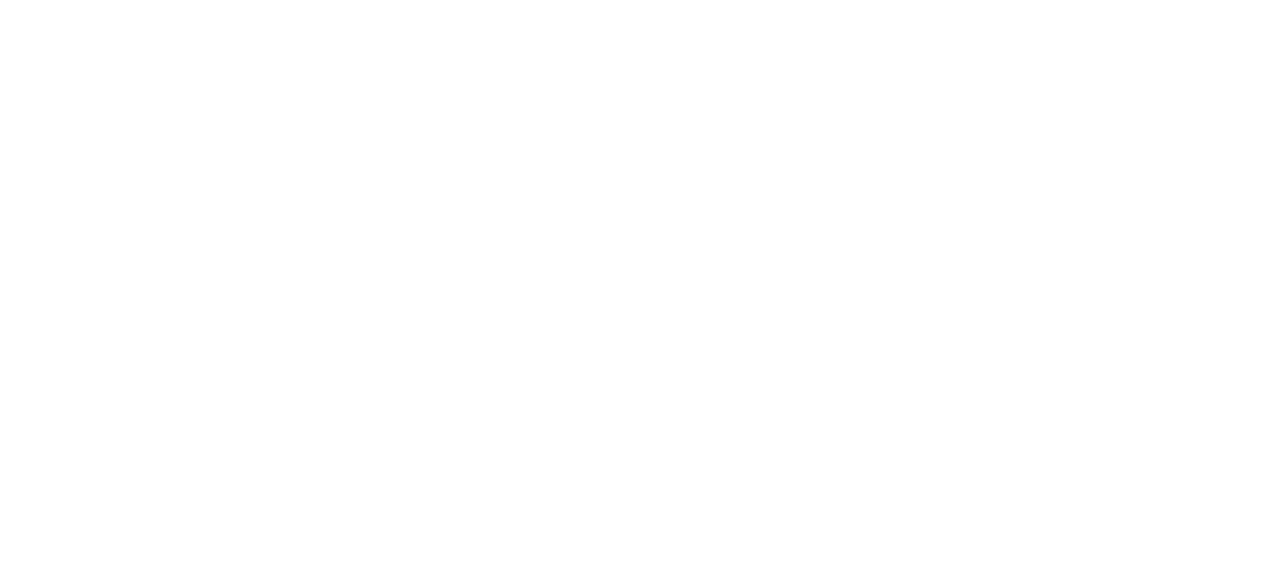 scroll, scrollTop: 0, scrollLeft: 0, axis: both 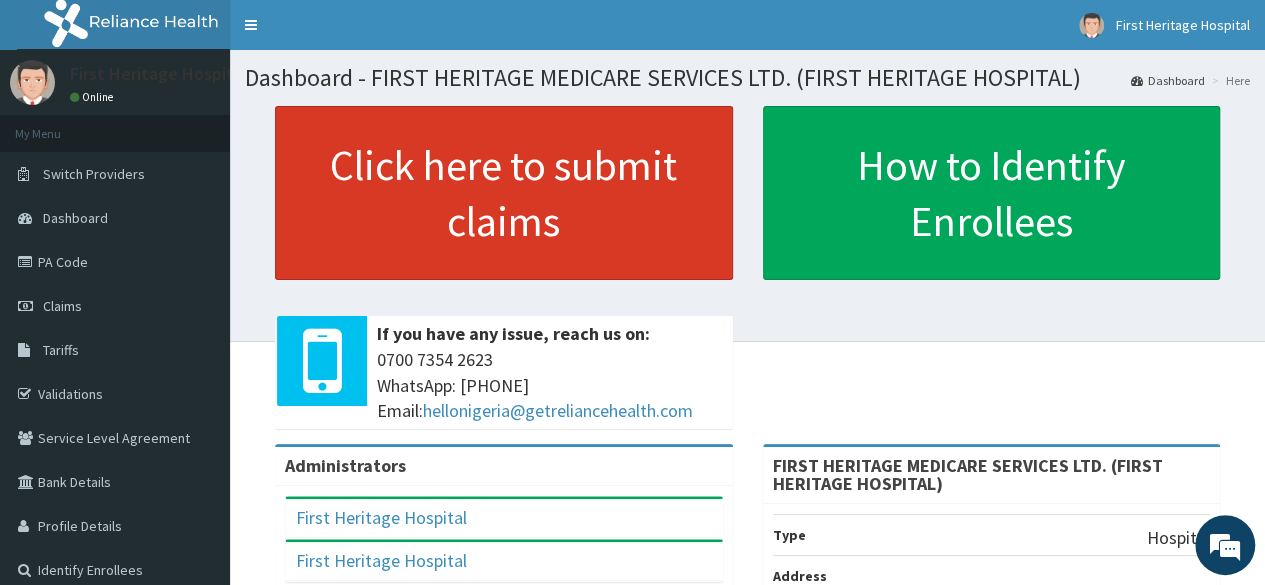 click on "Click here to submit claims" at bounding box center (504, 193) 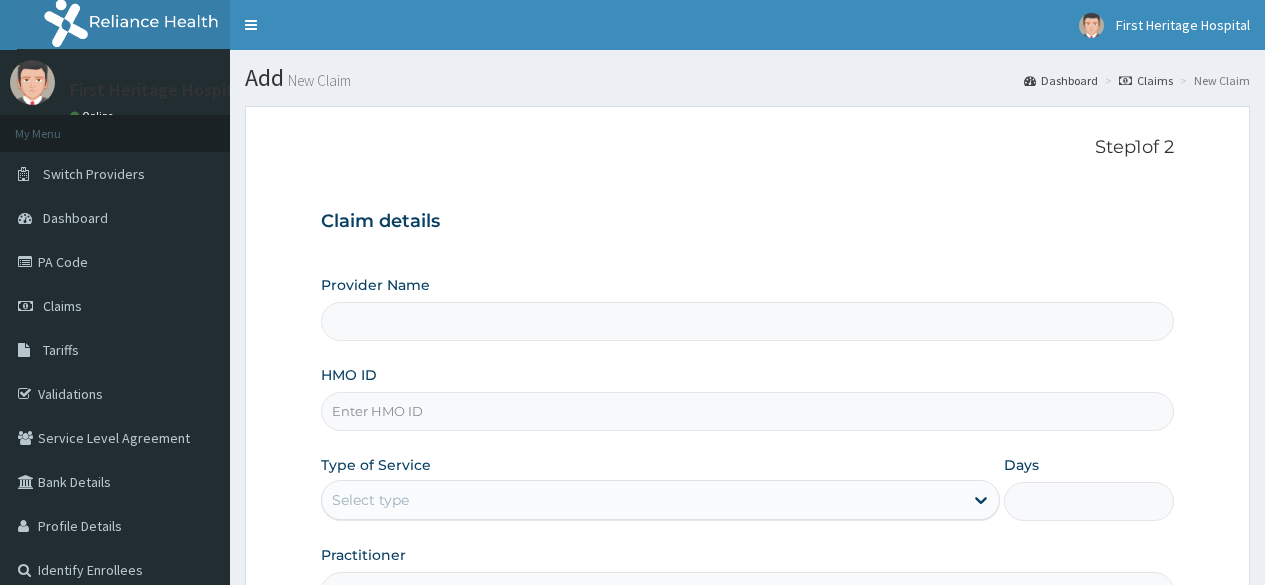 type on "FIRST HERITAGE MEDICARE SERVICES LTD. (FIRST HERITAGE HOSPITAL)" 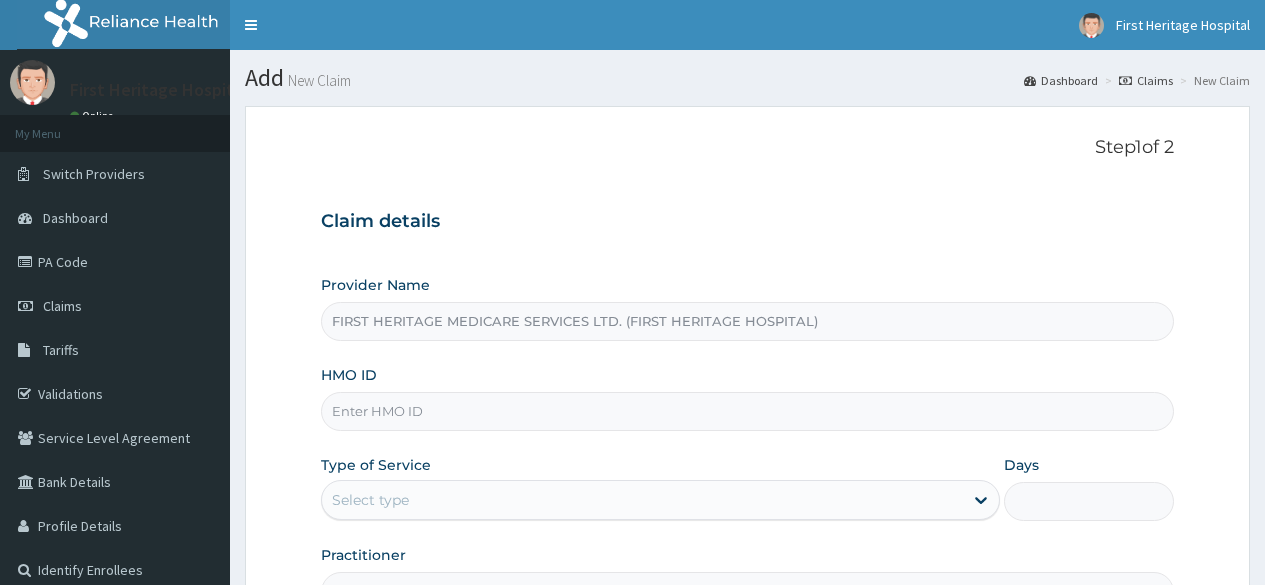 scroll, scrollTop: 0, scrollLeft: 0, axis: both 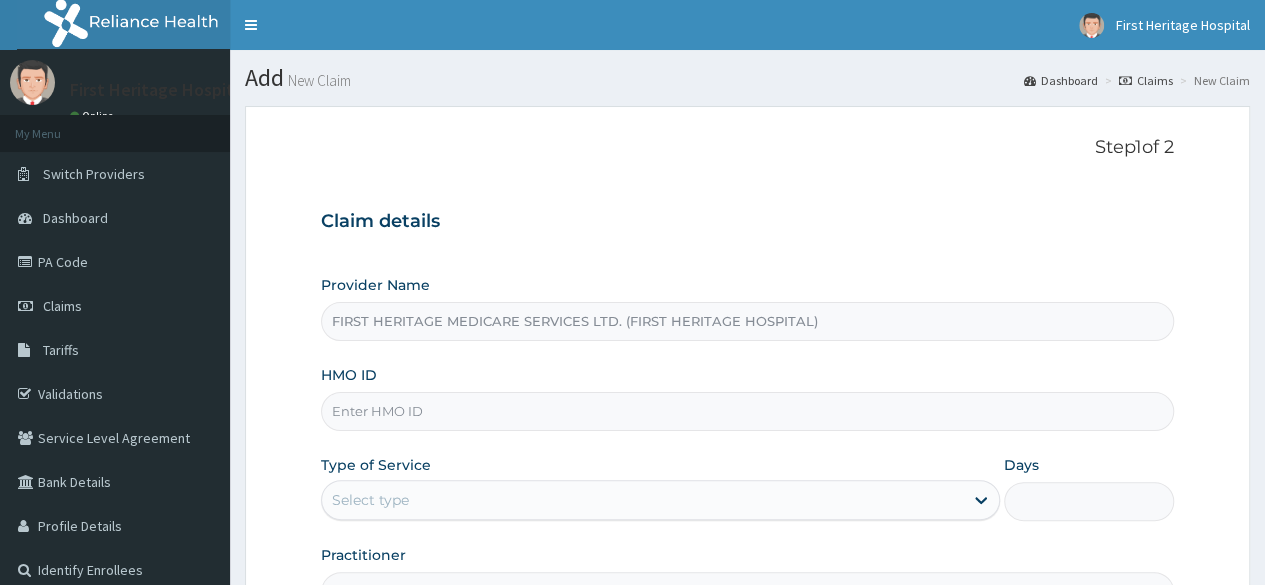 click on "HMO ID" at bounding box center [747, 411] 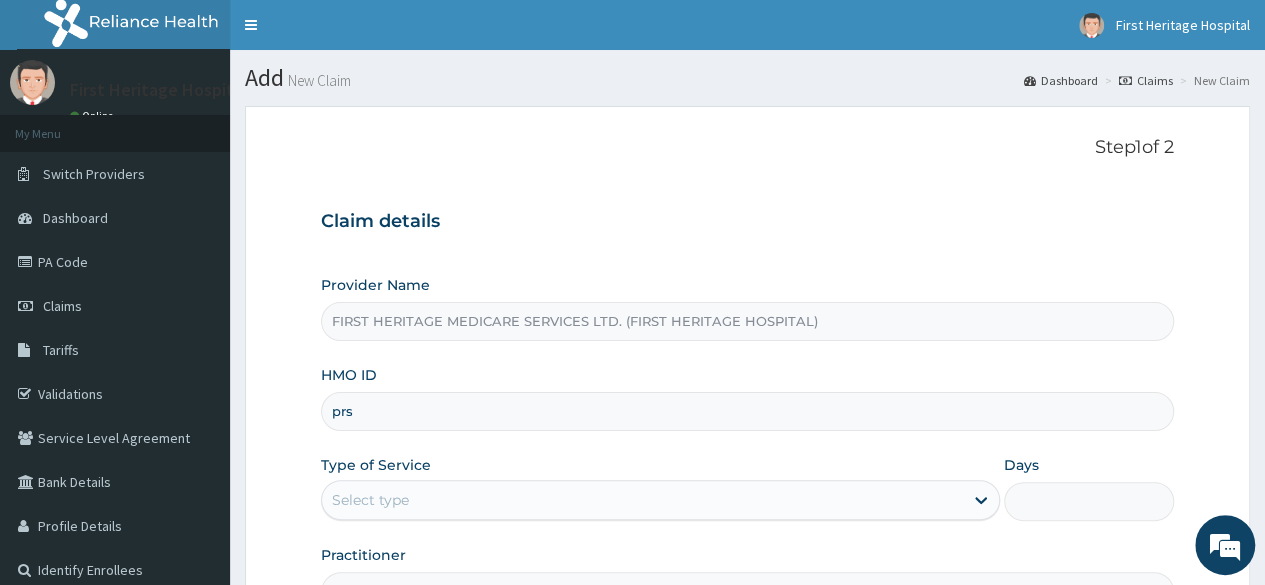 scroll, scrollTop: 0, scrollLeft: 0, axis: both 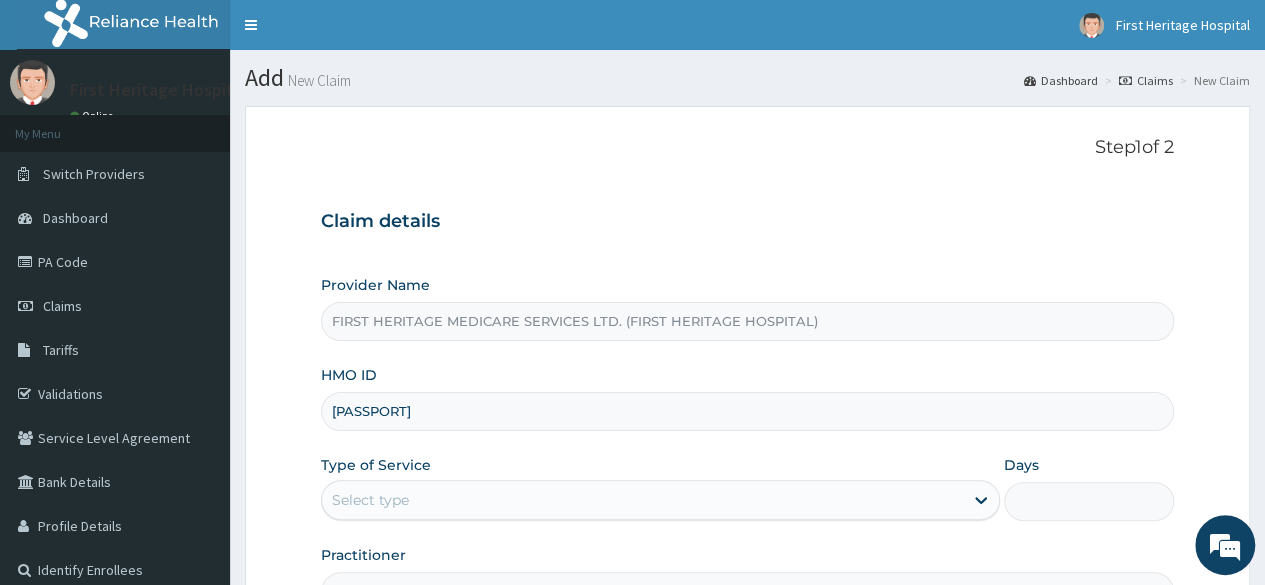 click on "Select type" at bounding box center (642, 500) 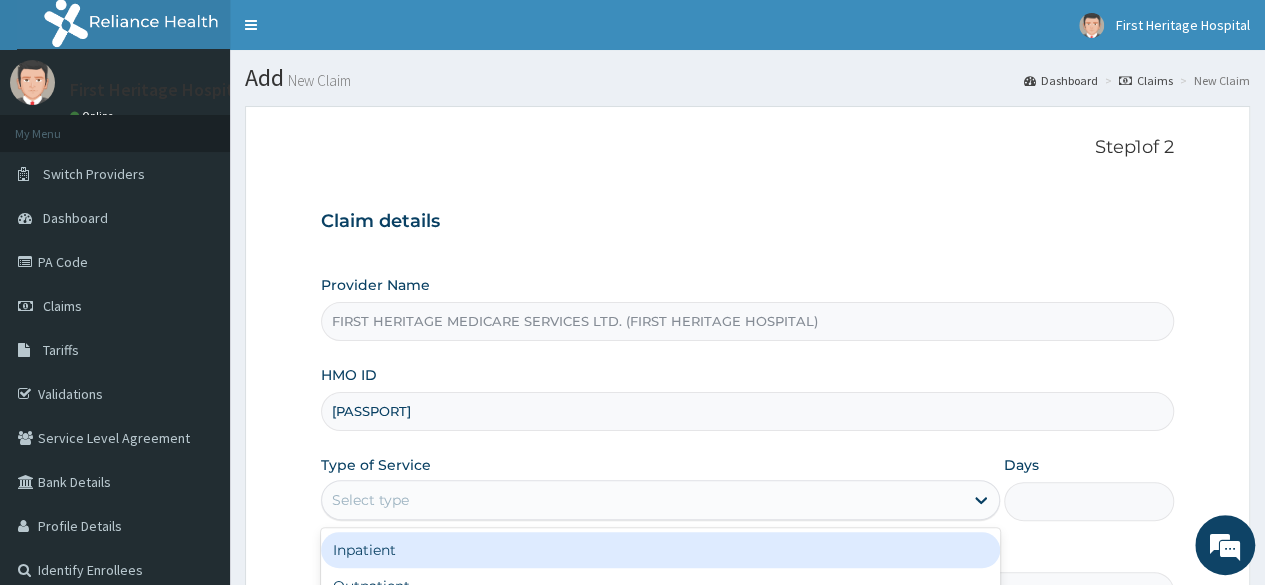 scroll, scrollTop: 200, scrollLeft: 0, axis: vertical 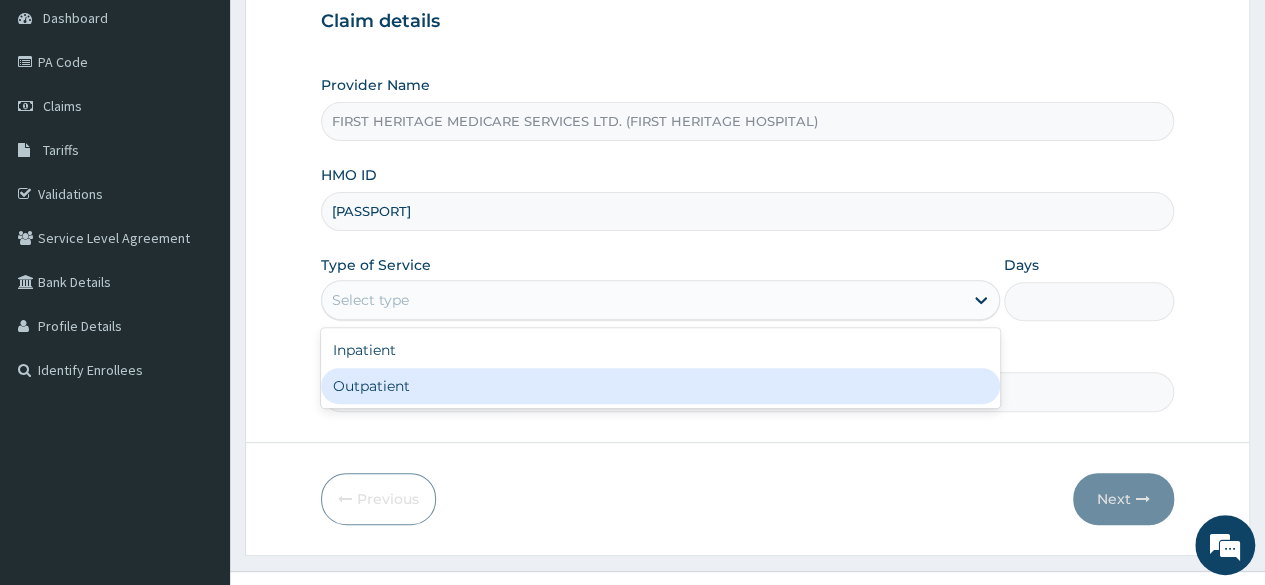 click on "Outpatient" at bounding box center [660, 386] 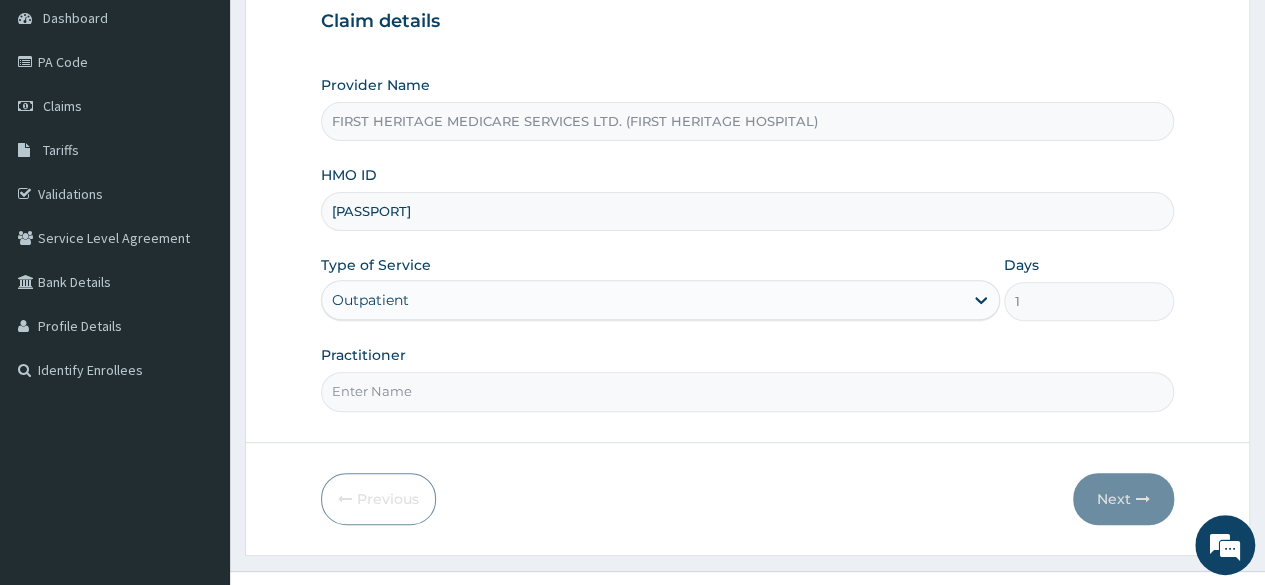 click on "Practitioner" at bounding box center (747, 391) 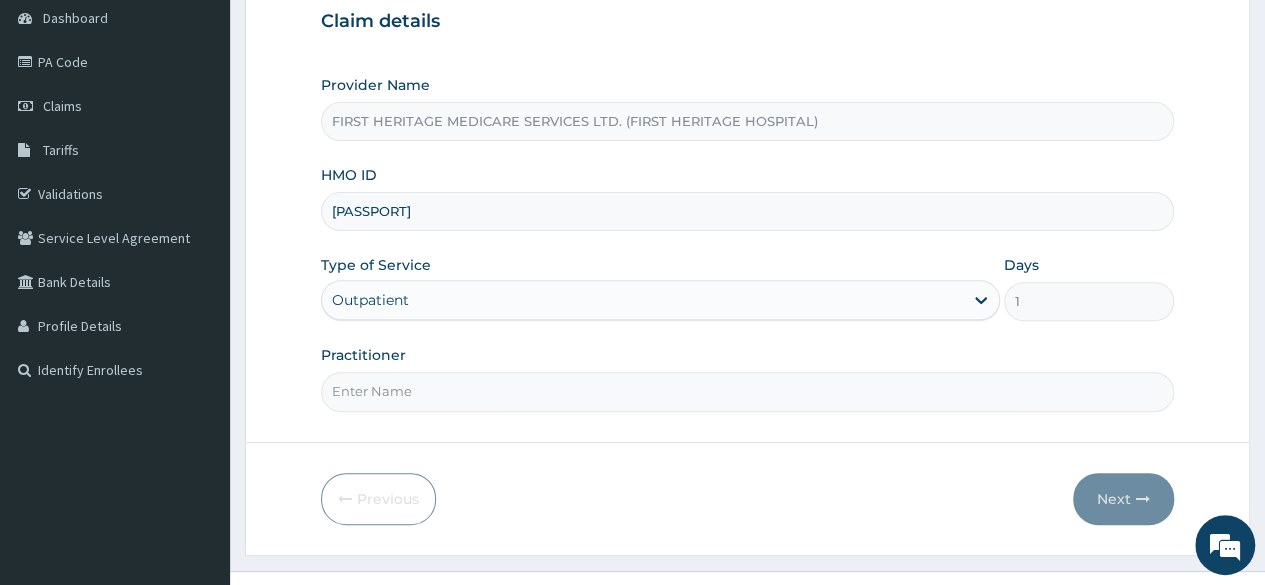 type on "DR LUKE ONWE" 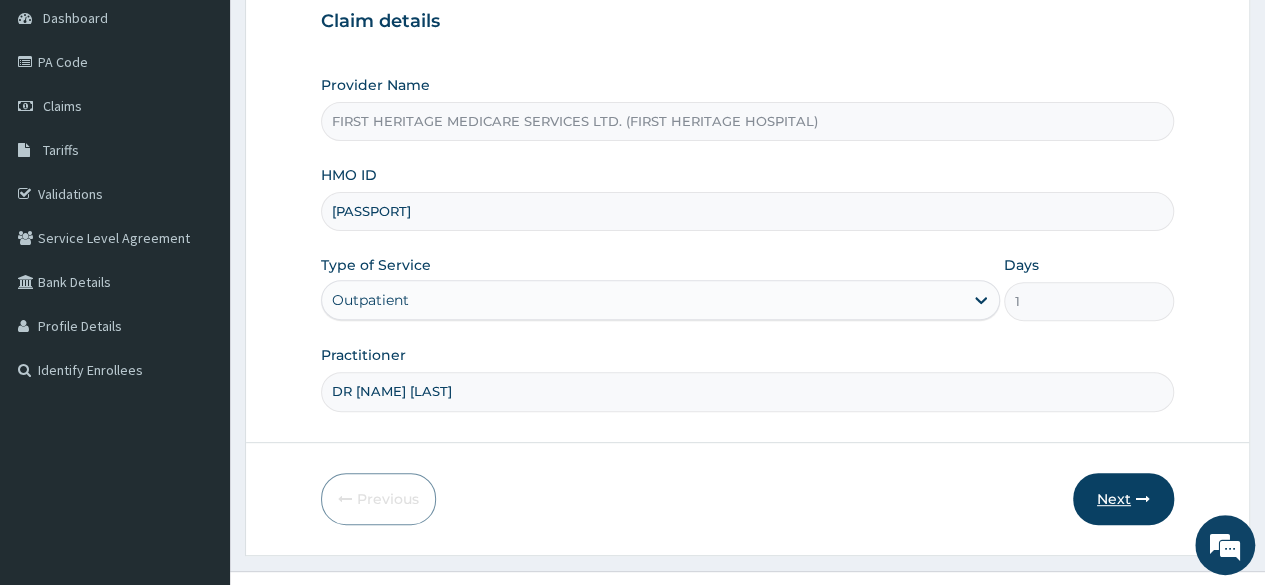 click on "Next" at bounding box center [1123, 499] 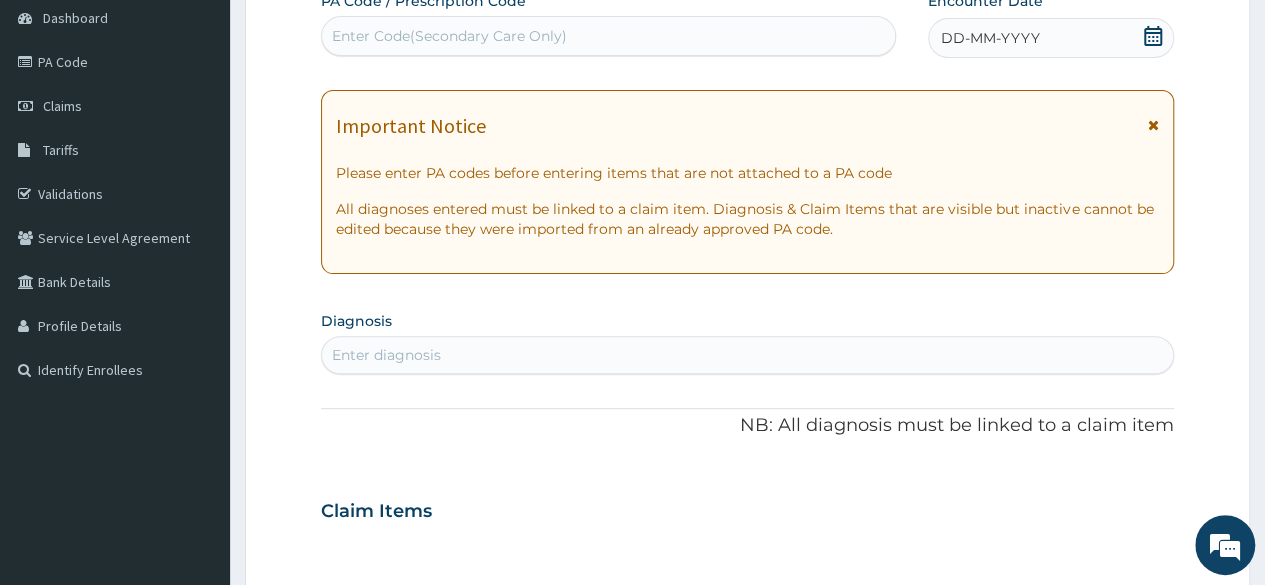 click 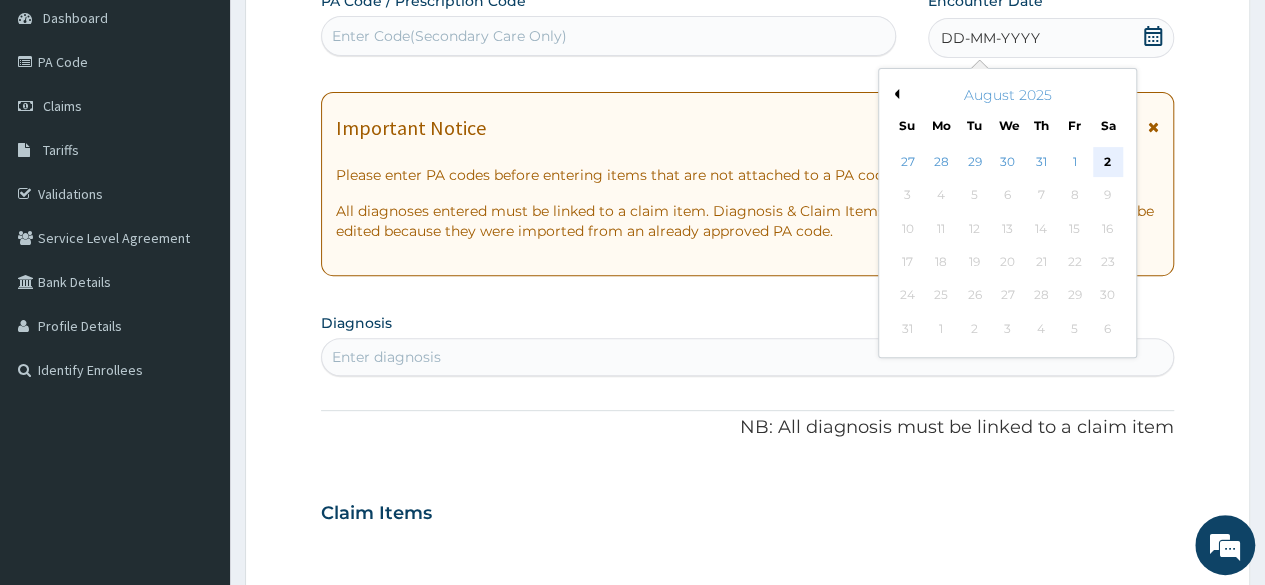 click on "2" at bounding box center [1107, 162] 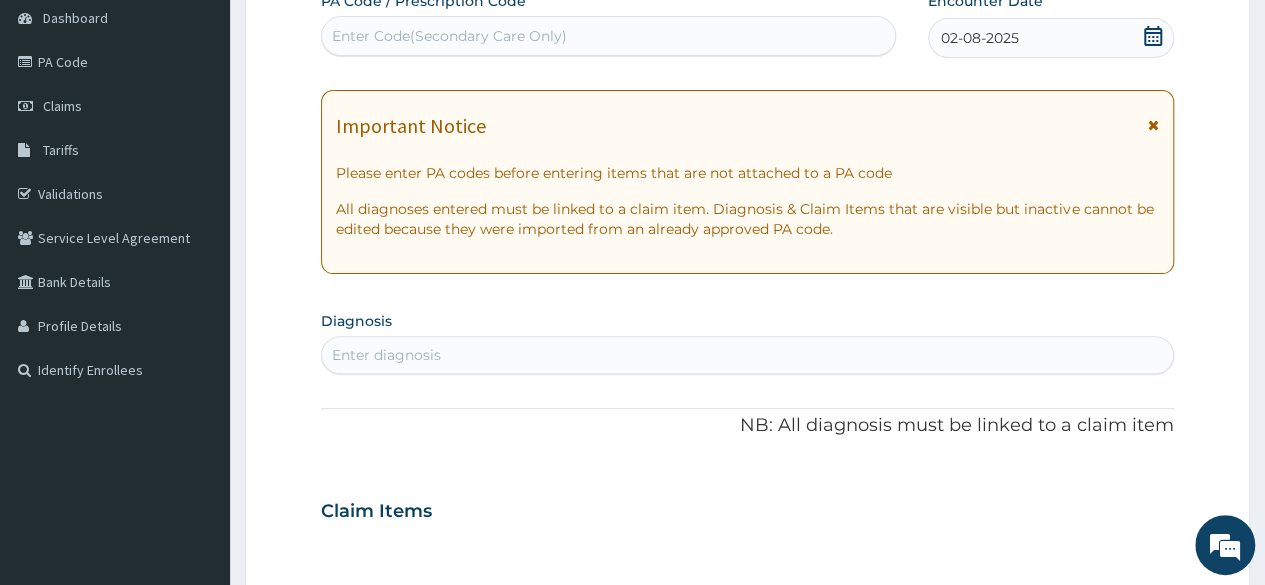 click on "Enter diagnosis" at bounding box center [386, 355] 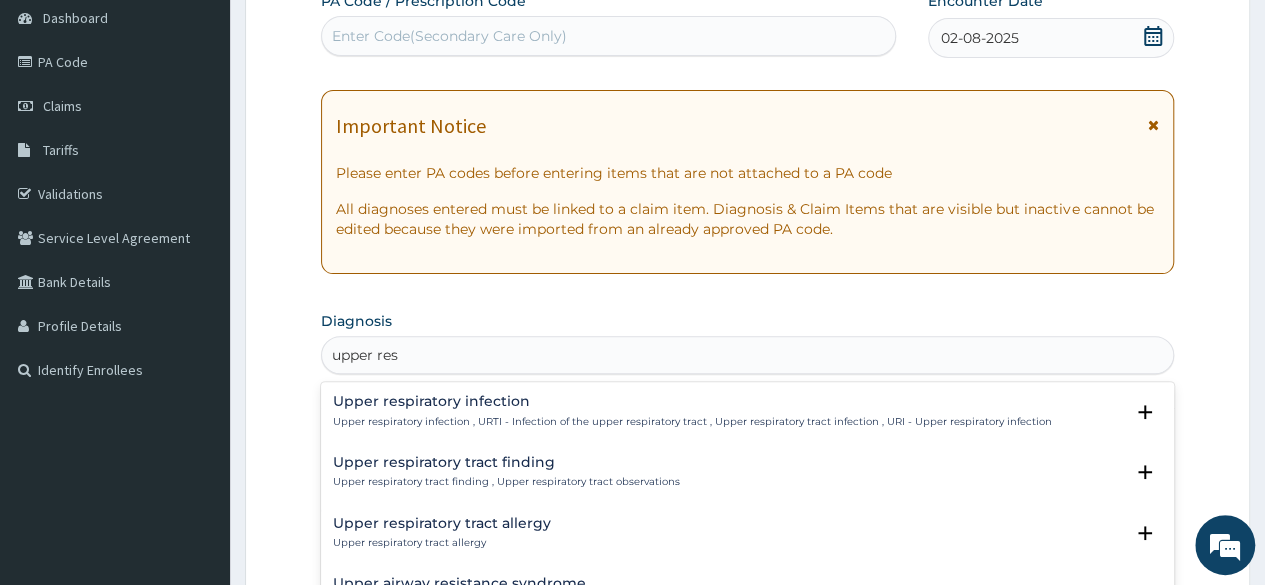 type on "upper resp" 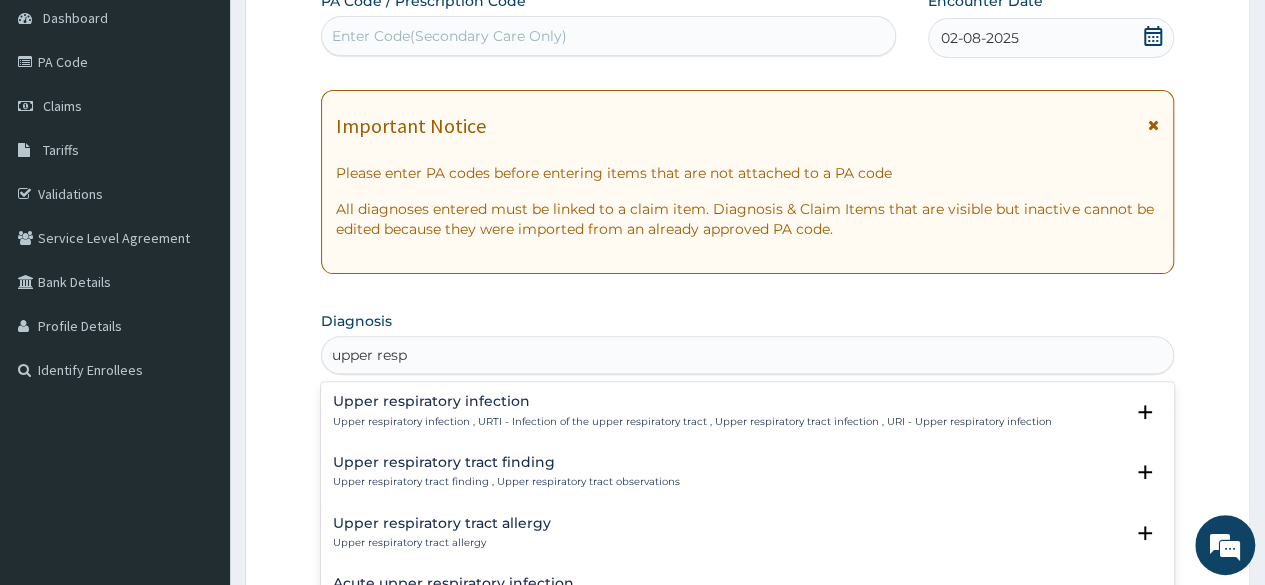 scroll, scrollTop: 100, scrollLeft: 0, axis: vertical 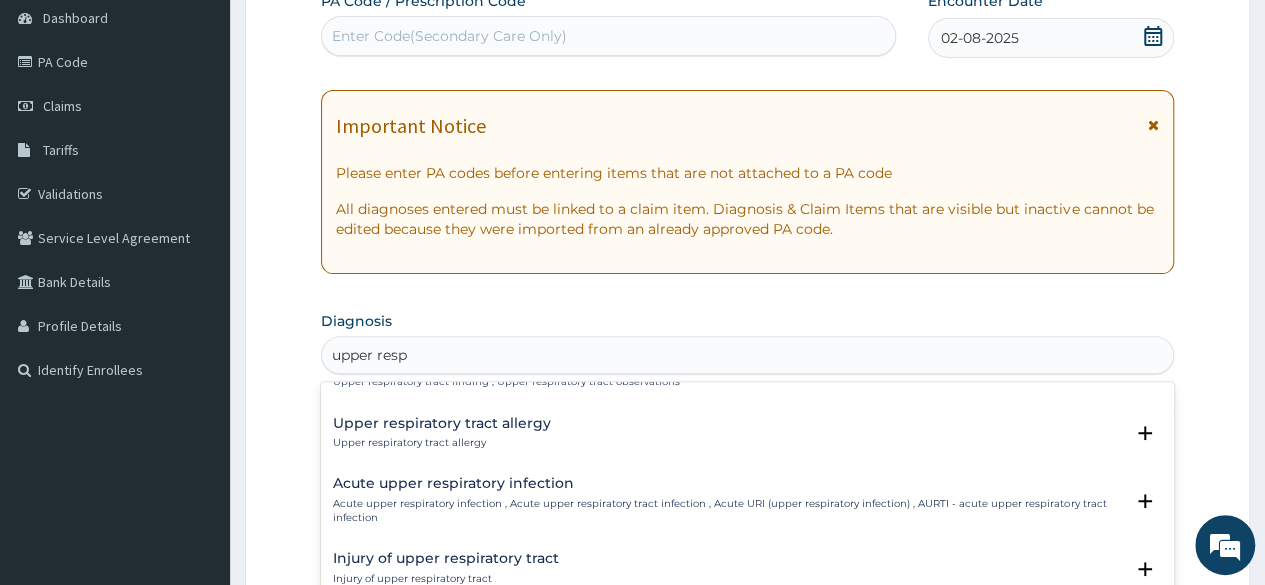 click on "Acute upper respiratory infection" at bounding box center [728, 483] 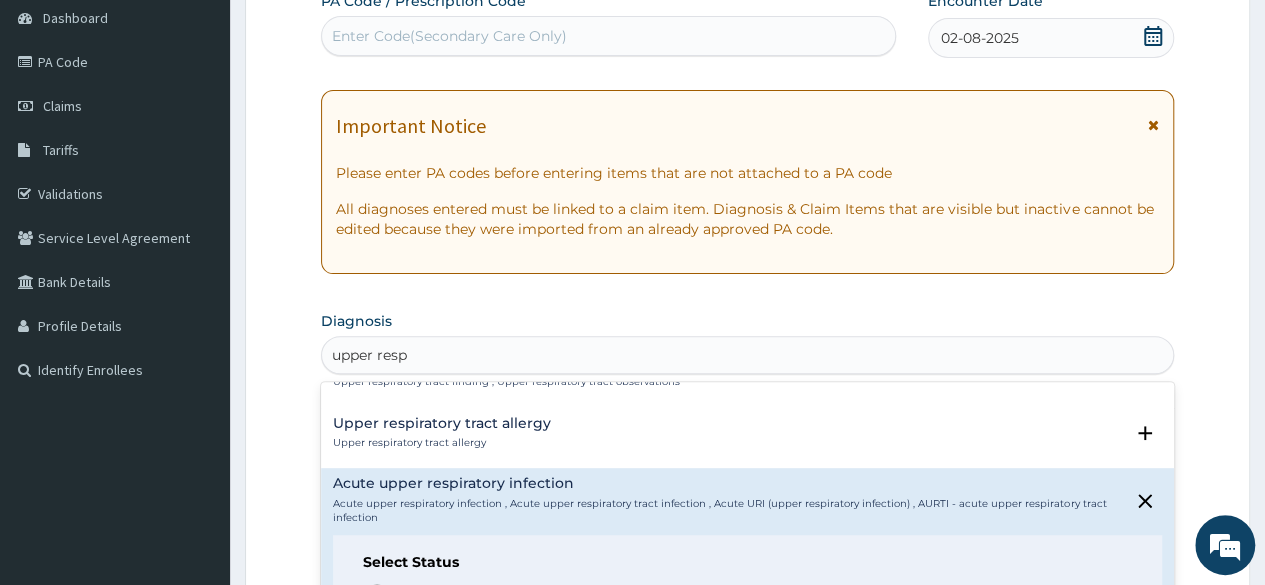 scroll, scrollTop: 300, scrollLeft: 0, axis: vertical 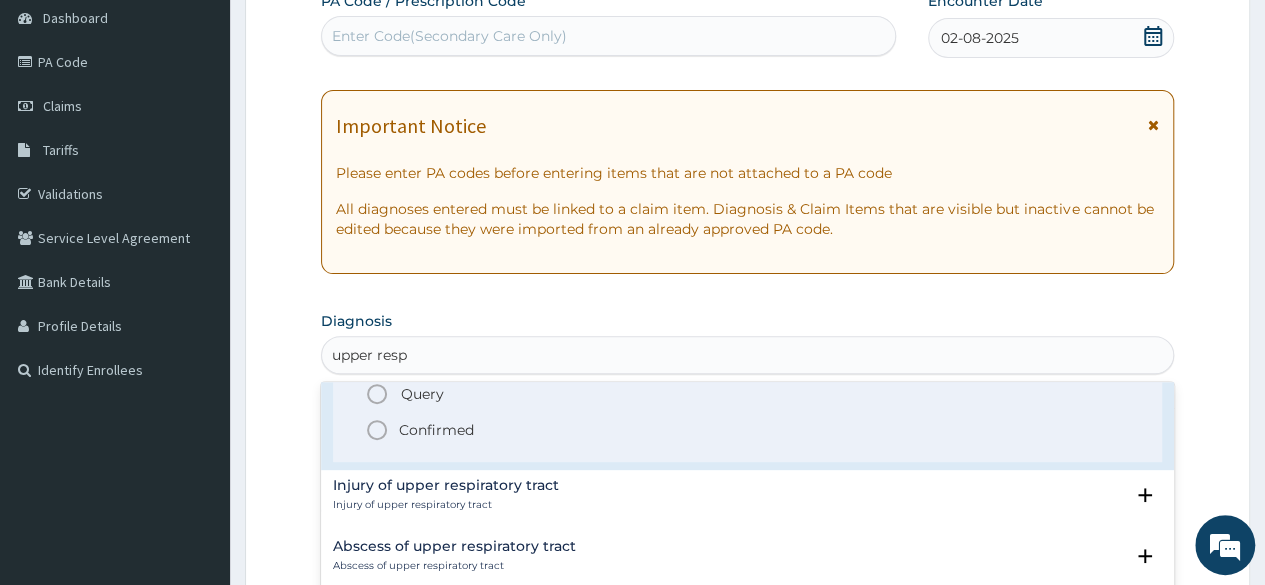 click on "Confirmed" at bounding box center (436, 430) 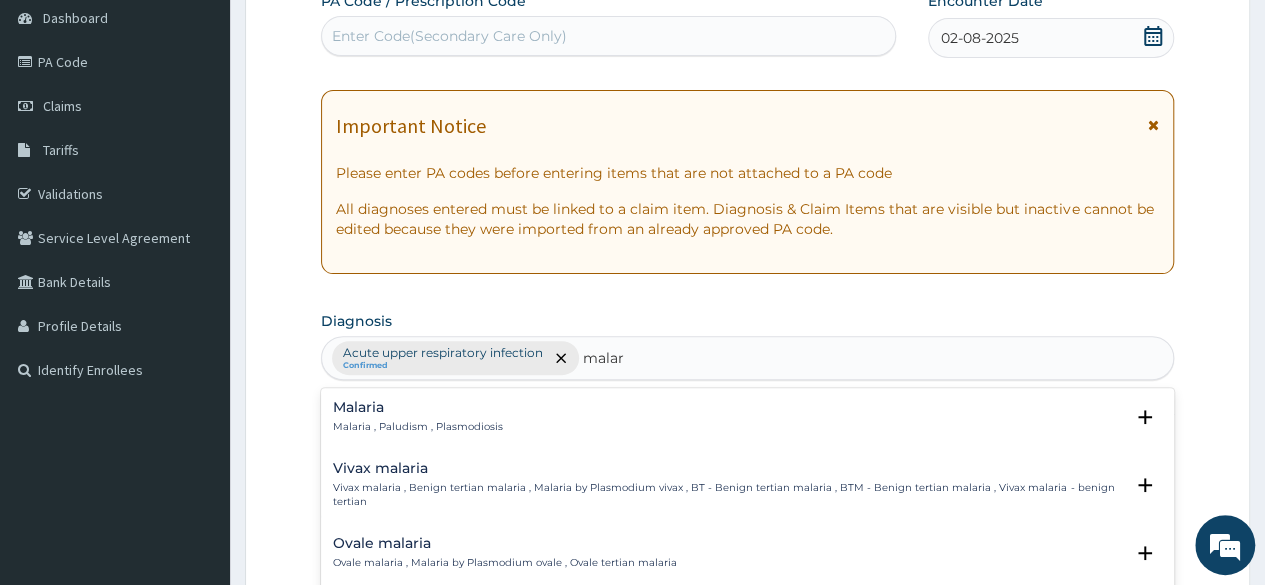type on "malari" 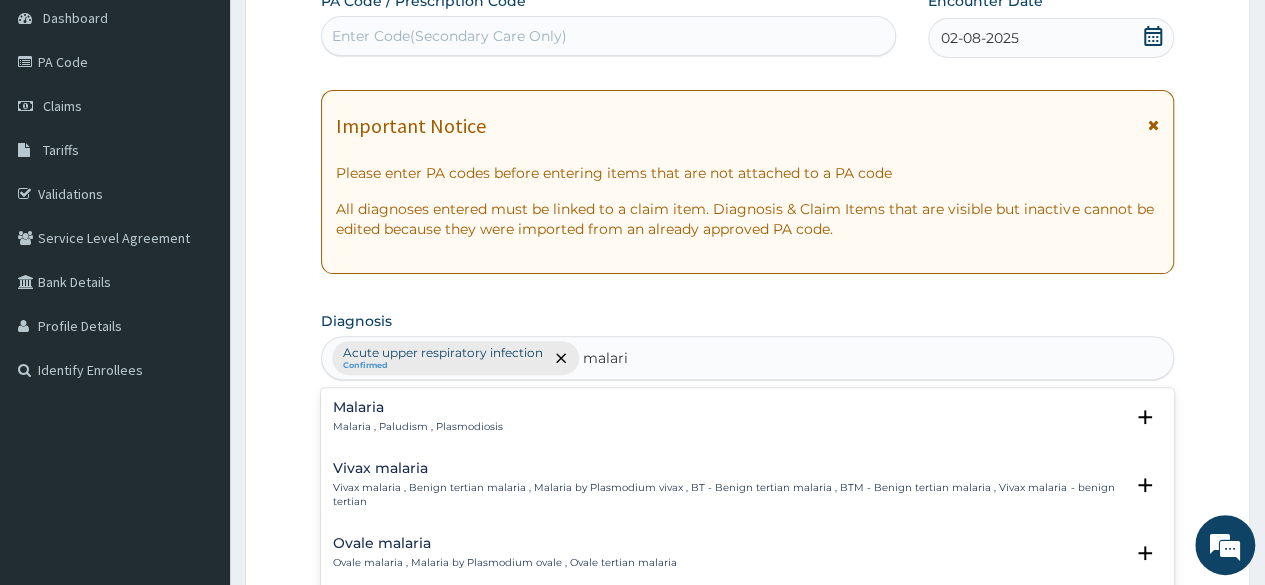 click on "Malaria" at bounding box center [418, 407] 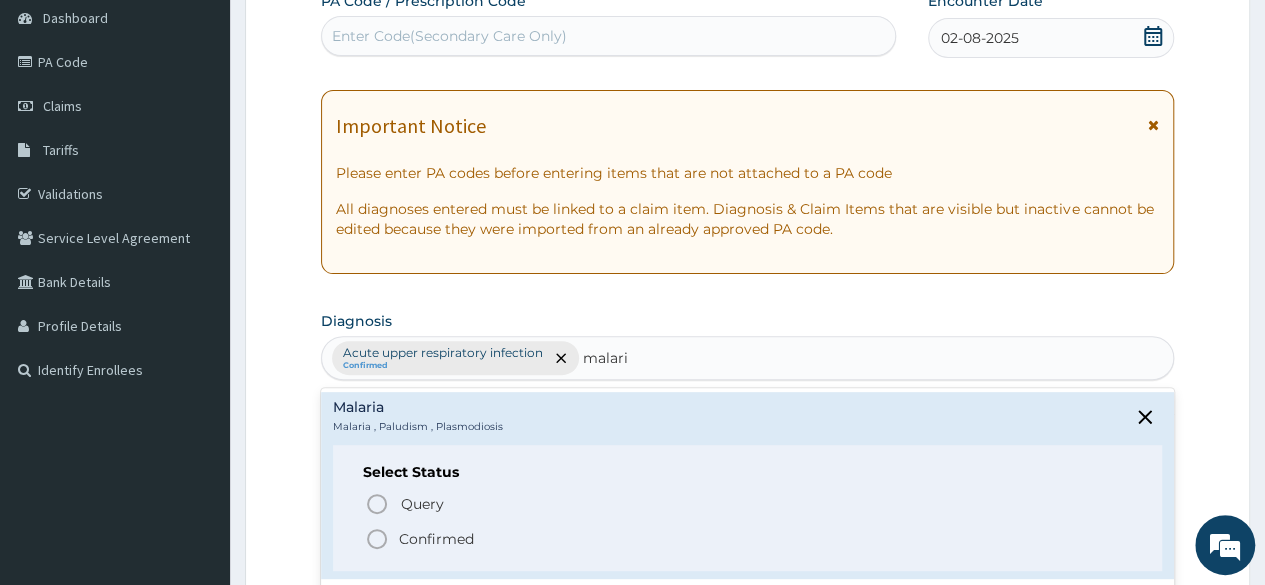 click on "Confirmed" at bounding box center (436, 539) 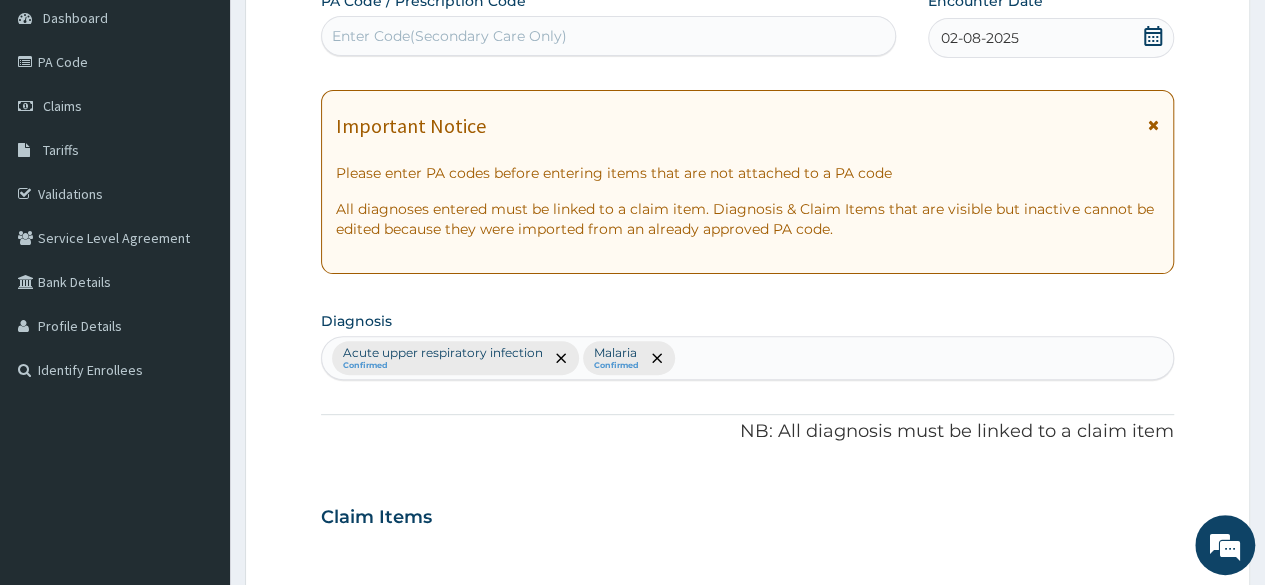 click on "Acute upper respiratory infection Confirmed Malaria Confirmed" at bounding box center (747, 358) 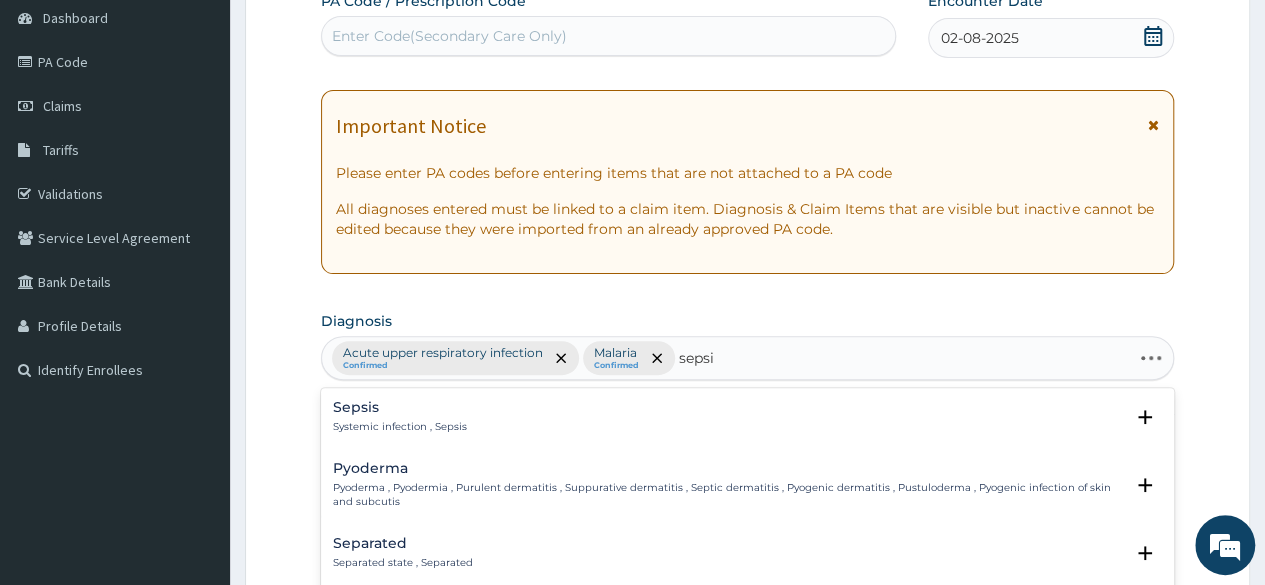 type on "sepsis" 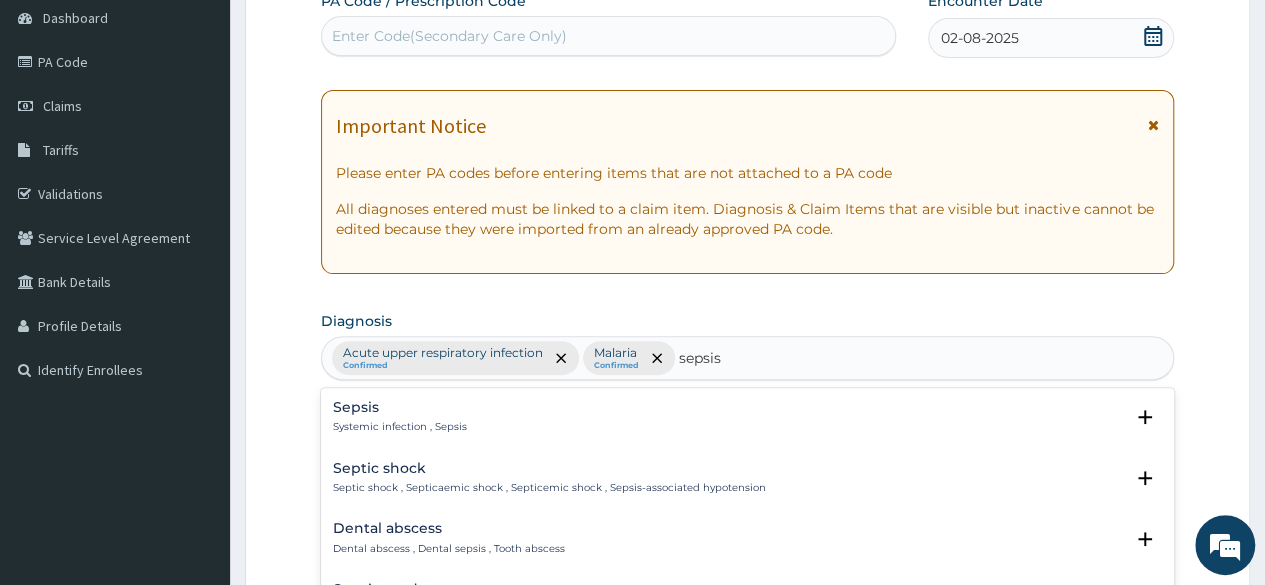 click on "Sepsis" at bounding box center [400, 407] 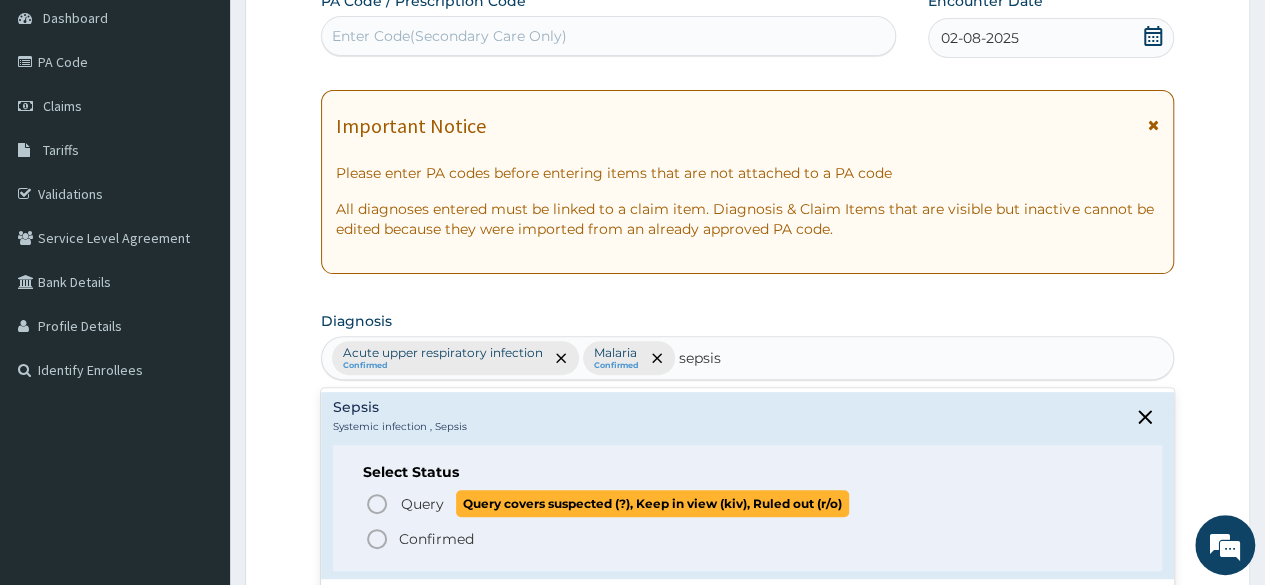 click on "Query" at bounding box center [422, 504] 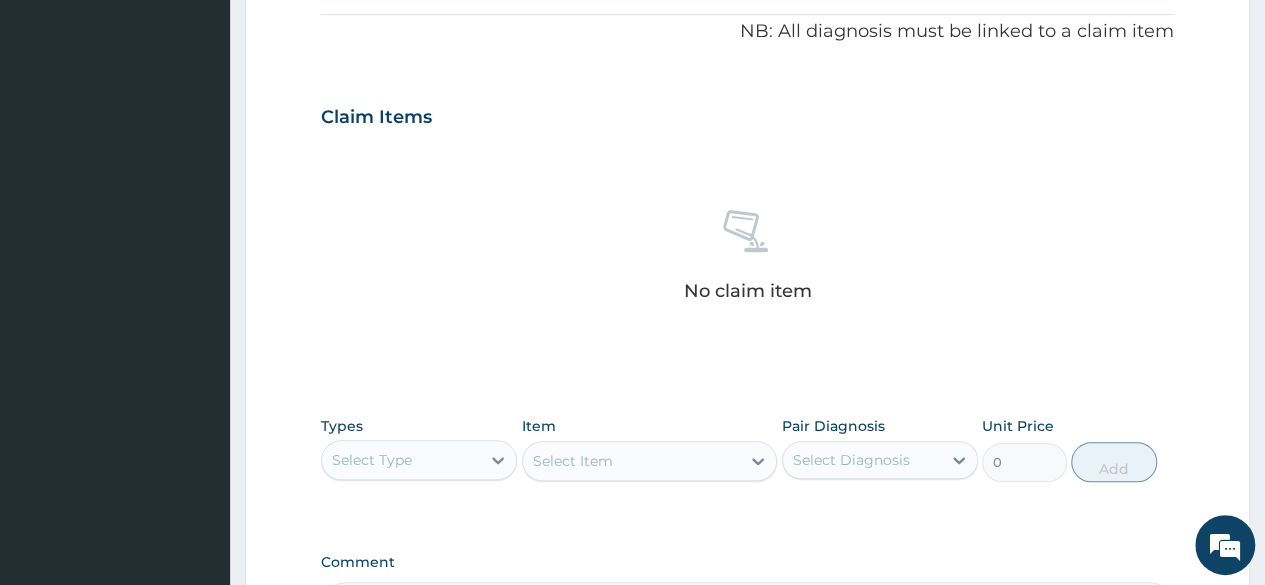 scroll, scrollTop: 700, scrollLeft: 0, axis: vertical 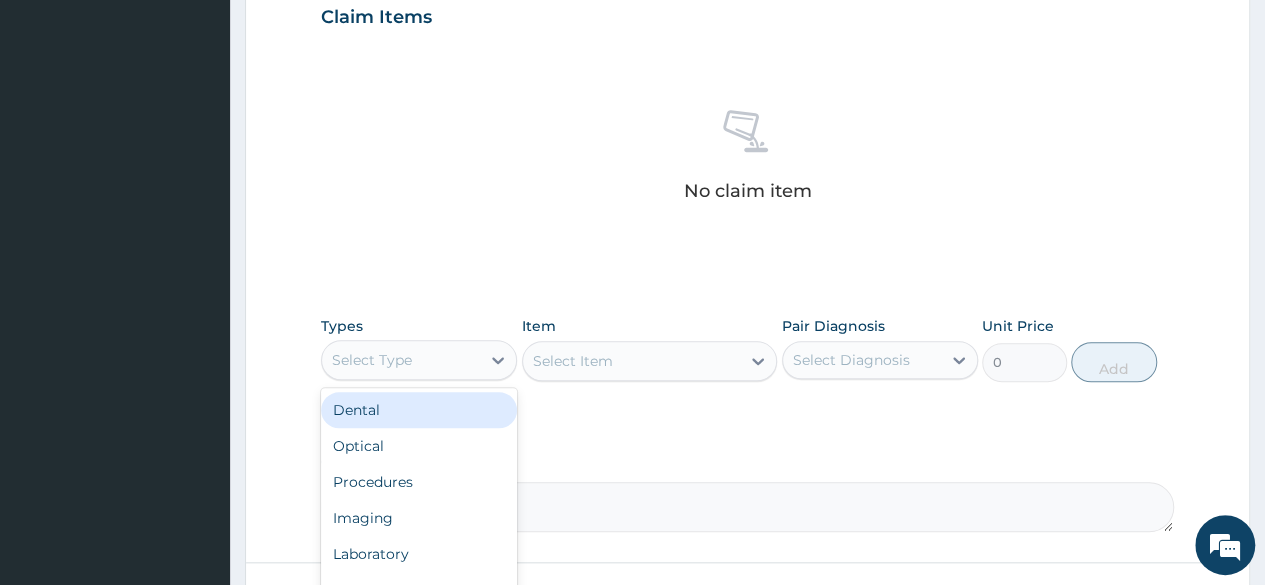 click on "Select Type" at bounding box center [401, 360] 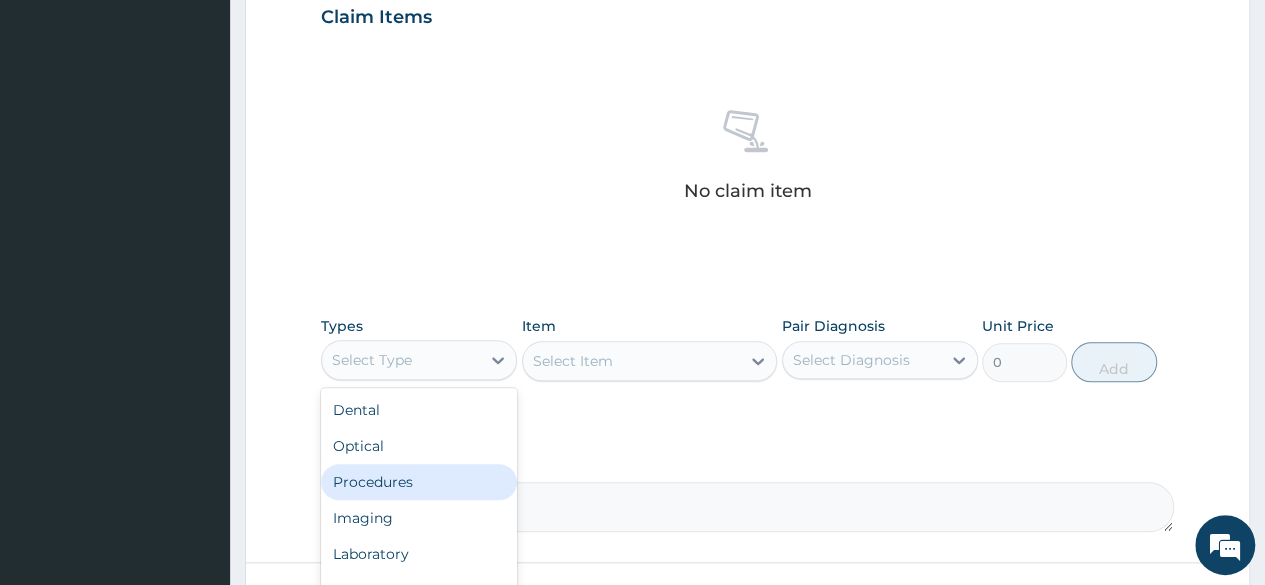 click on "Procedures" at bounding box center (419, 482) 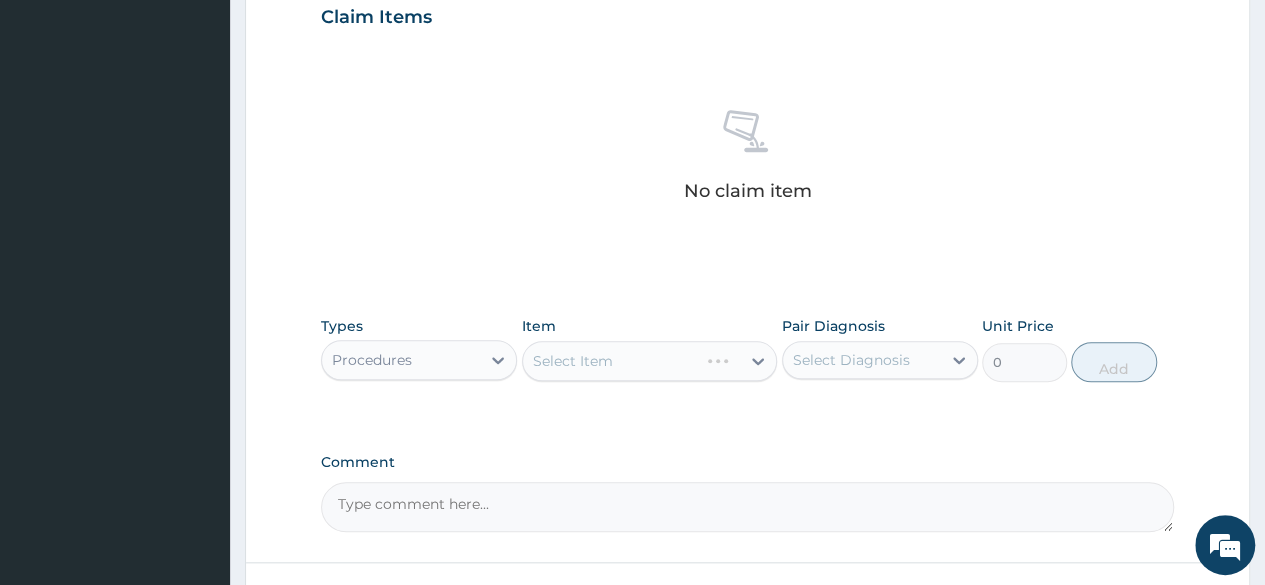 click on "Select Item" at bounding box center [650, 361] 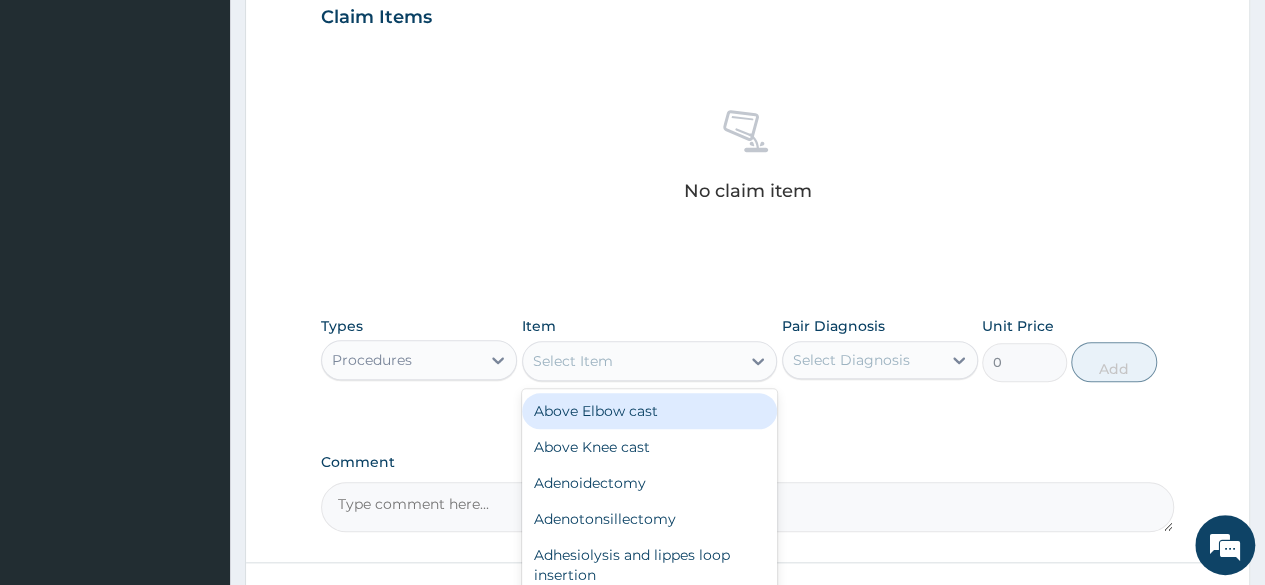 click on "Select Item" at bounding box center [573, 361] 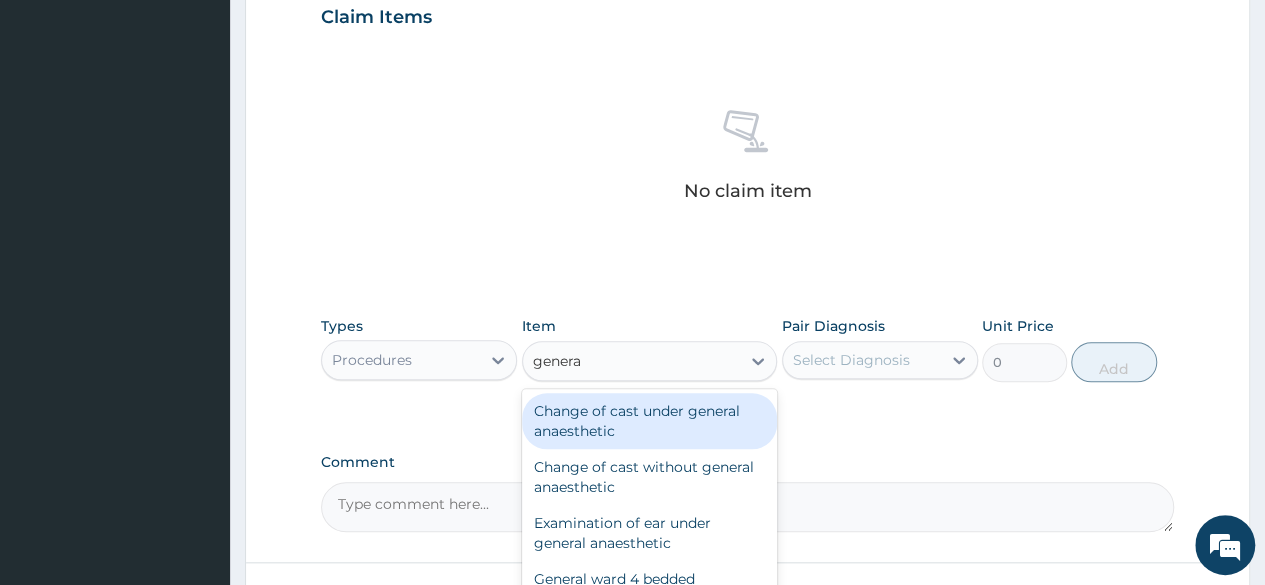 type on "general" 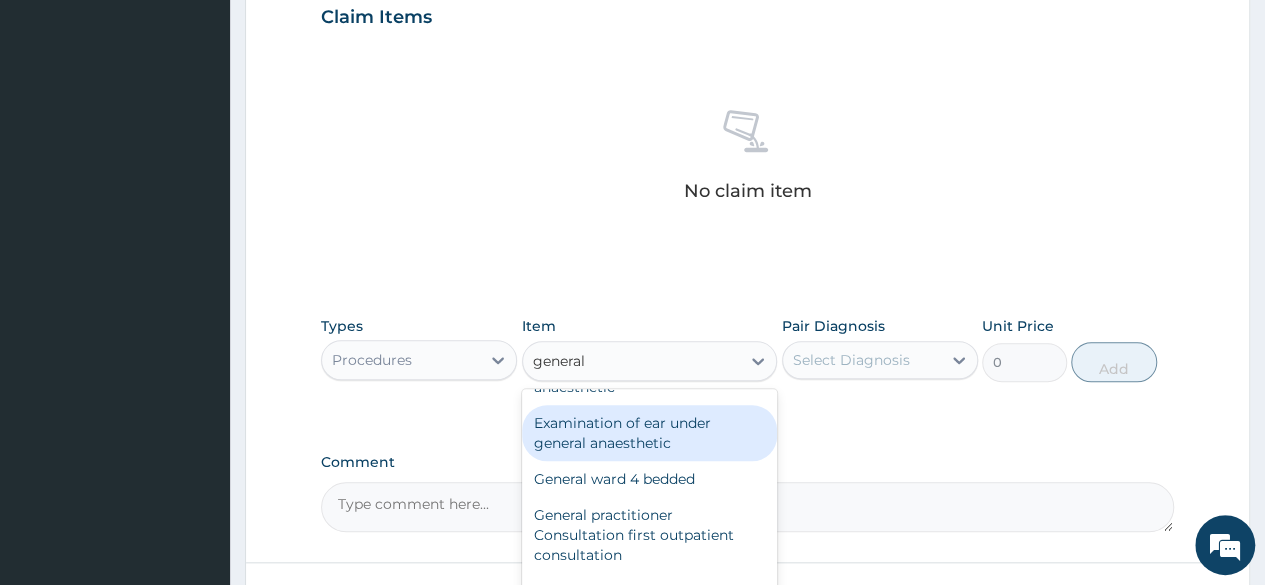 scroll, scrollTop: 200, scrollLeft: 0, axis: vertical 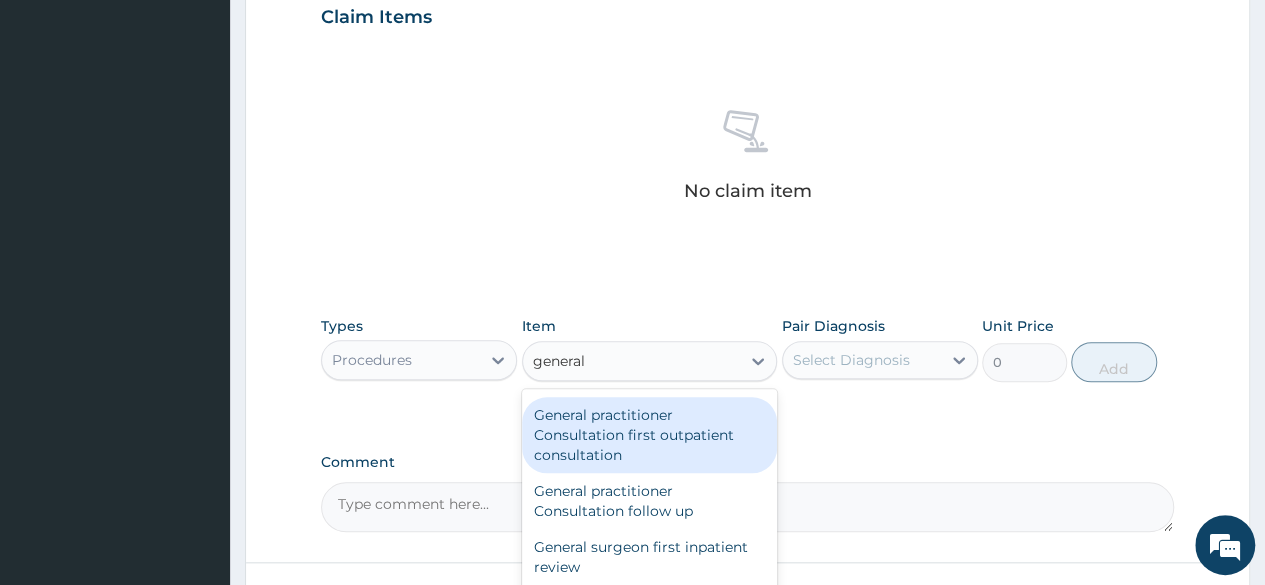 click on "General practitioner Consultation first outpatient consultation" at bounding box center [650, 435] 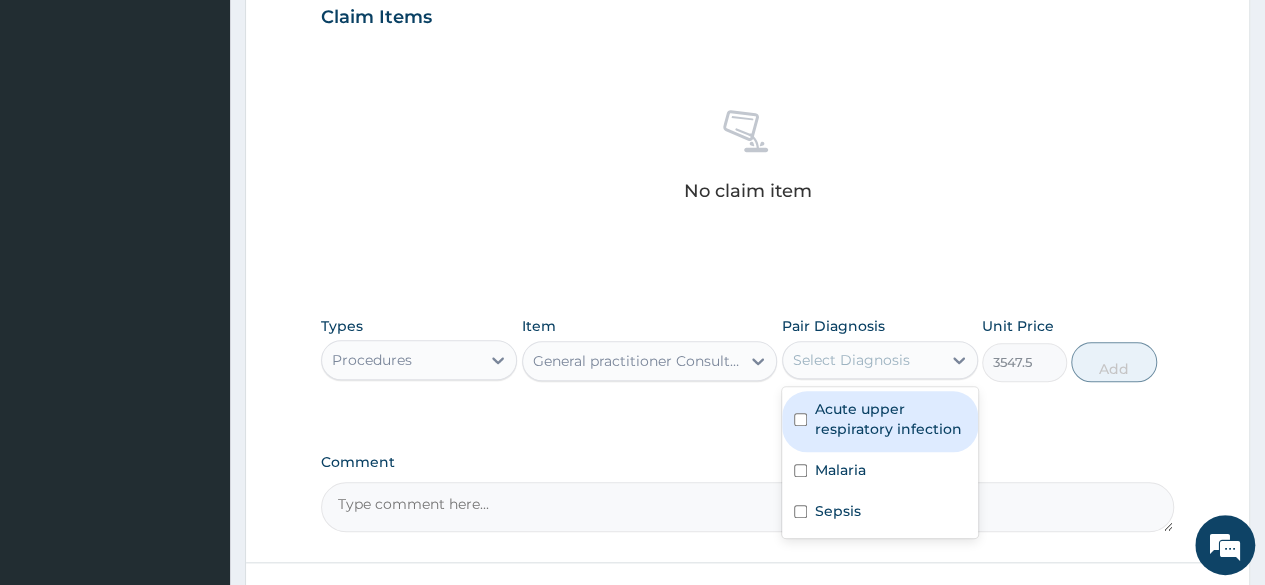 click on "Select Diagnosis" at bounding box center [851, 360] 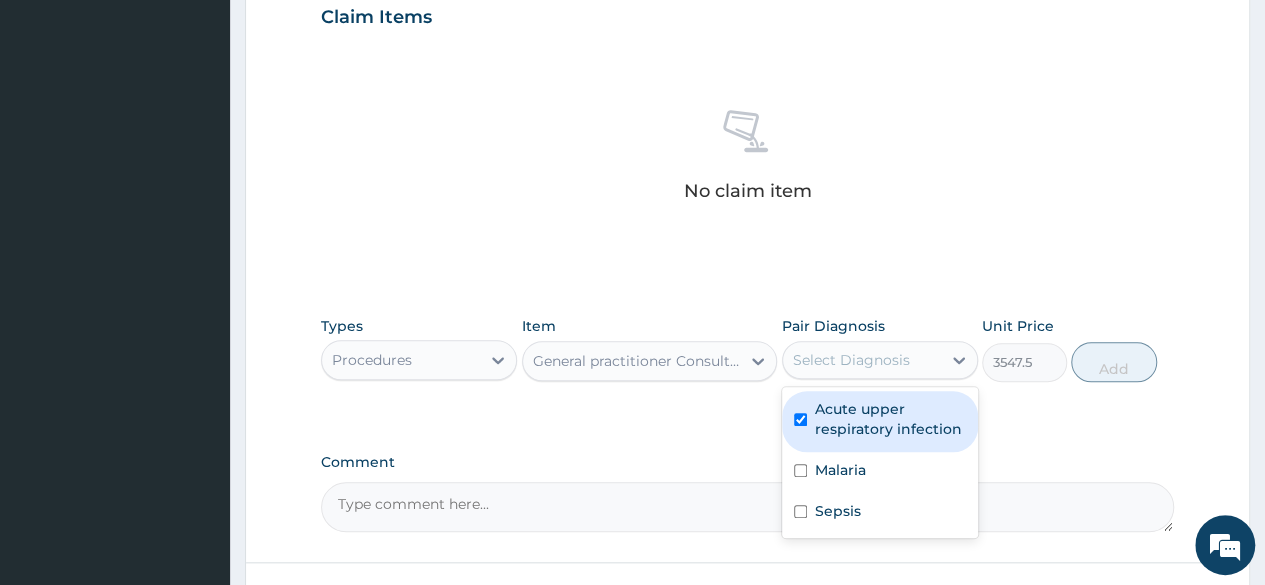 checkbox on "true" 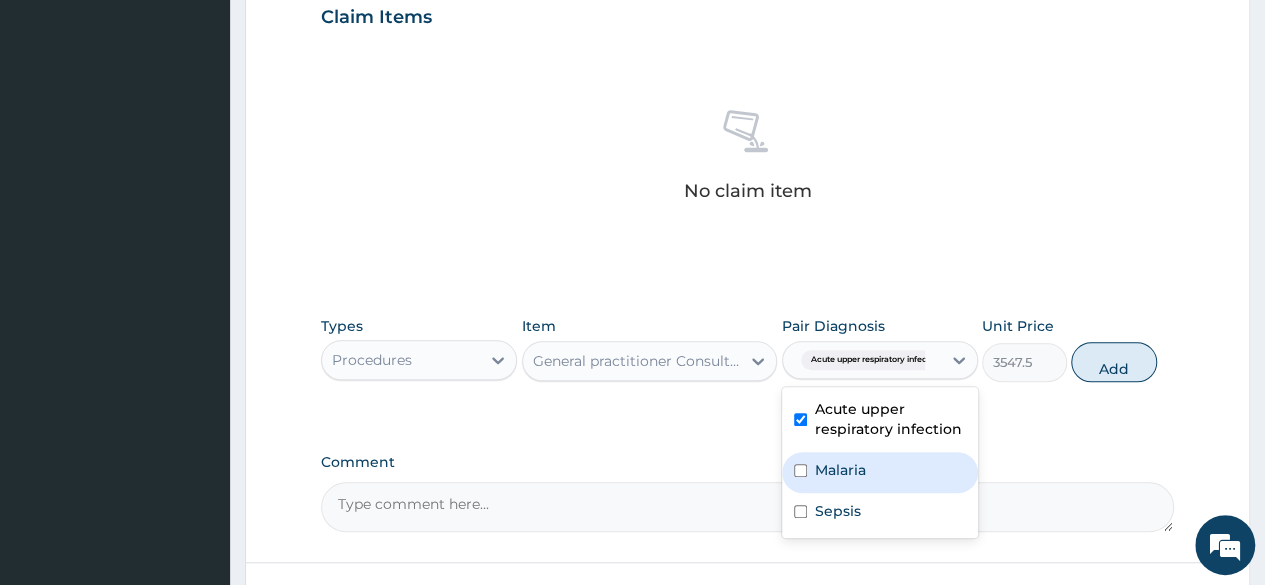 click on "Malaria" at bounding box center (840, 470) 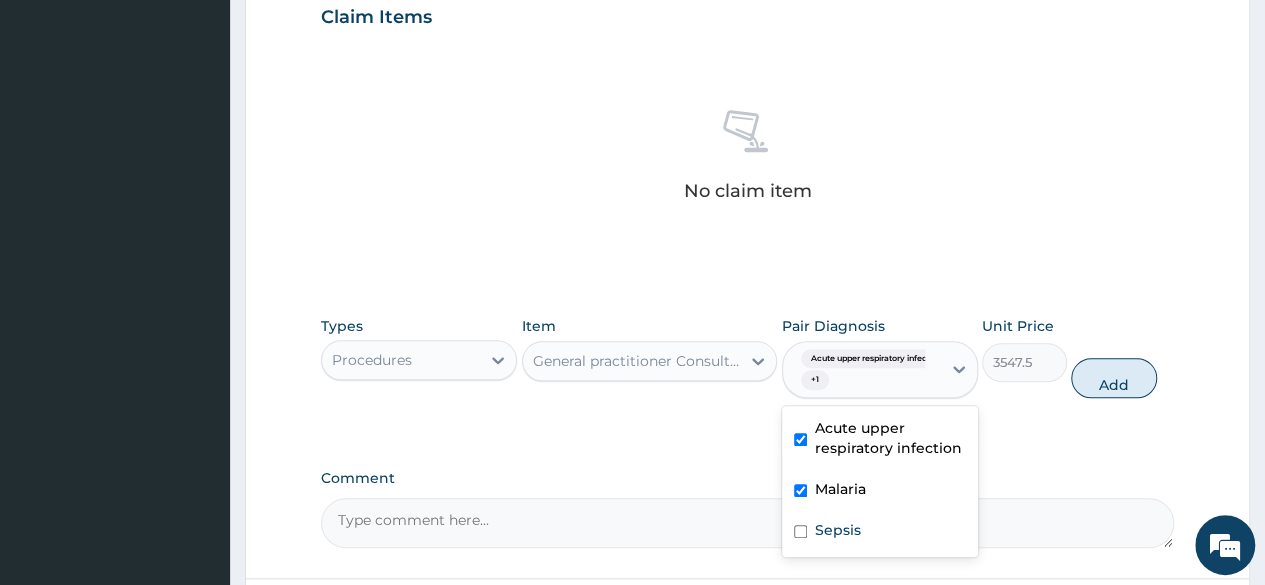 checkbox on "true" 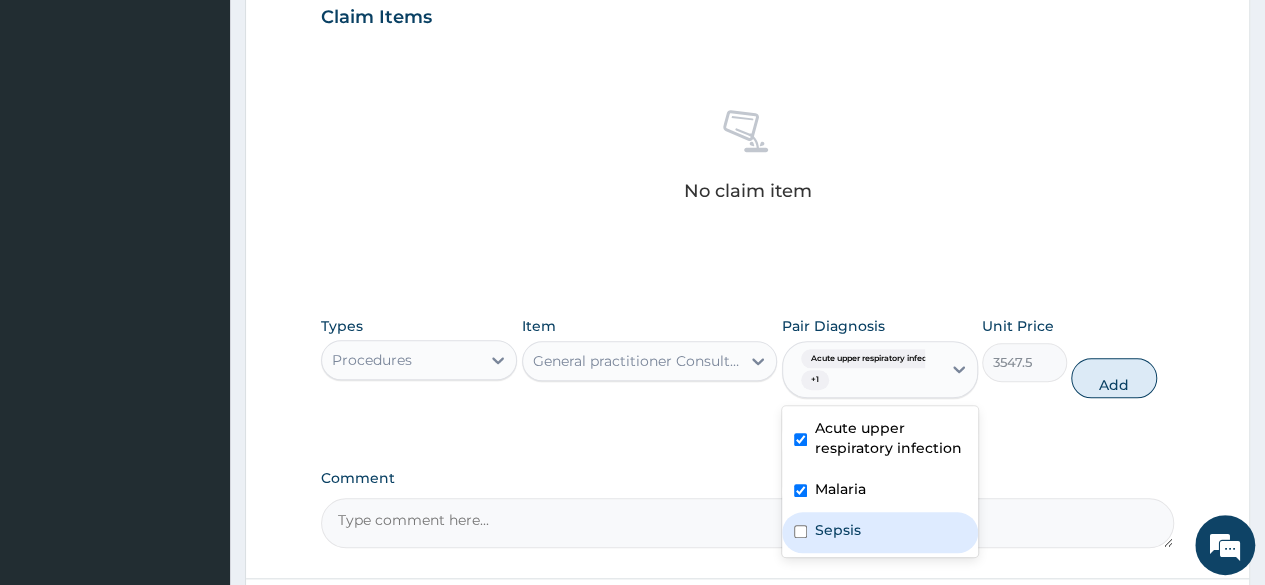 click on "Sepsis" at bounding box center (838, 530) 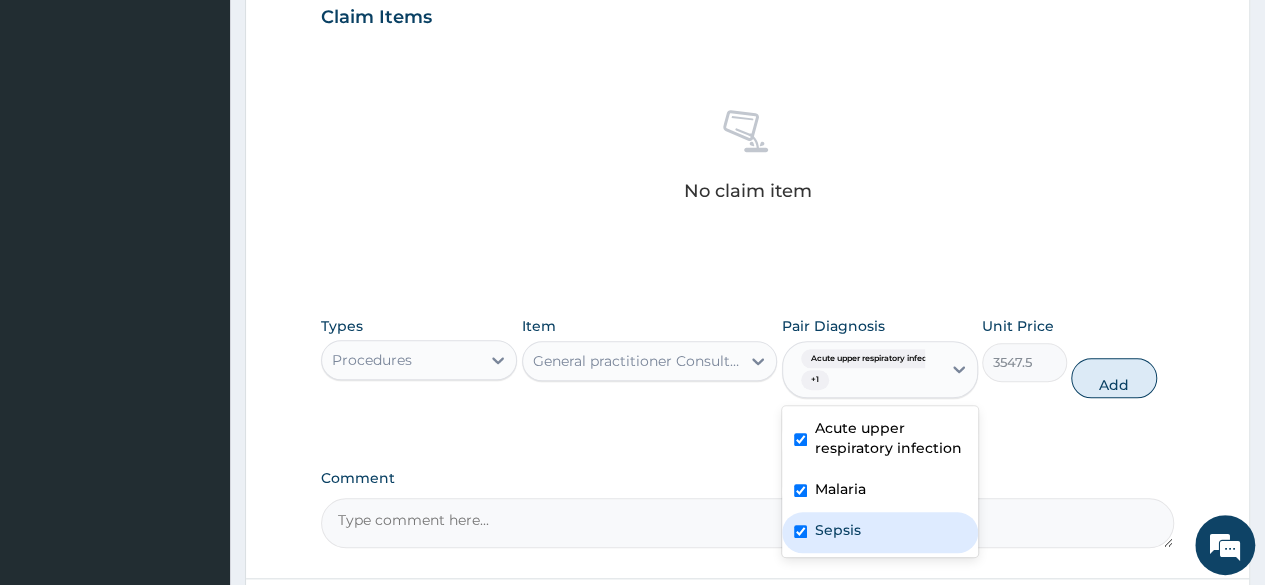 checkbox on "true" 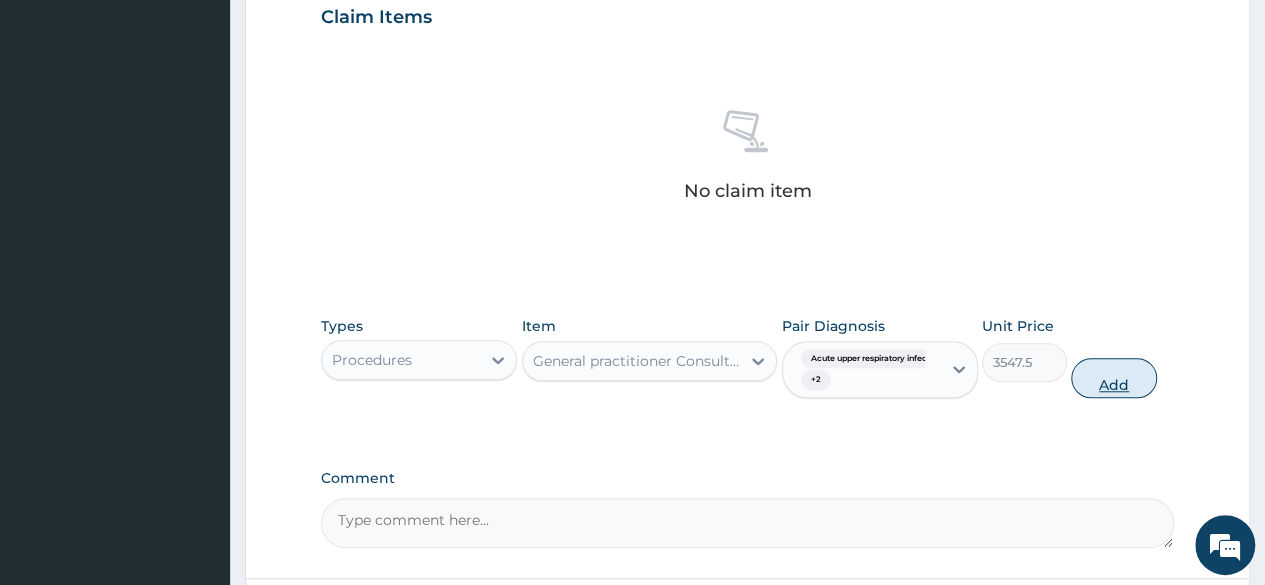click on "Add" at bounding box center [1113, 378] 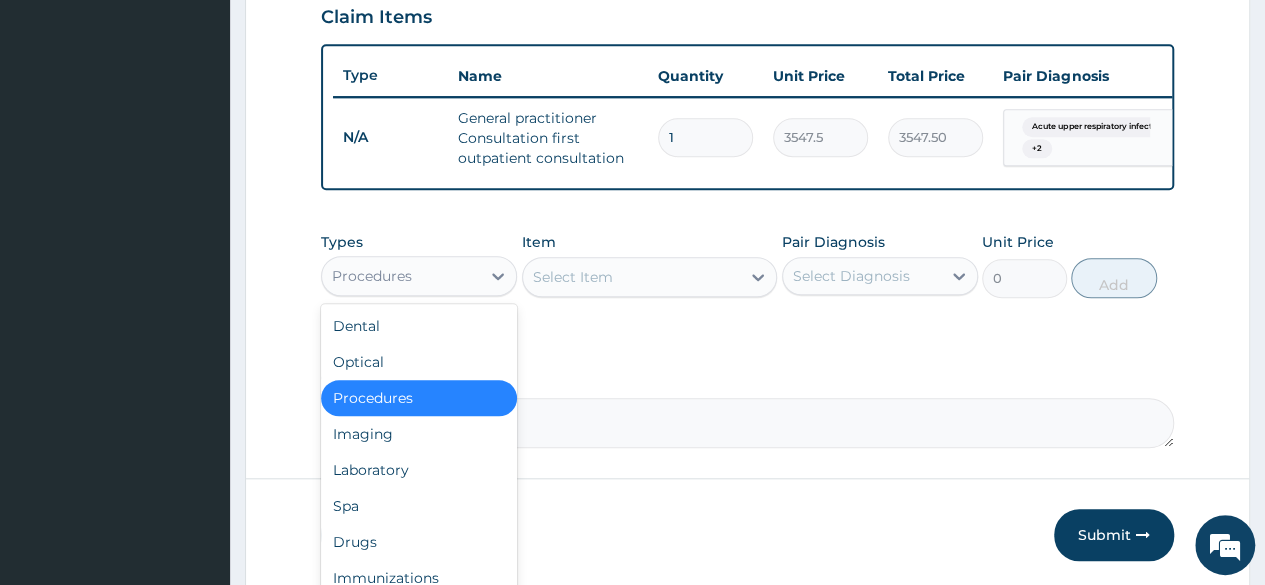 click on "Procedures" at bounding box center [401, 276] 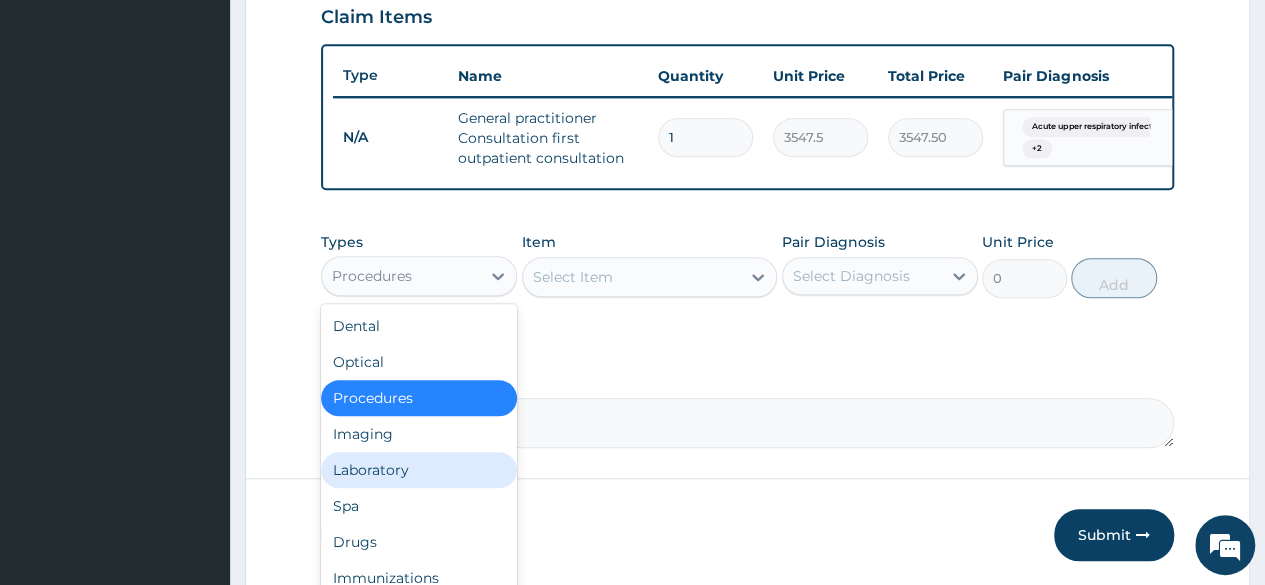 click on "Laboratory" at bounding box center (419, 470) 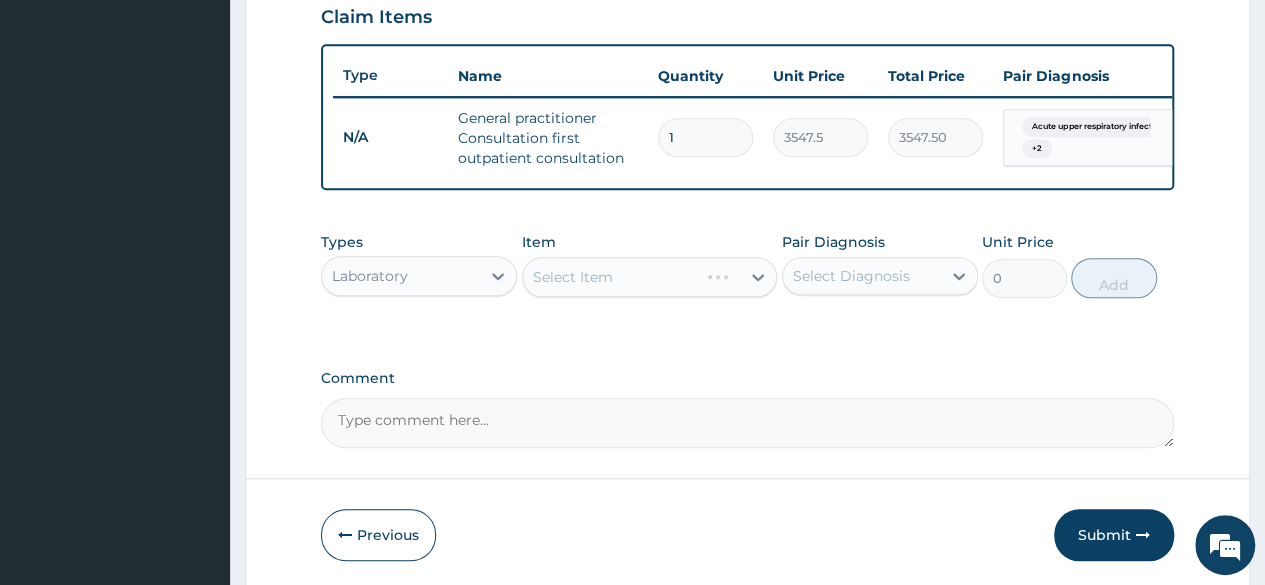 click on "Select Item" at bounding box center (650, 277) 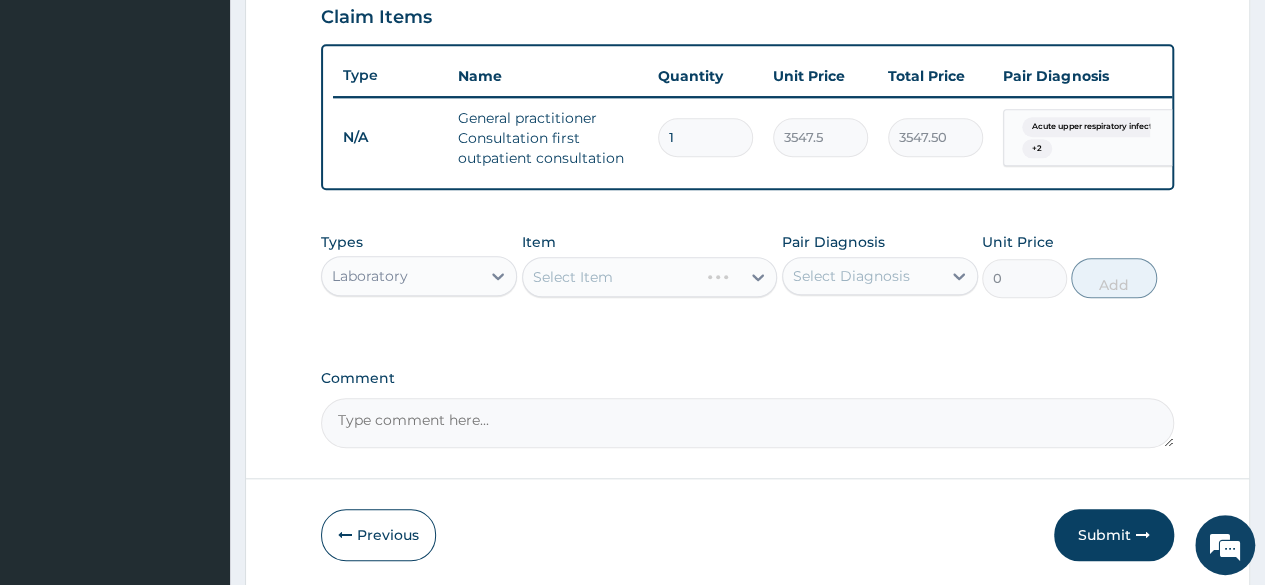 click on "Select Item" at bounding box center (650, 277) 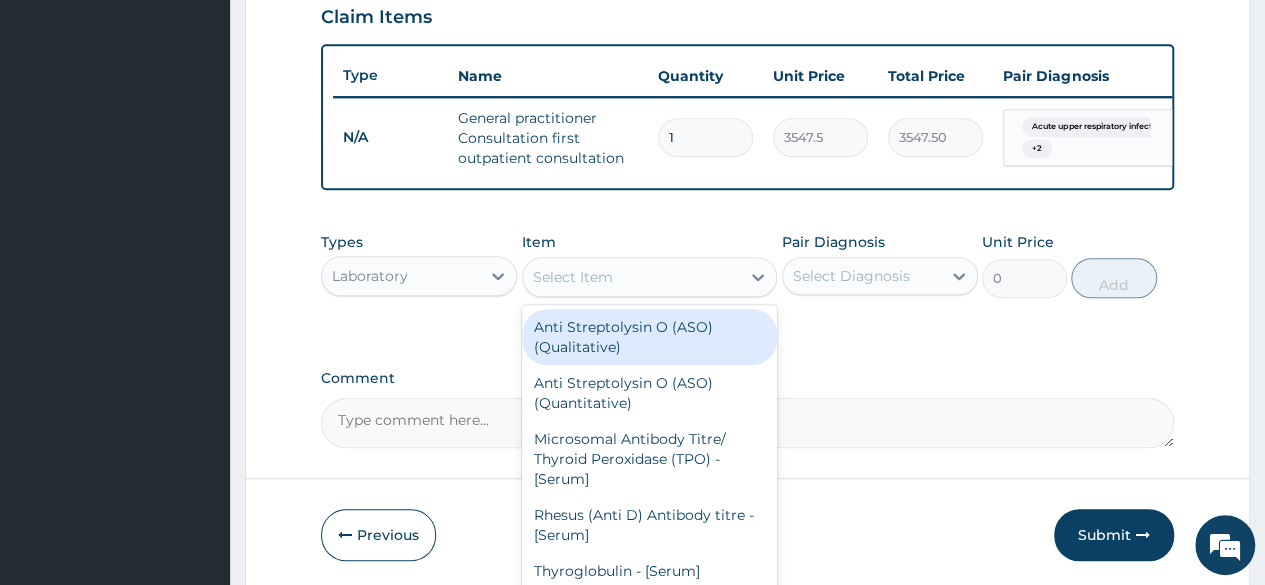 click on "Select Item" at bounding box center [573, 277] 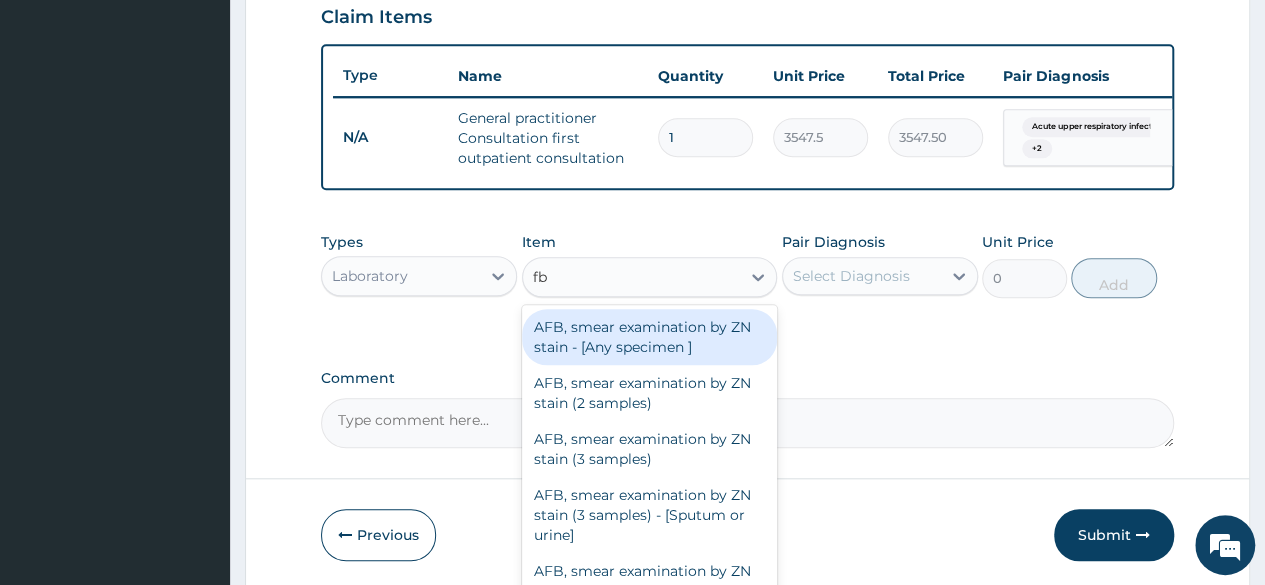 type on "fbc" 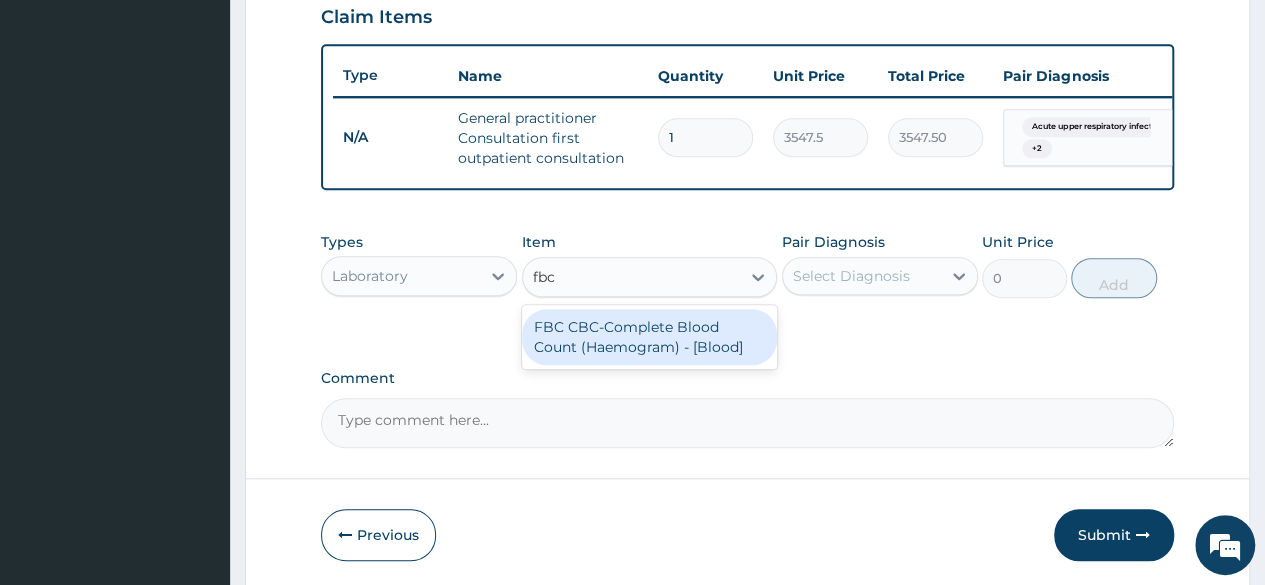 click on "FBC CBC-Complete Blood Count (Haemogram) - [Blood]" at bounding box center (650, 337) 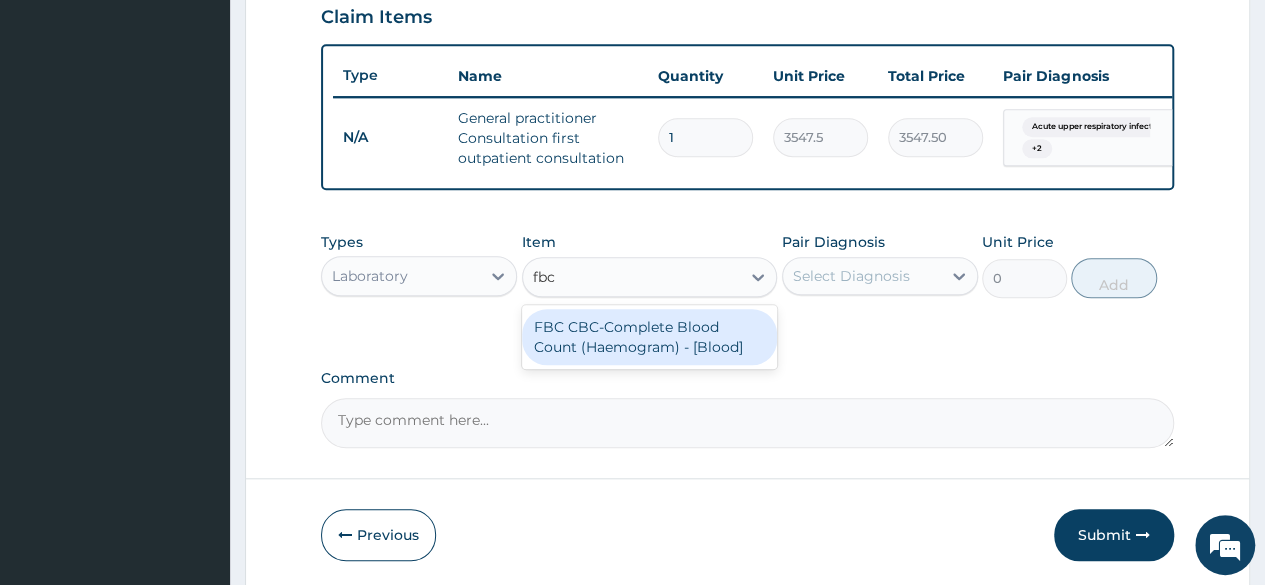 type 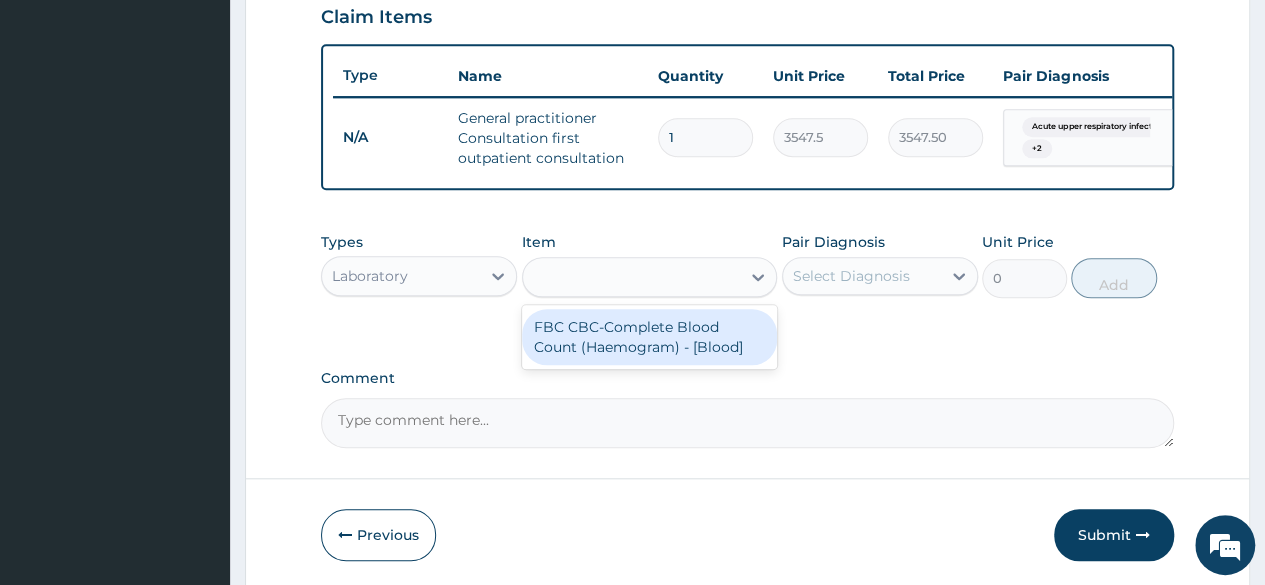 type on "4300" 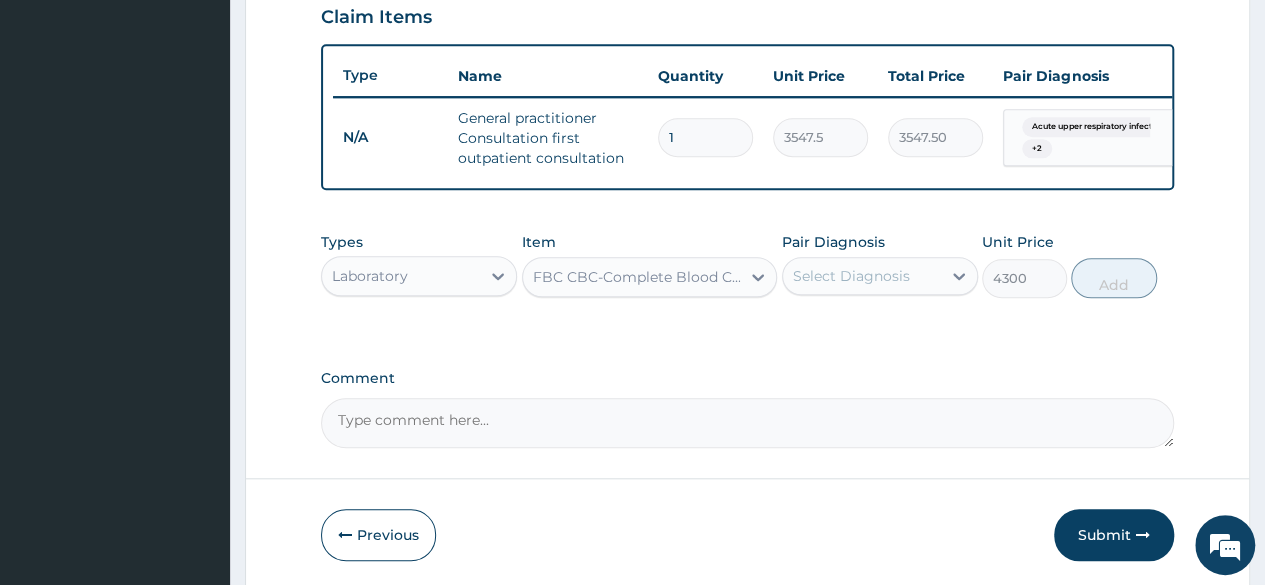 click on "Select Diagnosis" at bounding box center (851, 276) 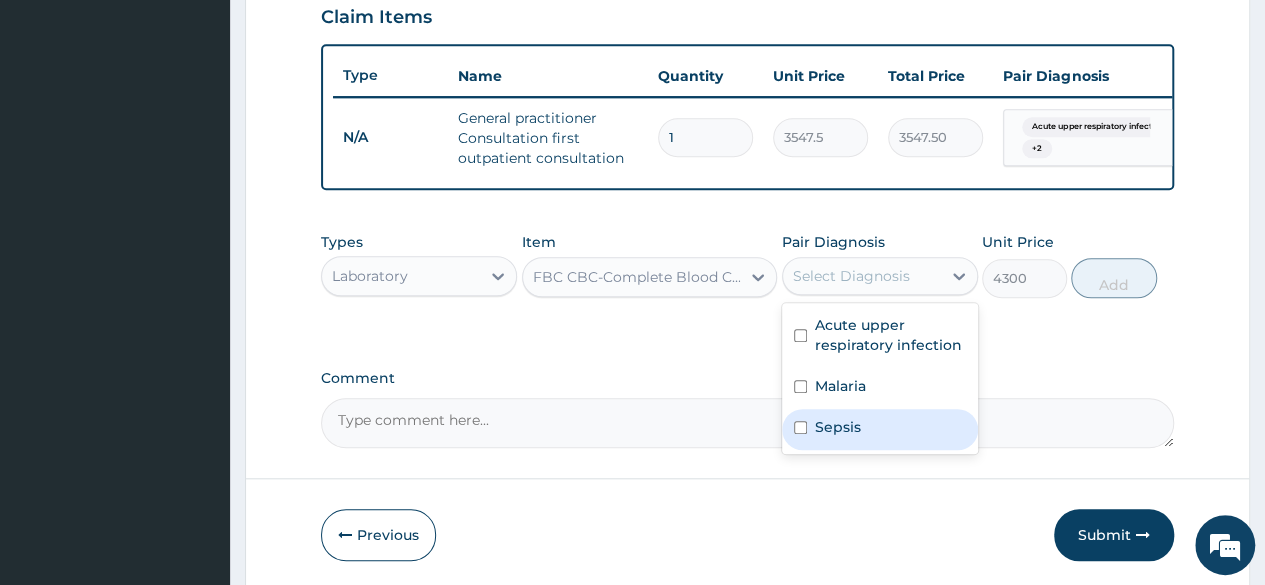 click on "Sepsis" at bounding box center (838, 427) 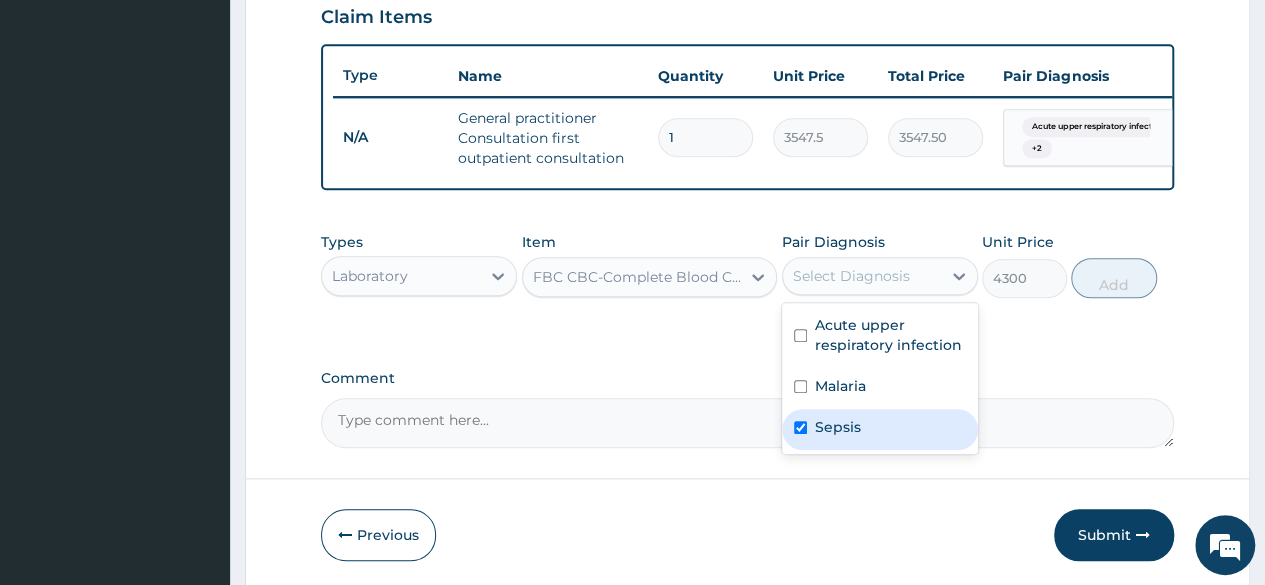 checkbox on "true" 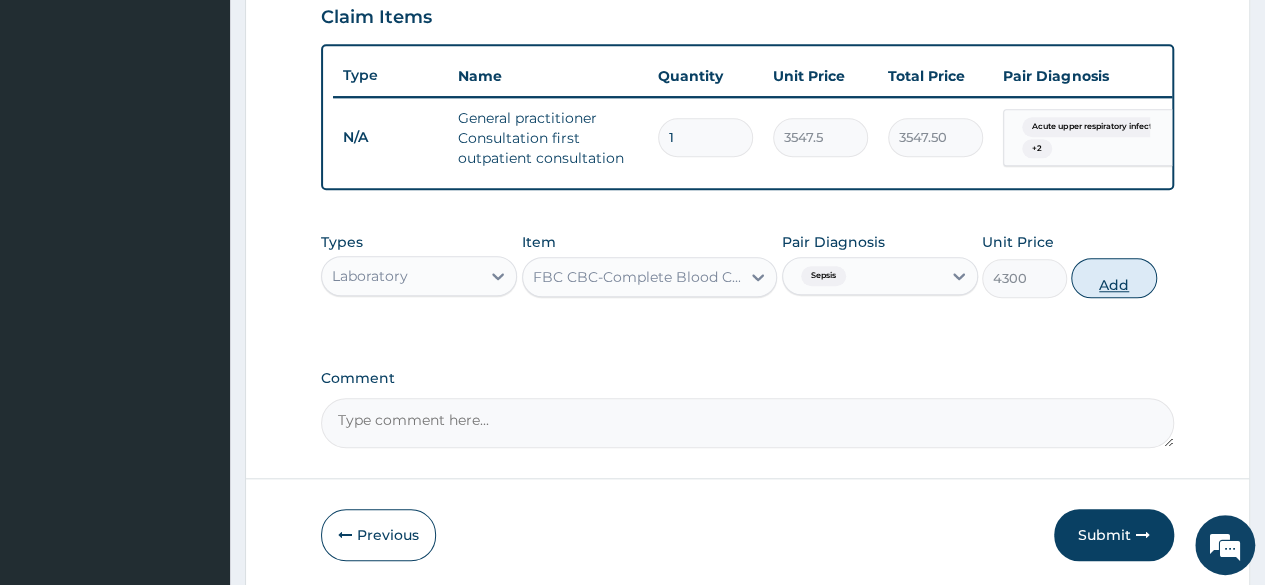 click on "Add" at bounding box center (1113, 278) 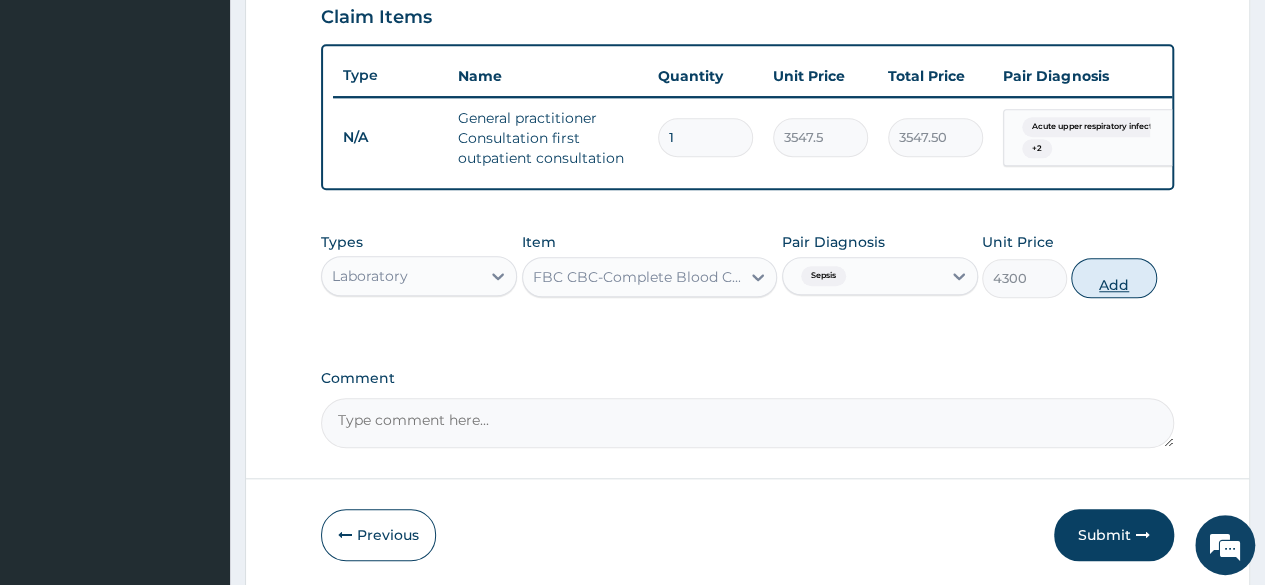 type on "0" 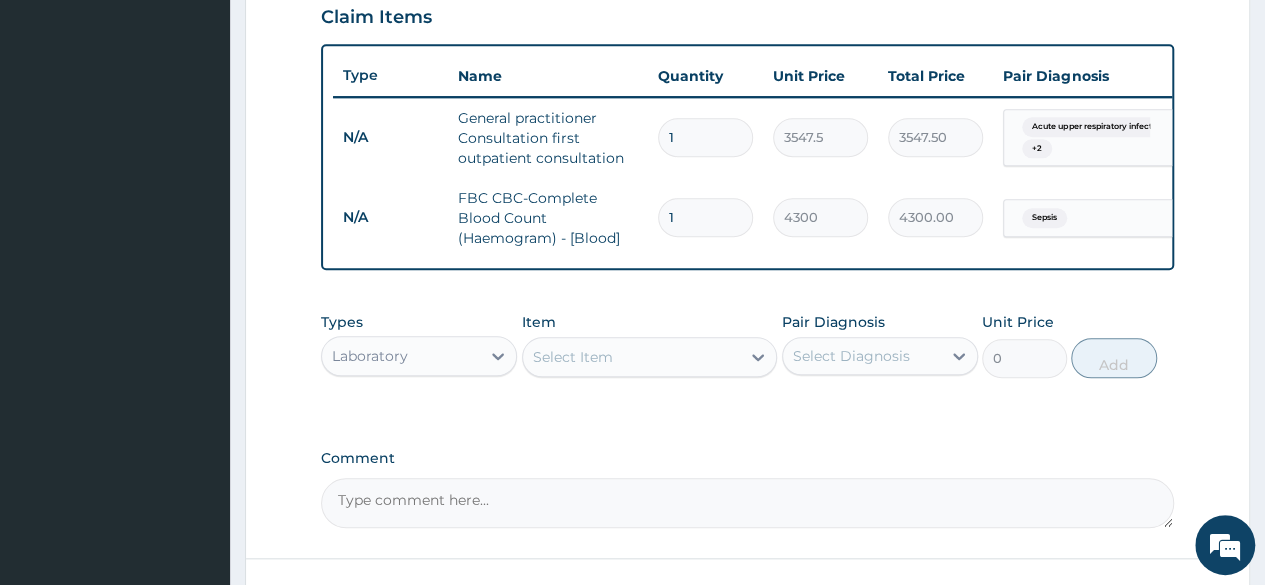 click on "Laboratory" at bounding box center [401, 356] 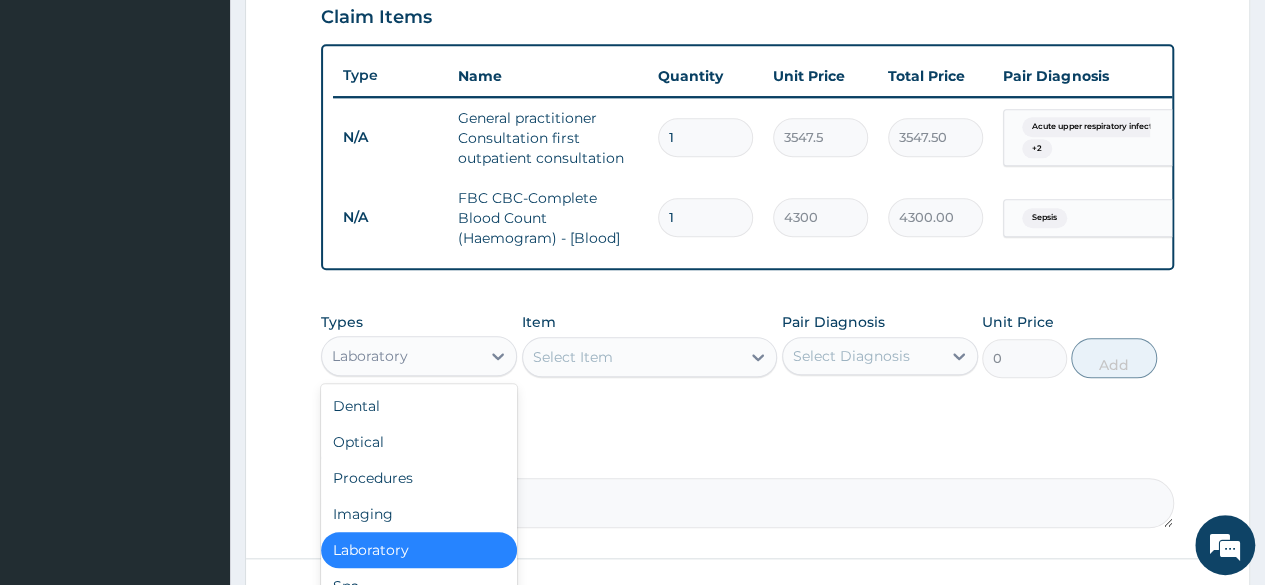 scroll, scrollTop: 68, scrollLeft: 0, axis: vertical 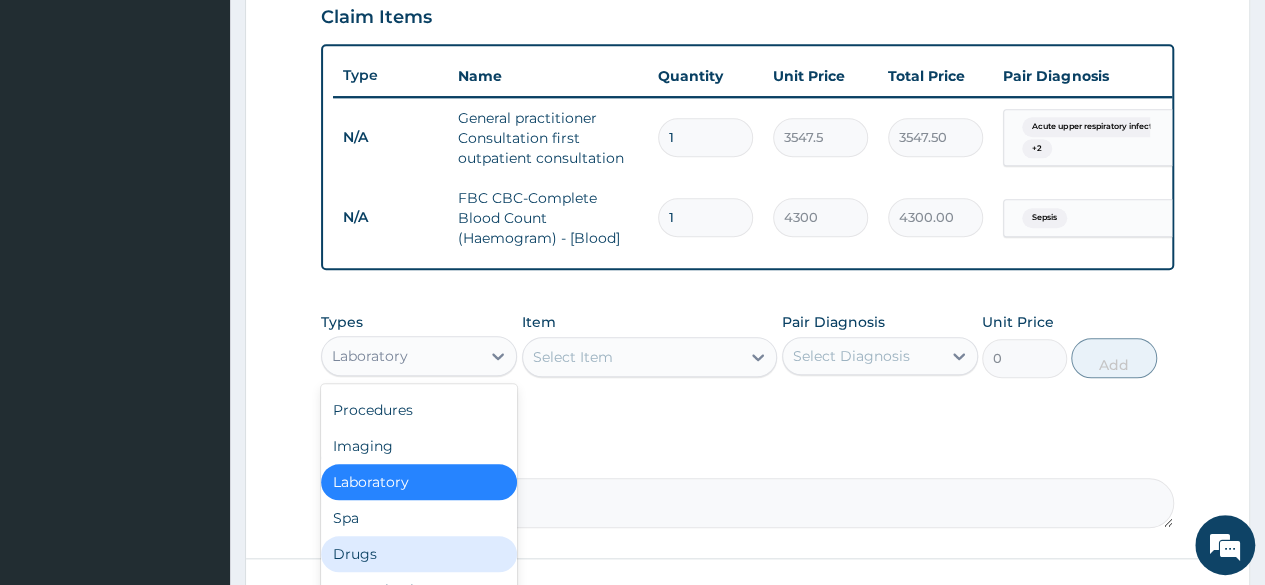 click on "Drugs" at bounding box center [419, 554] 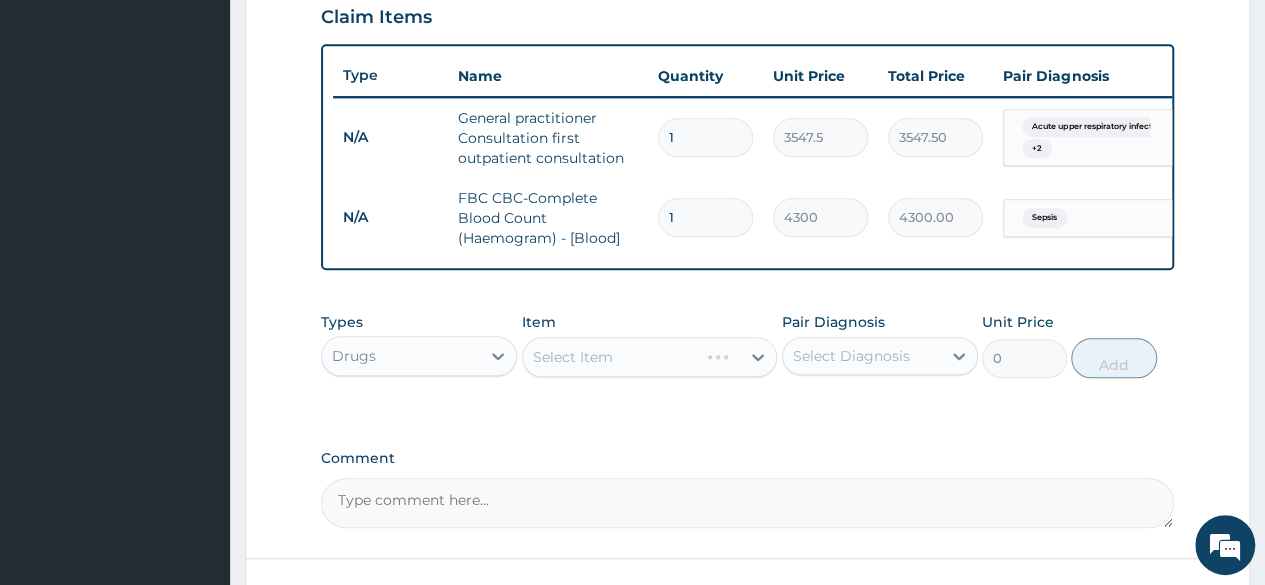 click on "Select Item" at bounding box center [650, 357] 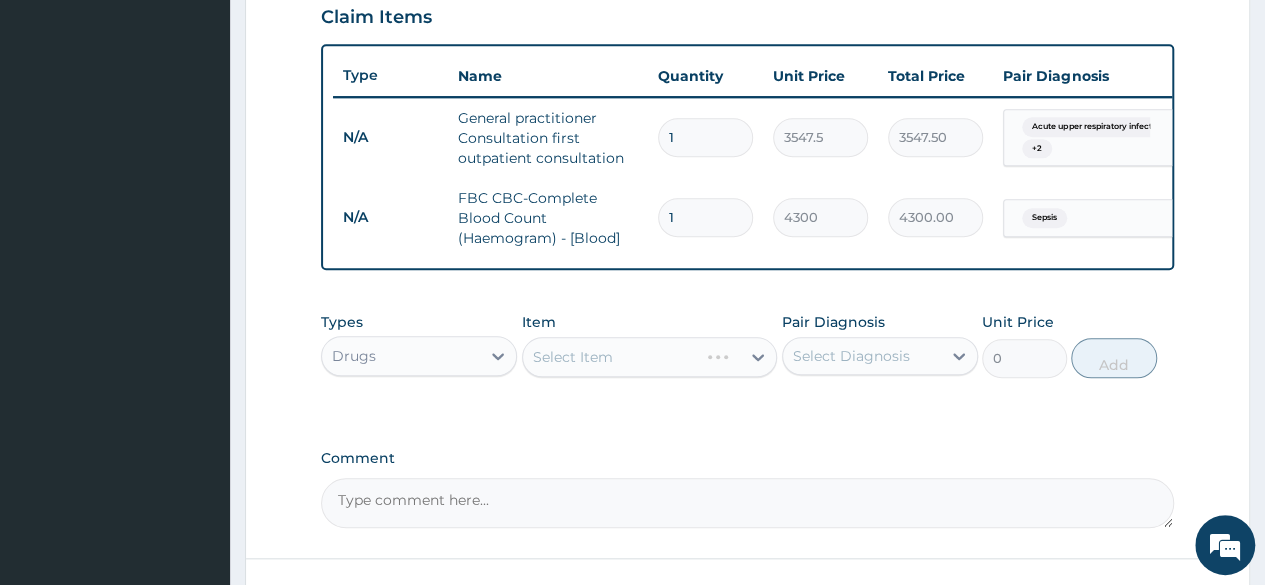click on "Select Item" at bounding box center (650, 357) 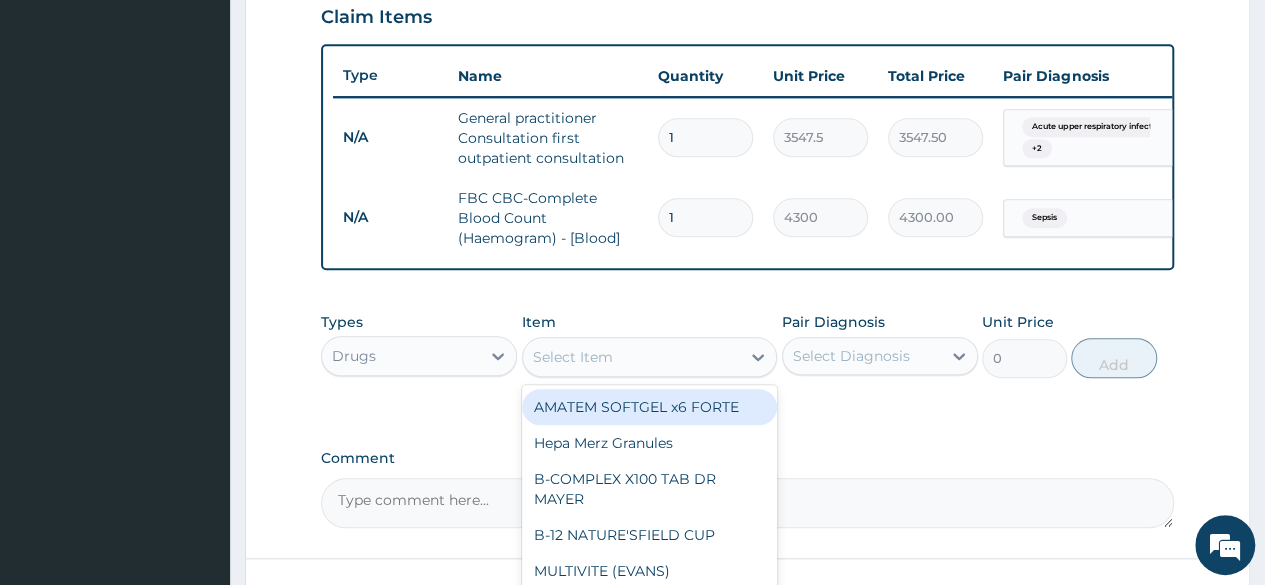 click on "Select Item" at bounding box center (573, 357) 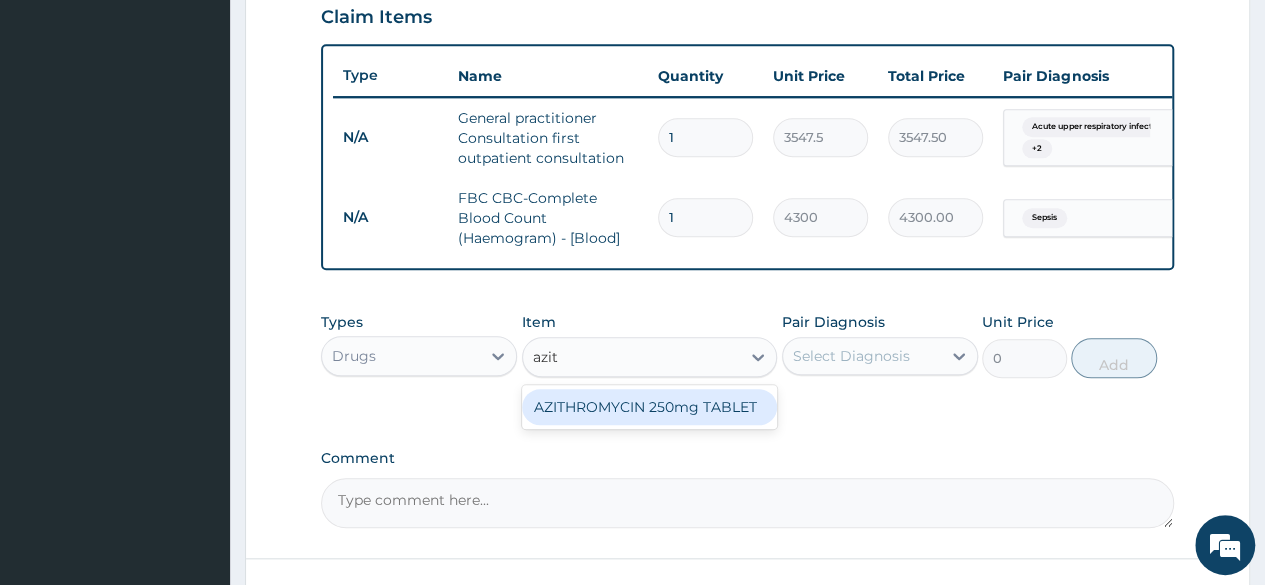 type on "azith" 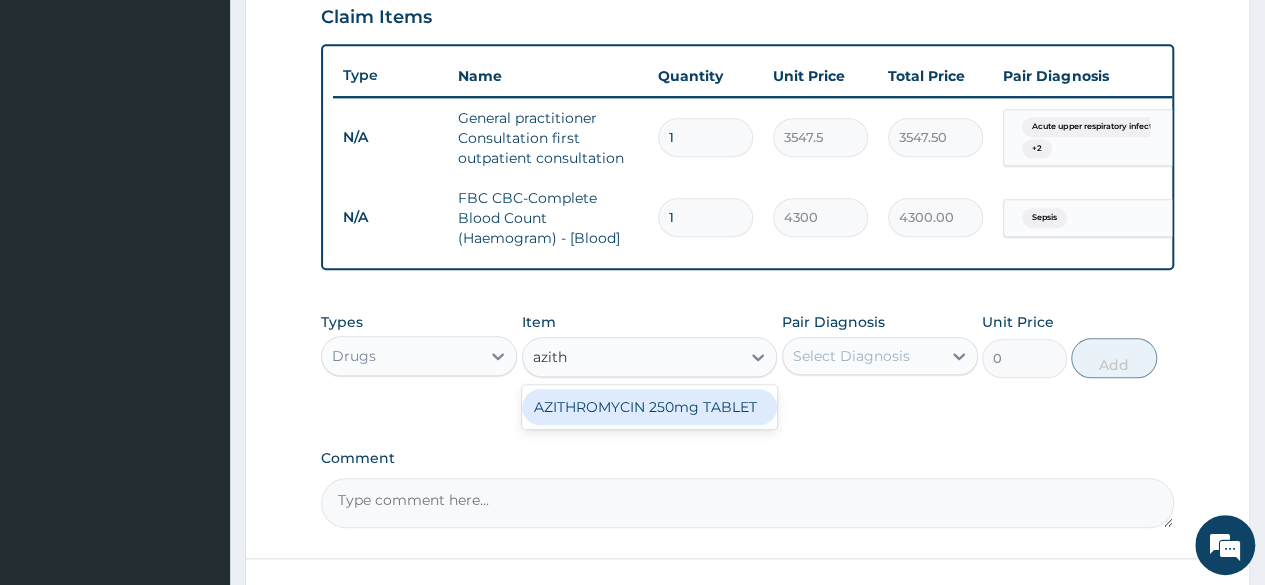 click on "AZITHROMYCIN 250mg TABLET" at bounding box center [650, 407] 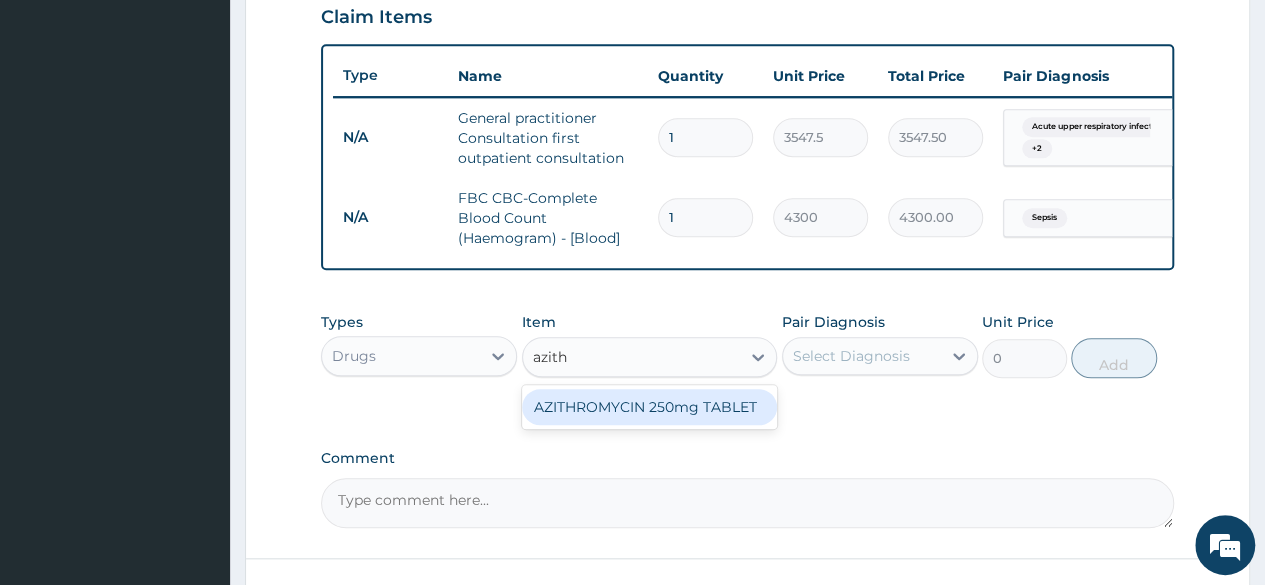 type 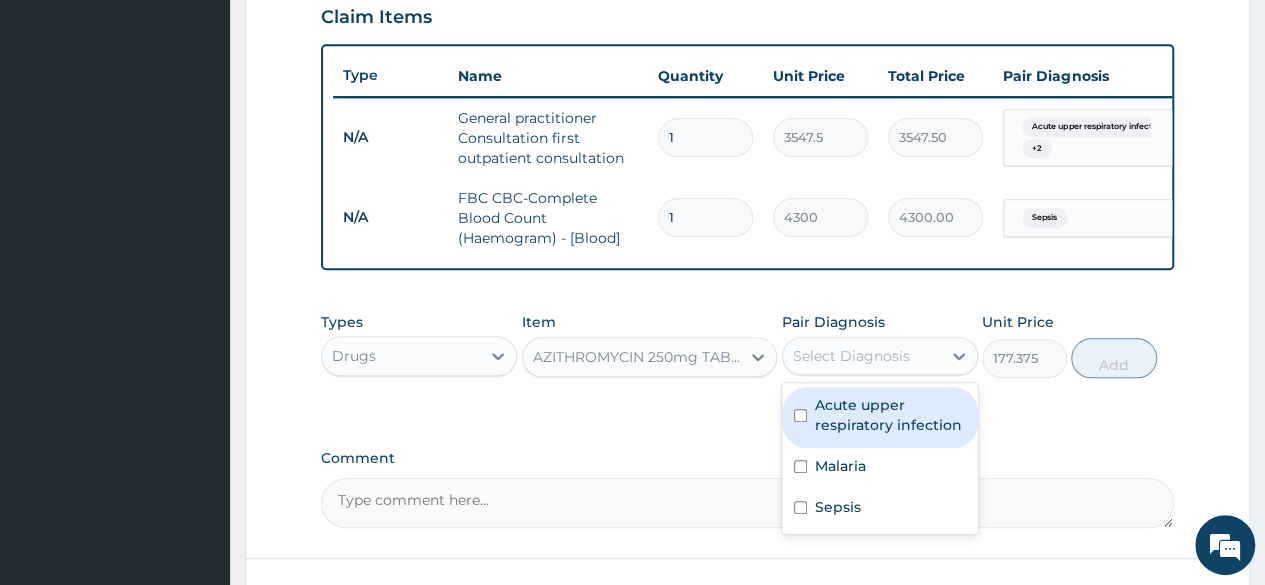 click on "Select Diagnosis" at bounding box center (851, 356) 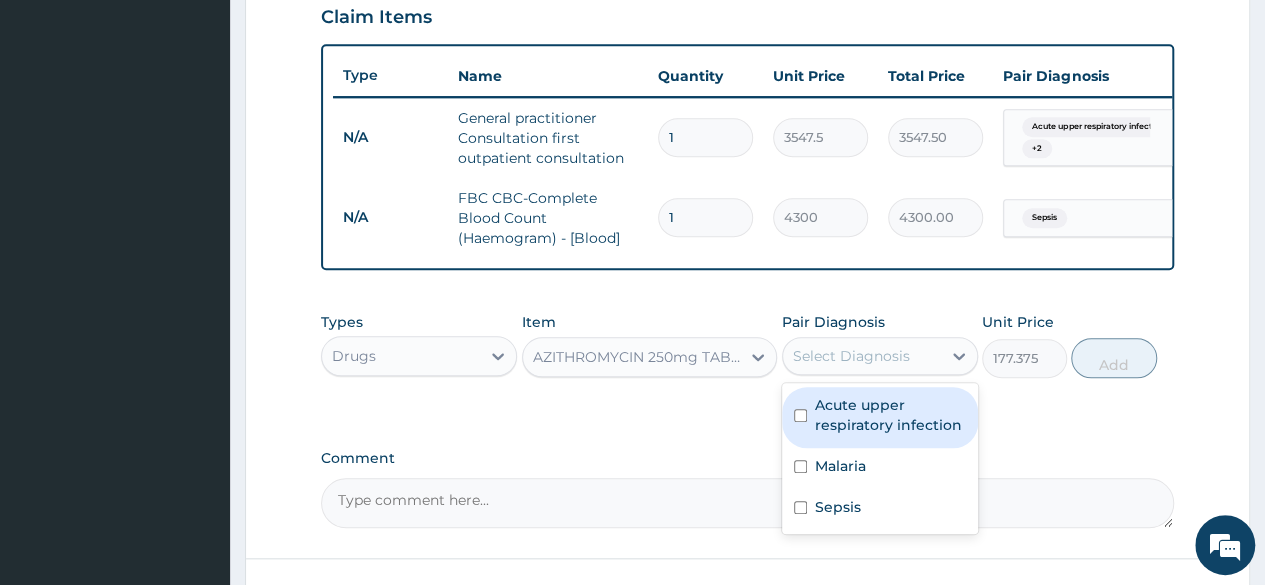 click on "Acute upper respiratory infection" at bounding box center (890, 415) 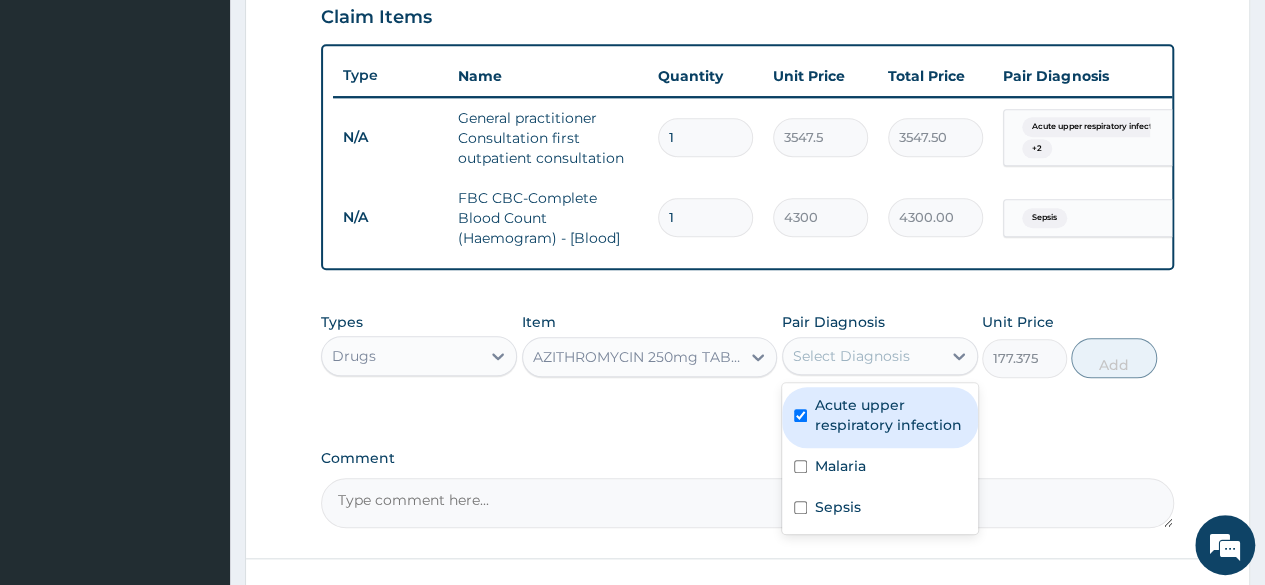 checkbox on "true" 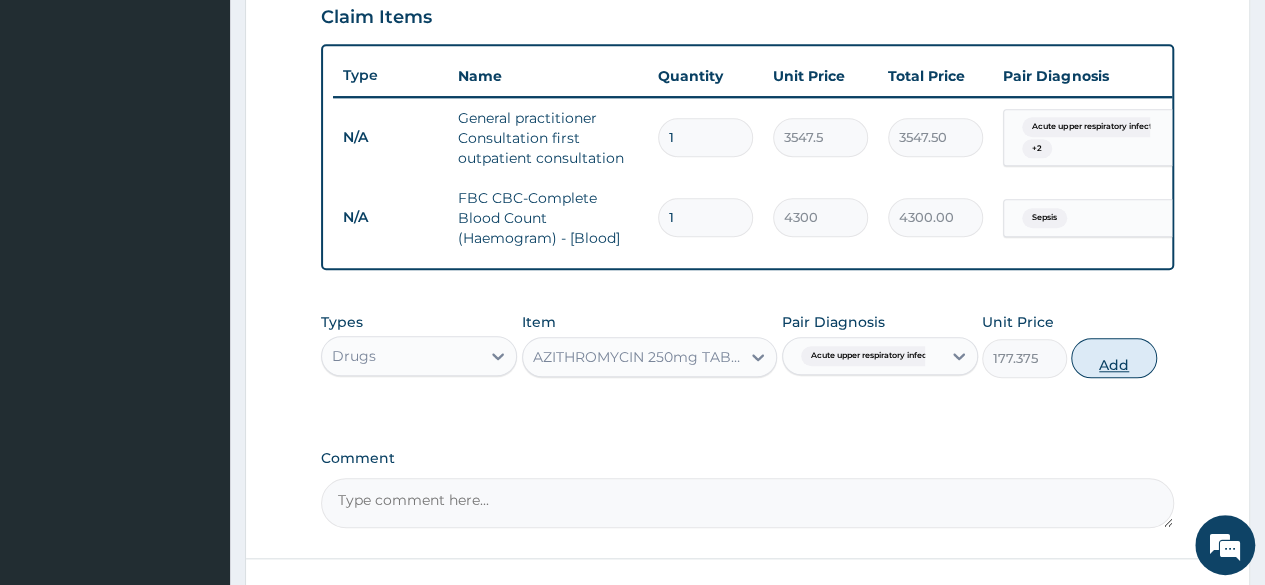 click on "Add" at bounding box center [1113, 358] 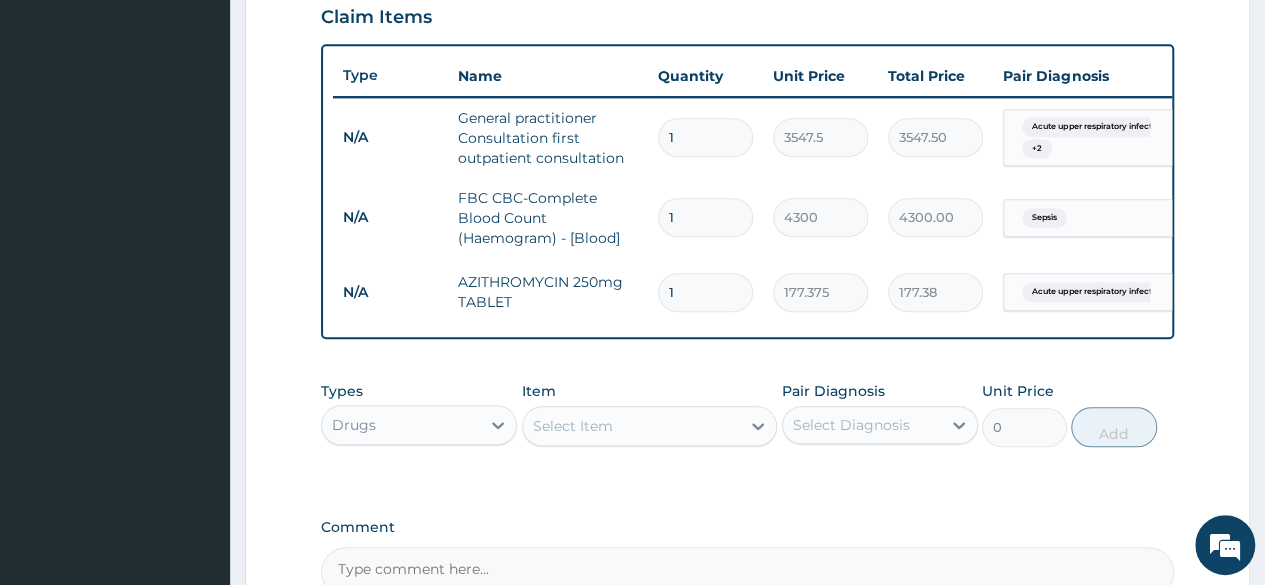 type 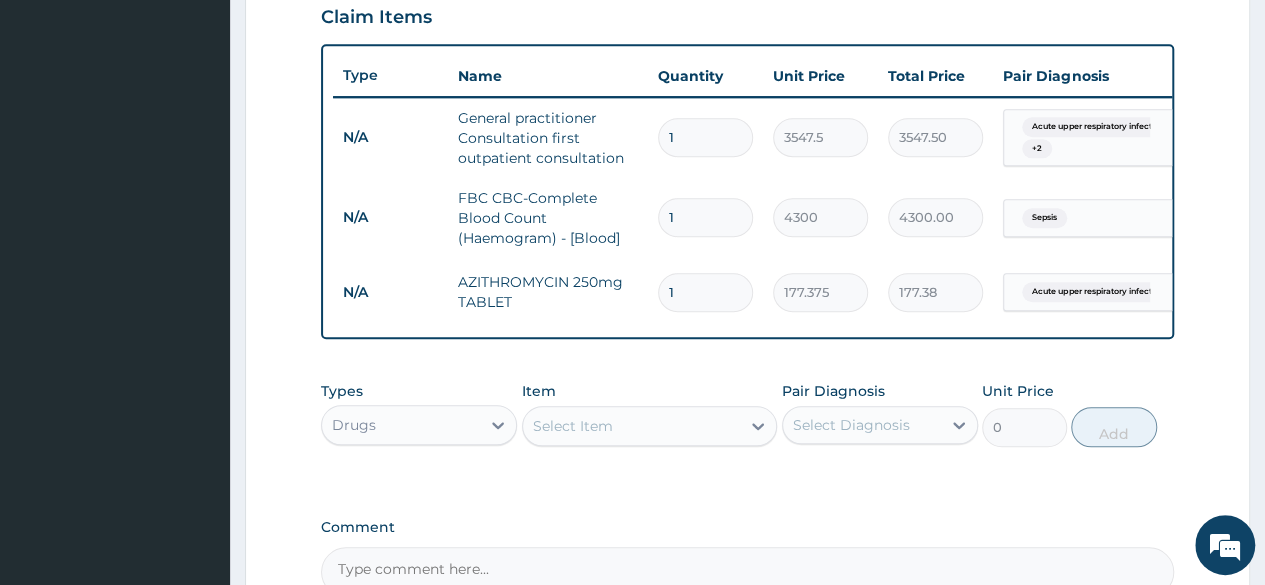 type on "0.00" 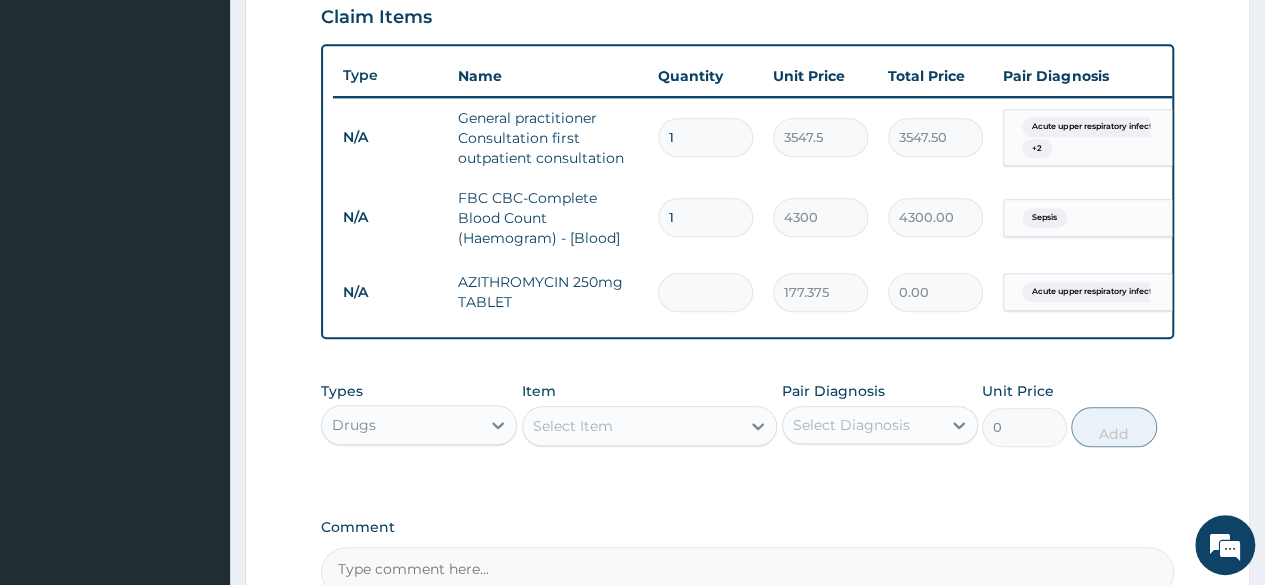 type on "6" 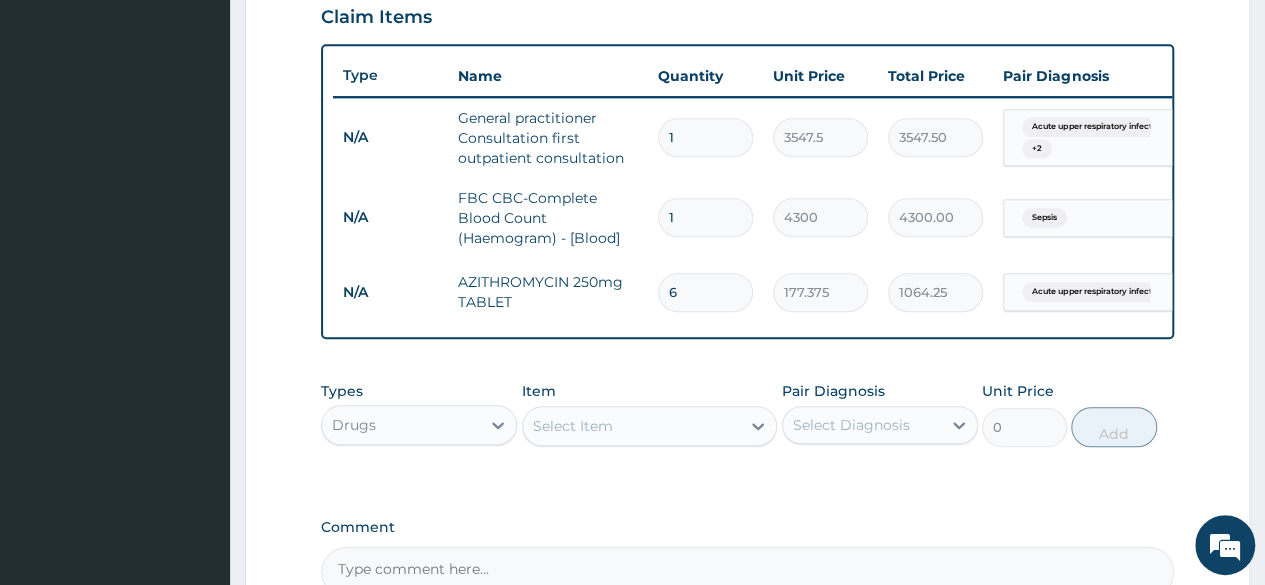type on "6" 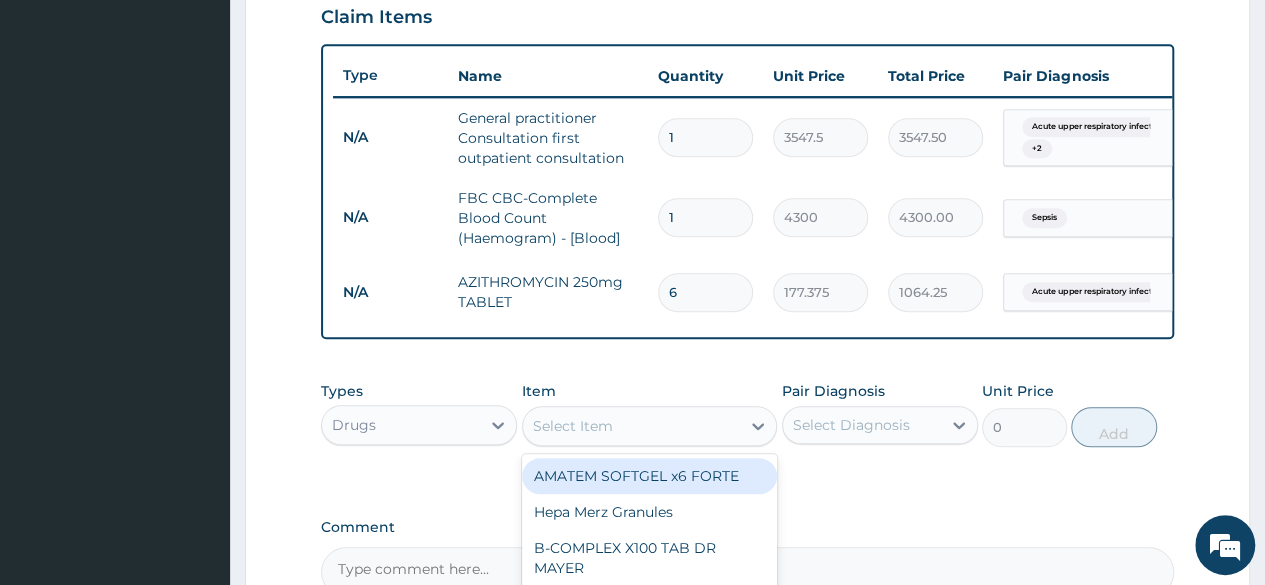 click on "Select Item" at bounding box center (573, 426) 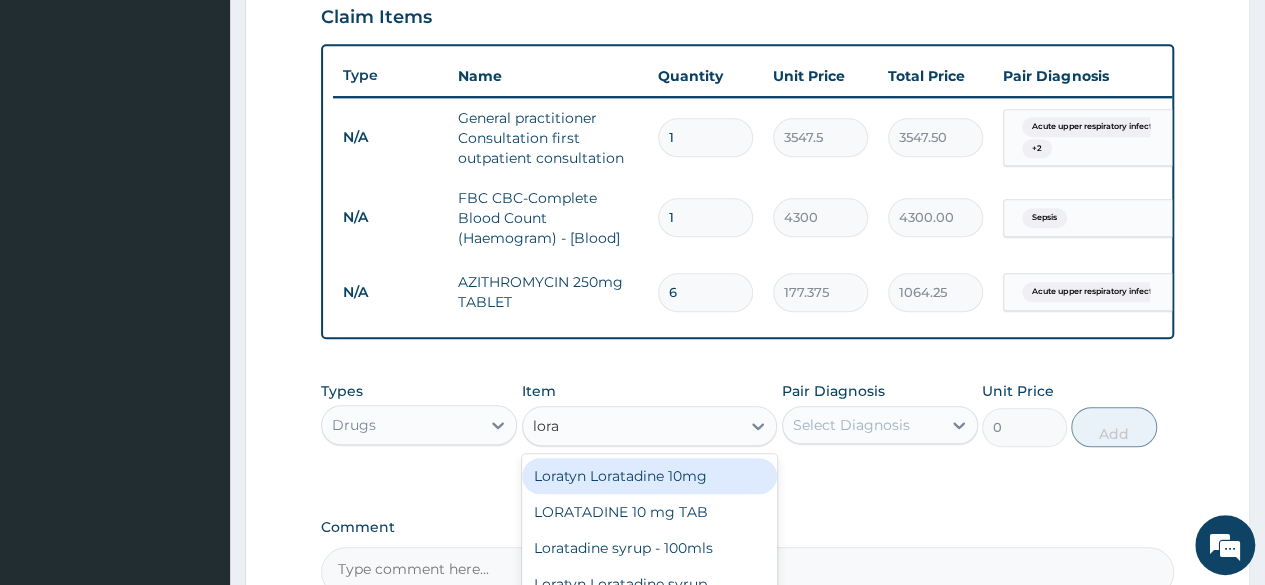 type on "lorat" 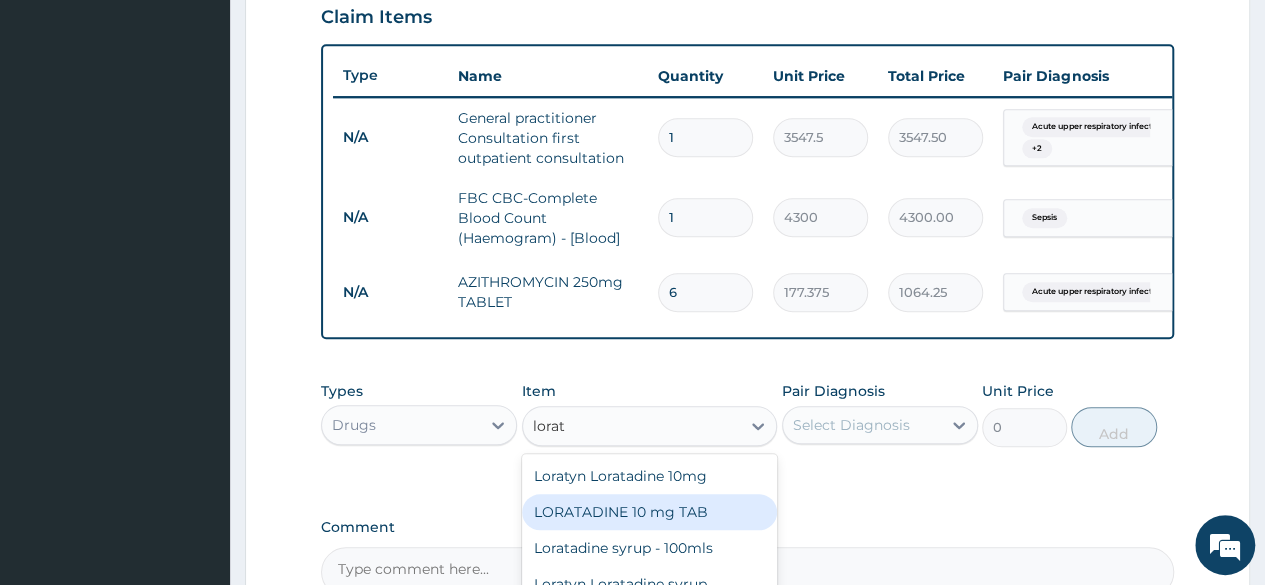 click on "LORATADINE 10 mg TAB" at bounding box center [650, 512] 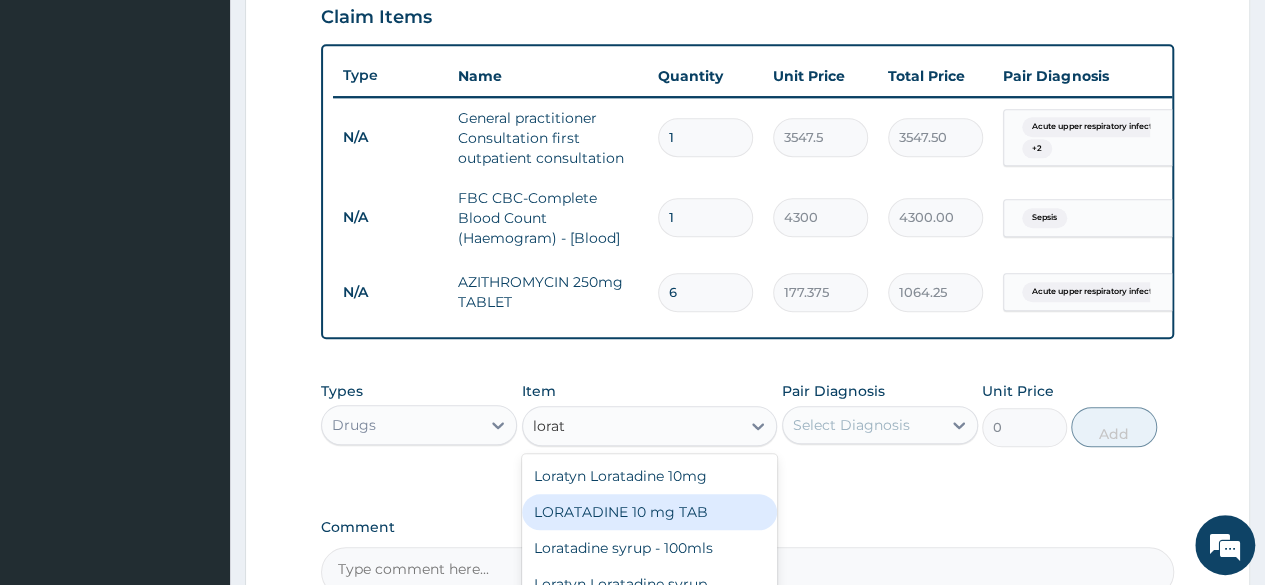 type 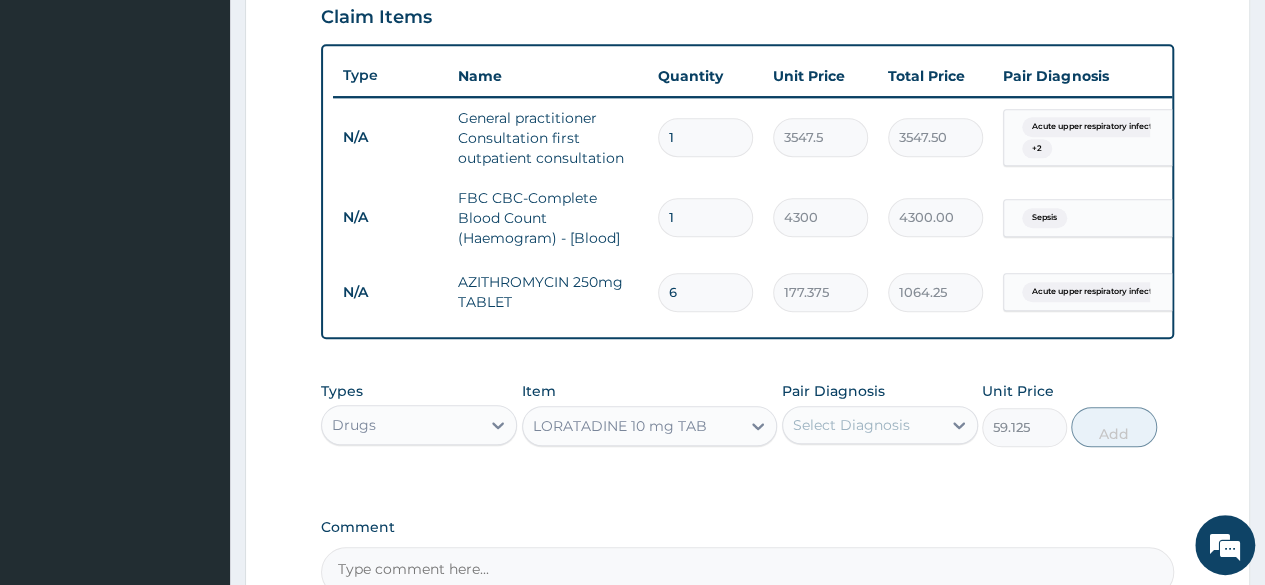 click on "Select Diagnosis" at bounding box center [851, 425] 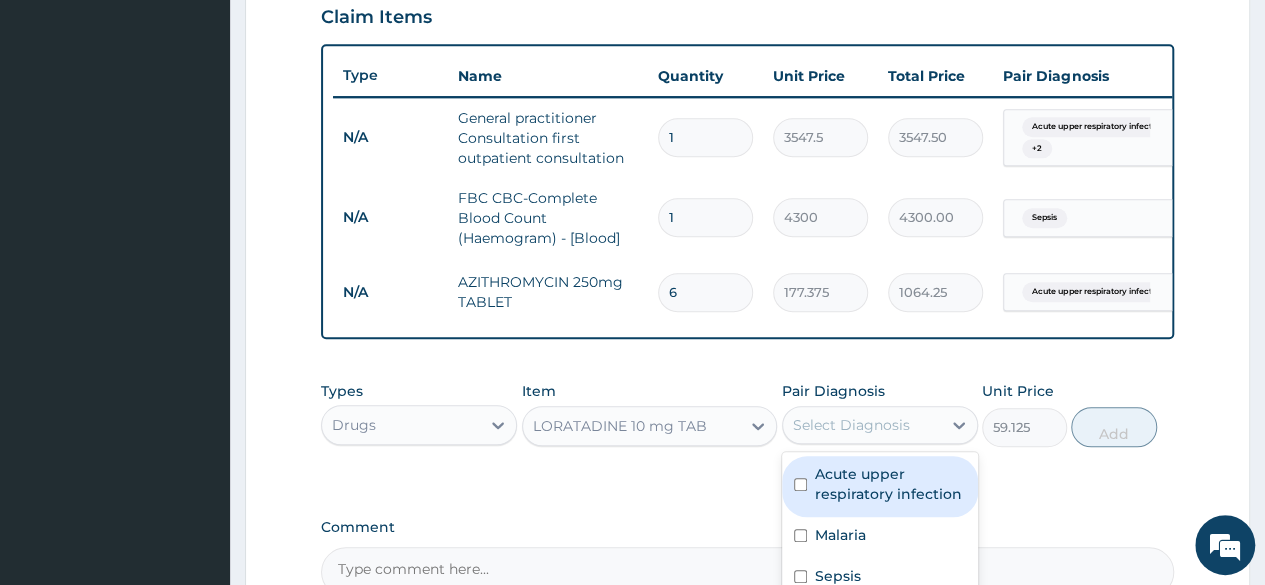 click on "Acute upper respiratory infection" at bounding box center [890, 484] 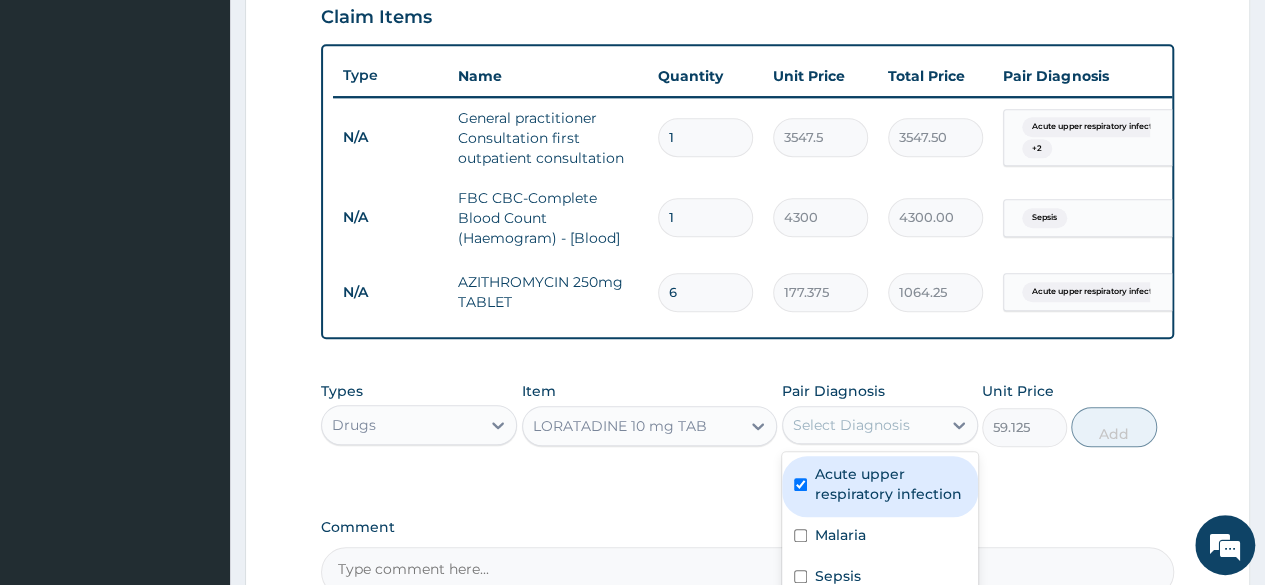 checkbox on "true" 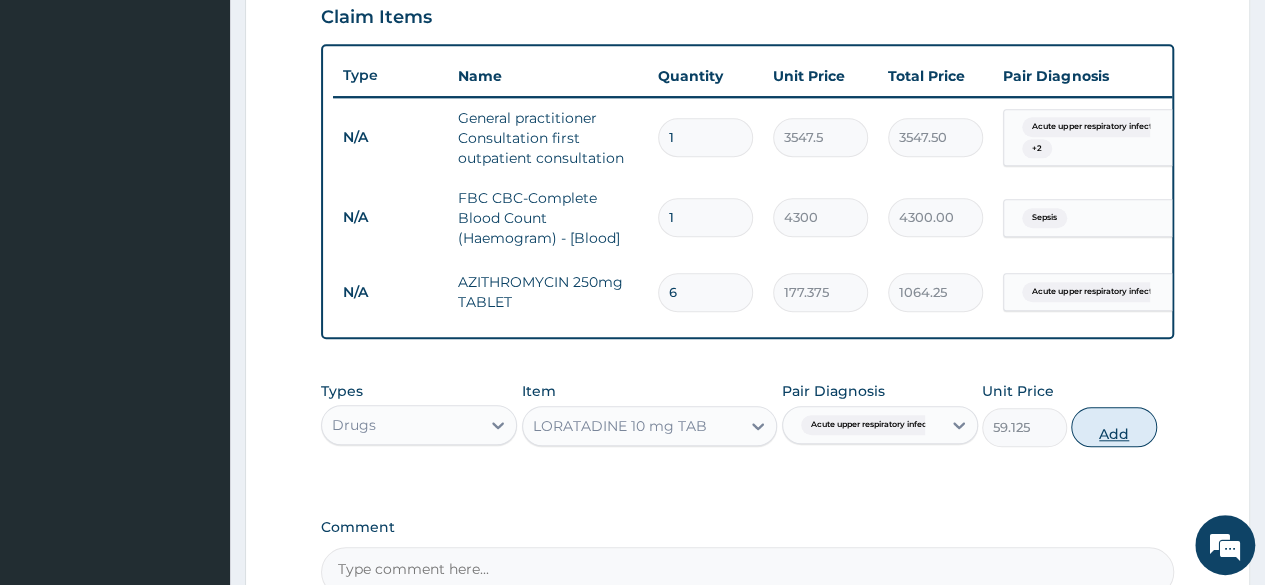 click on "Add" at bounding box center [1113, 427] 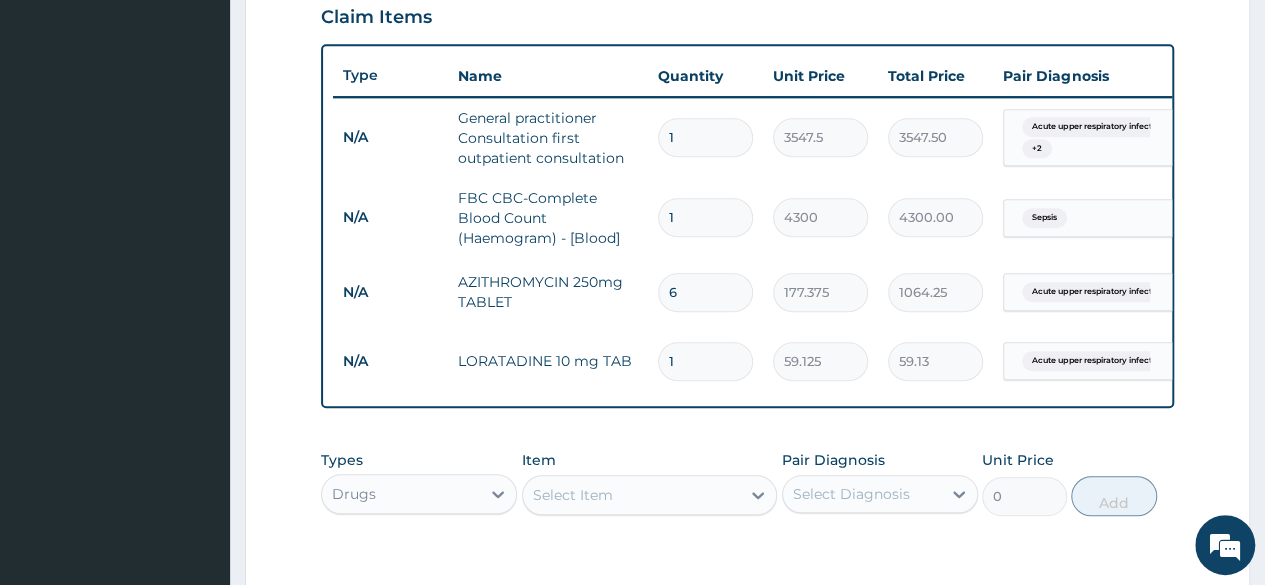 type 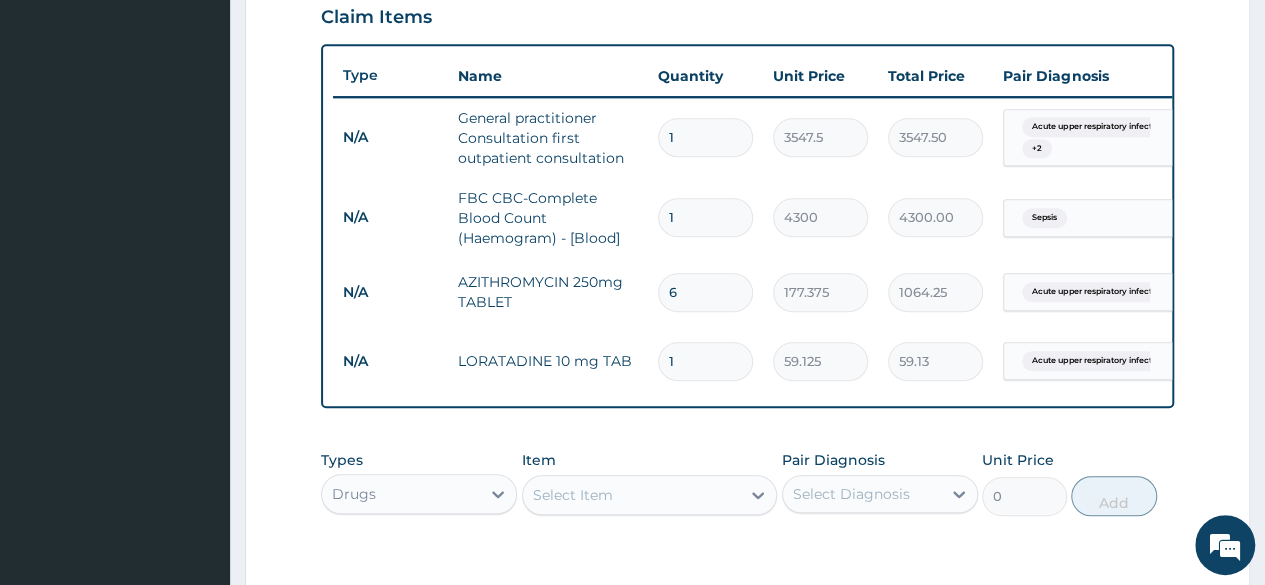 type on "0.00" 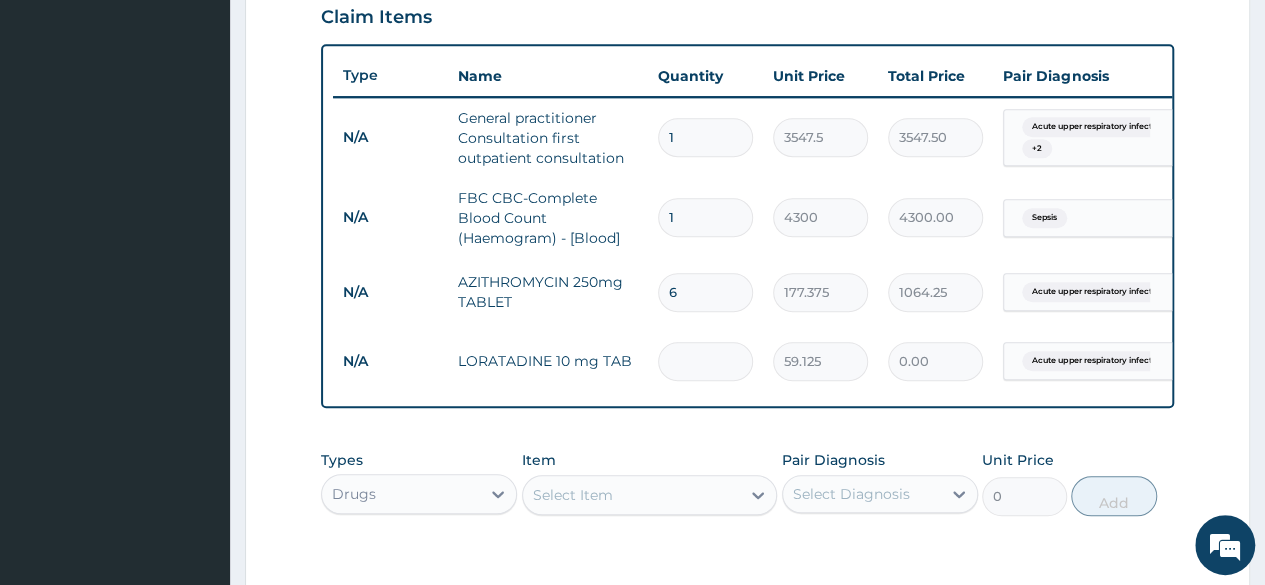 type on "7" 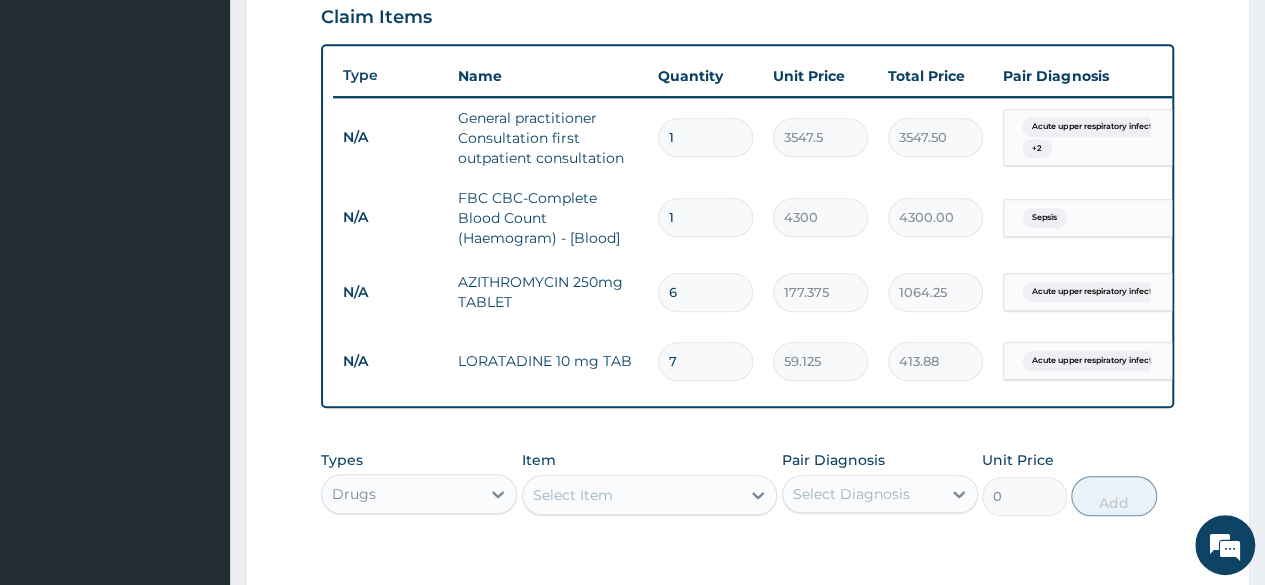 type on "7" 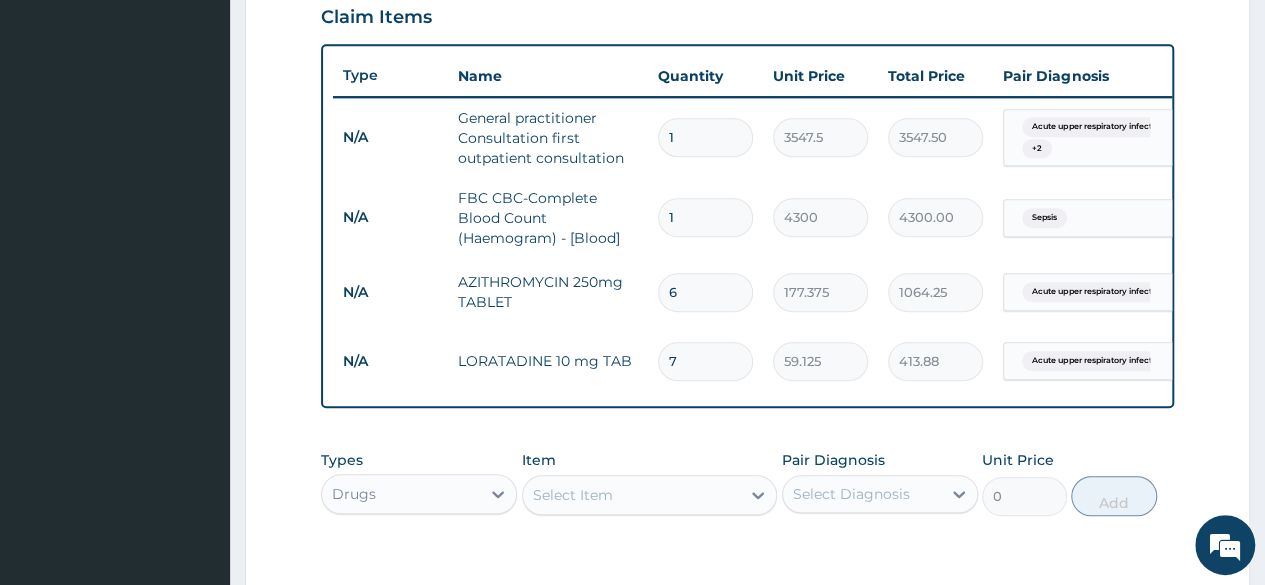 click on "Select Item" at bounding box center [573, 495] 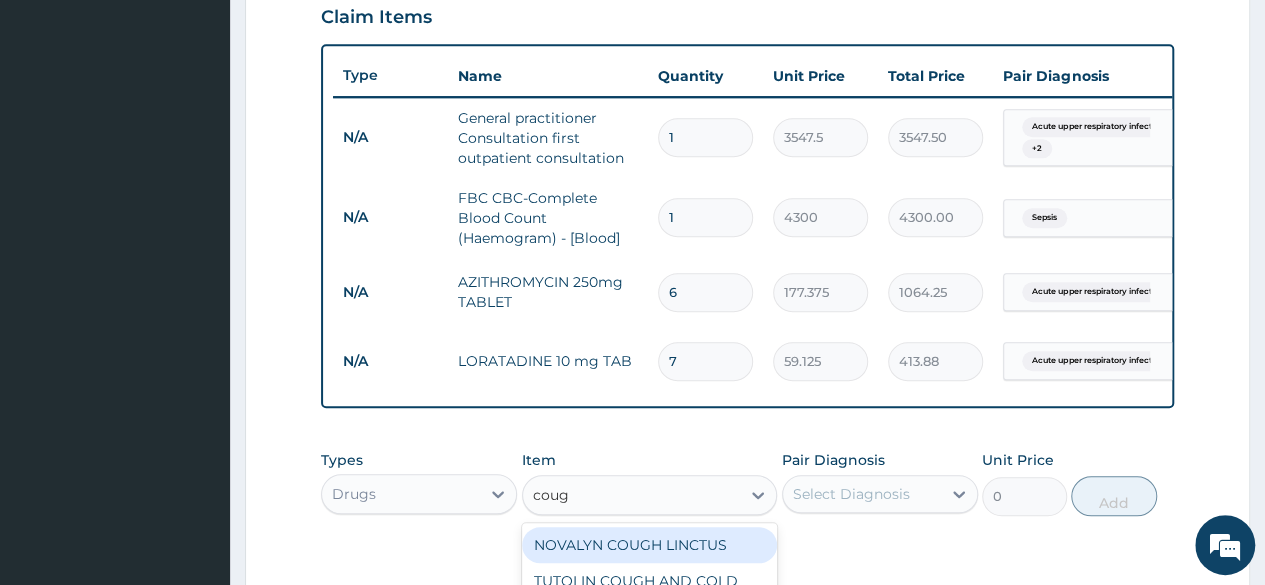 type on "cough" 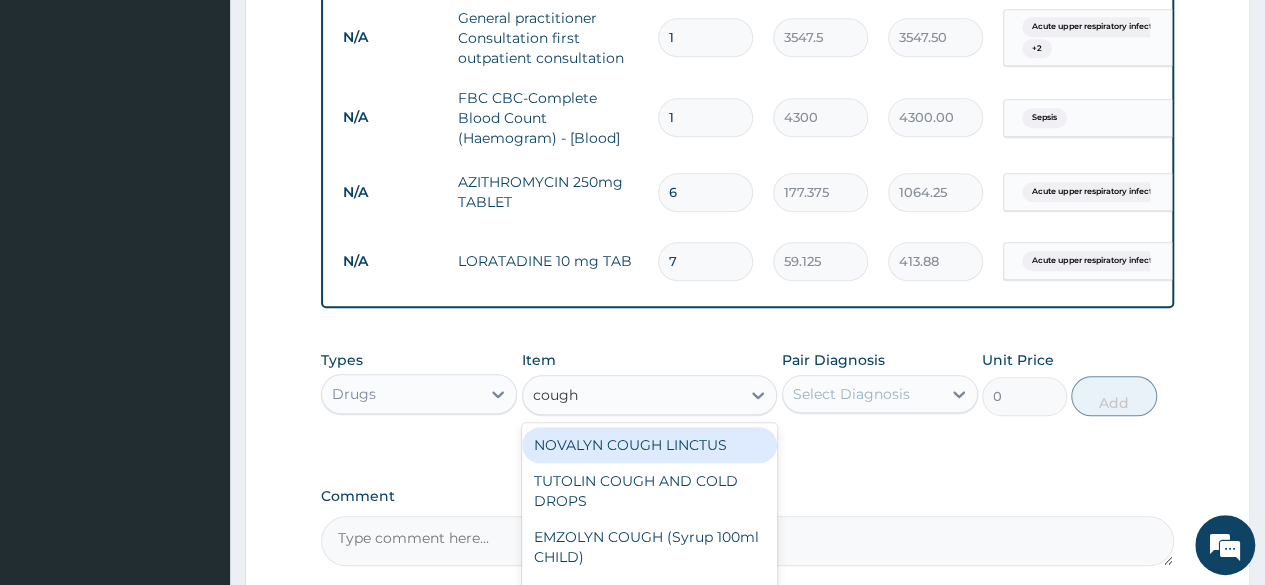 scroll, scrollTop: 900, scrollLeft: 0, axis: vertical 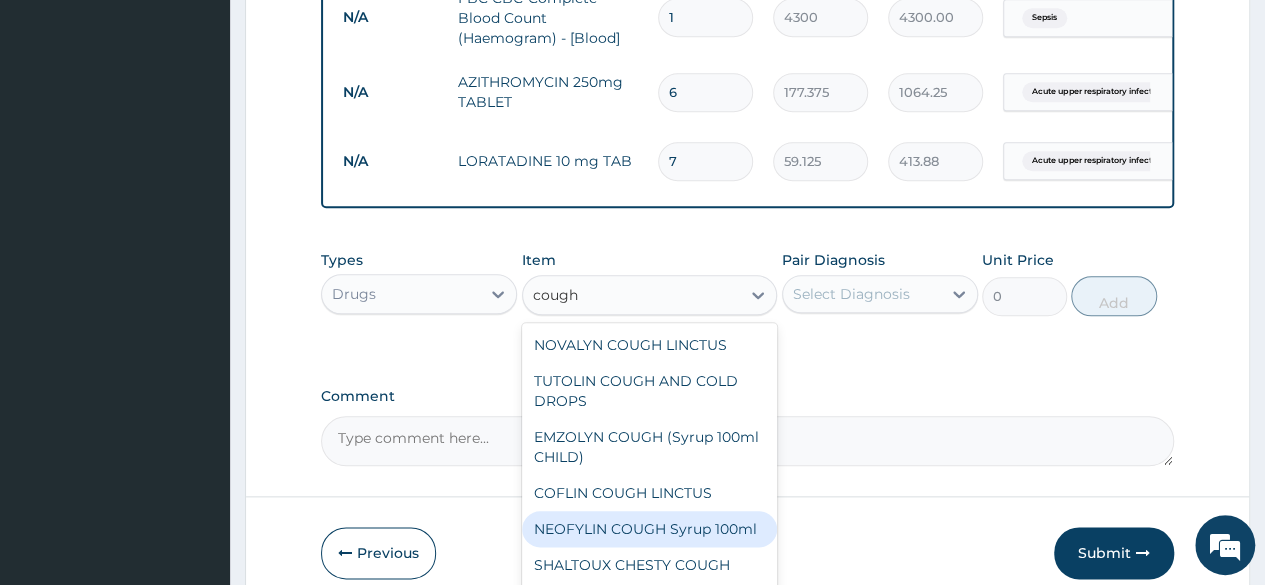 click on "NEOFYLIN COUGH Syrup 100ml" at bounding box center (650, 529) 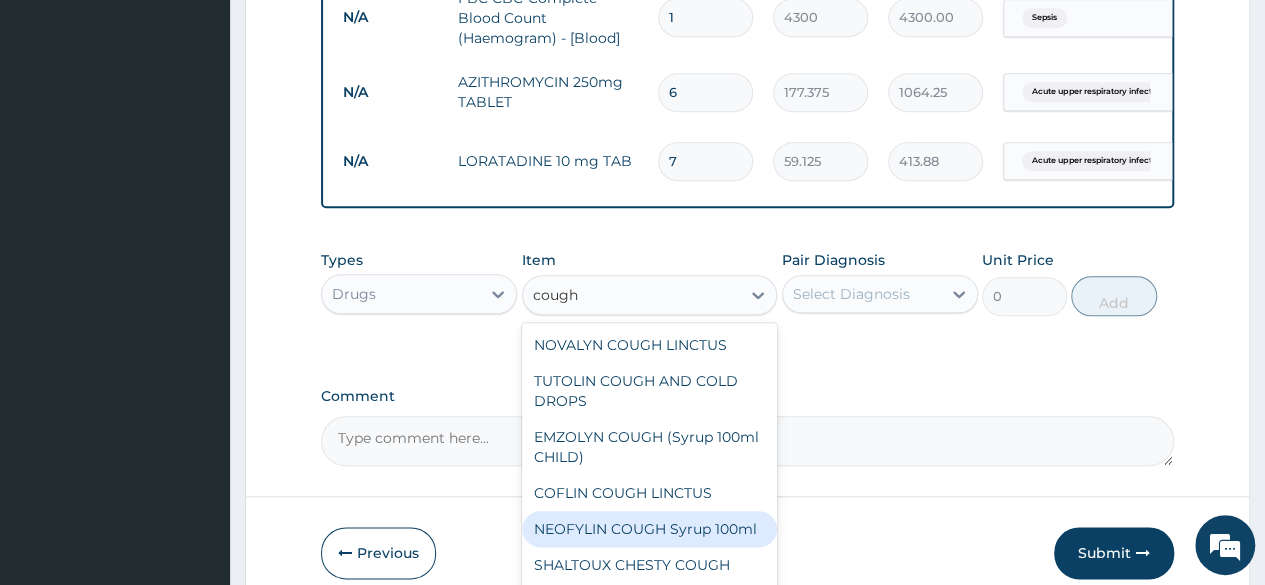 type 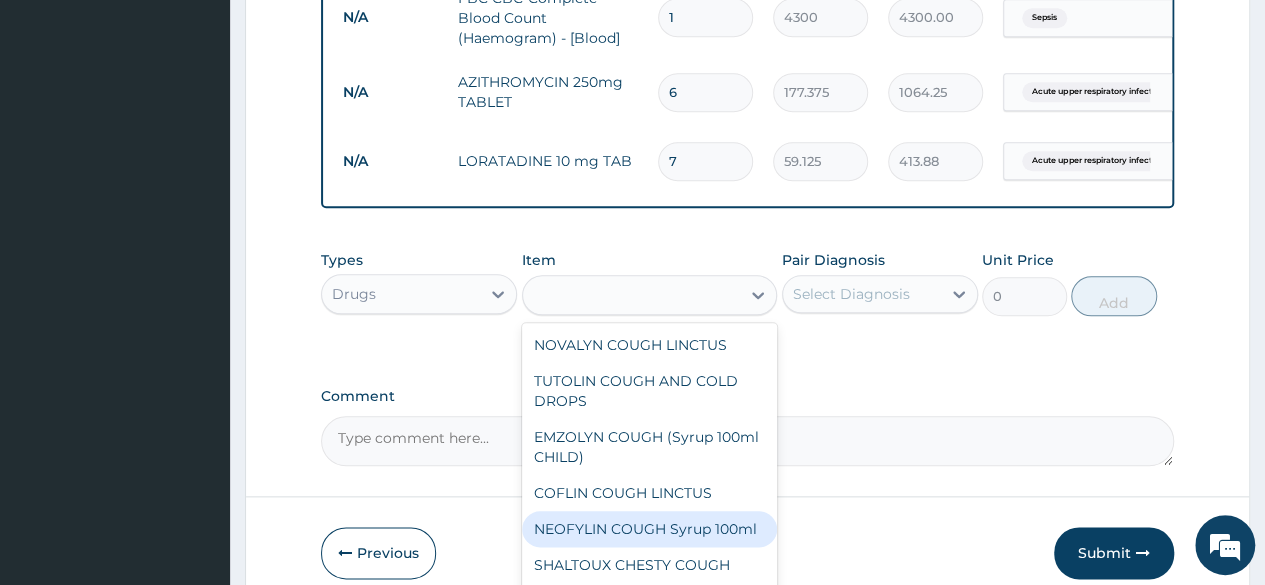 type on "1419" 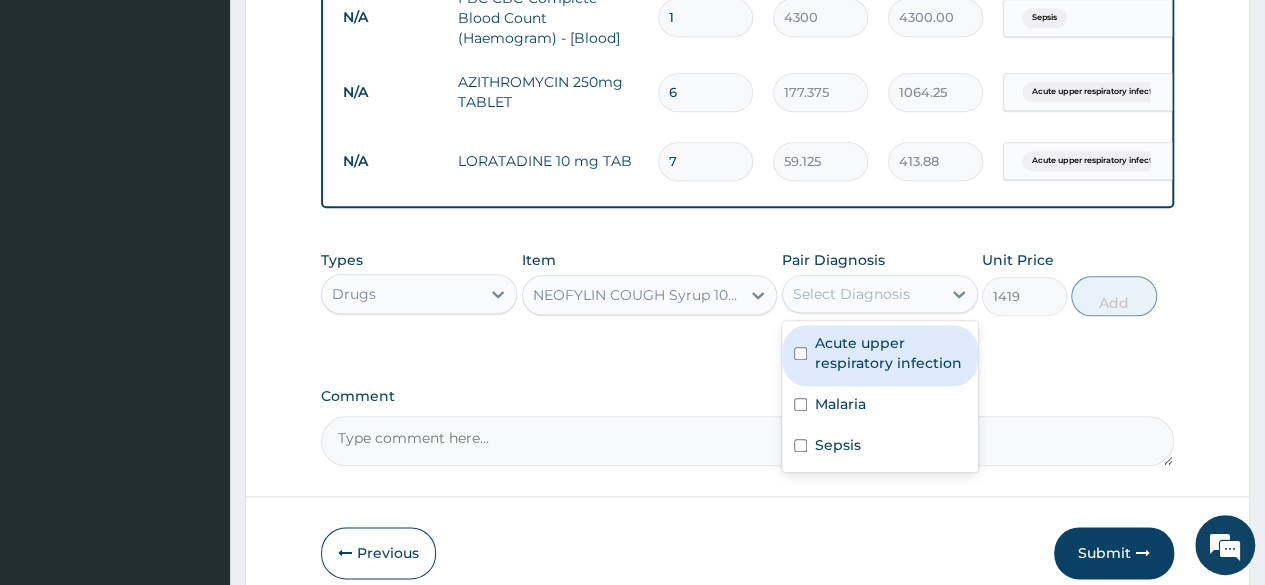 click on "Select Diagnosis" at bounding box center [851, 294] 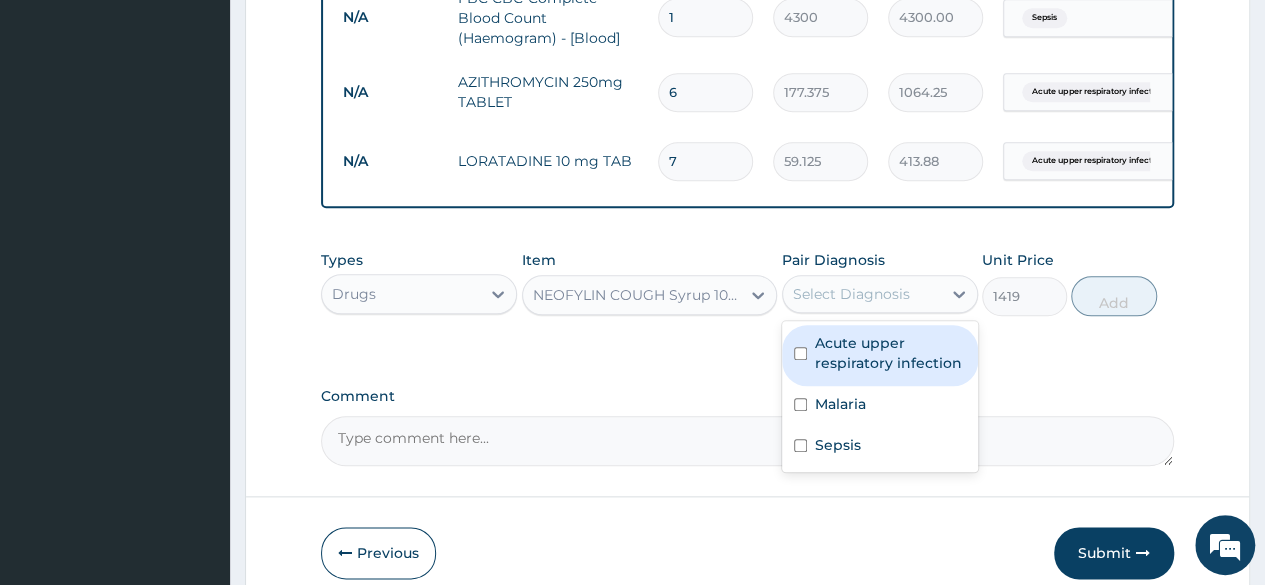 click on "Acute upper respiratory infection" at bounding box center (890, 353) 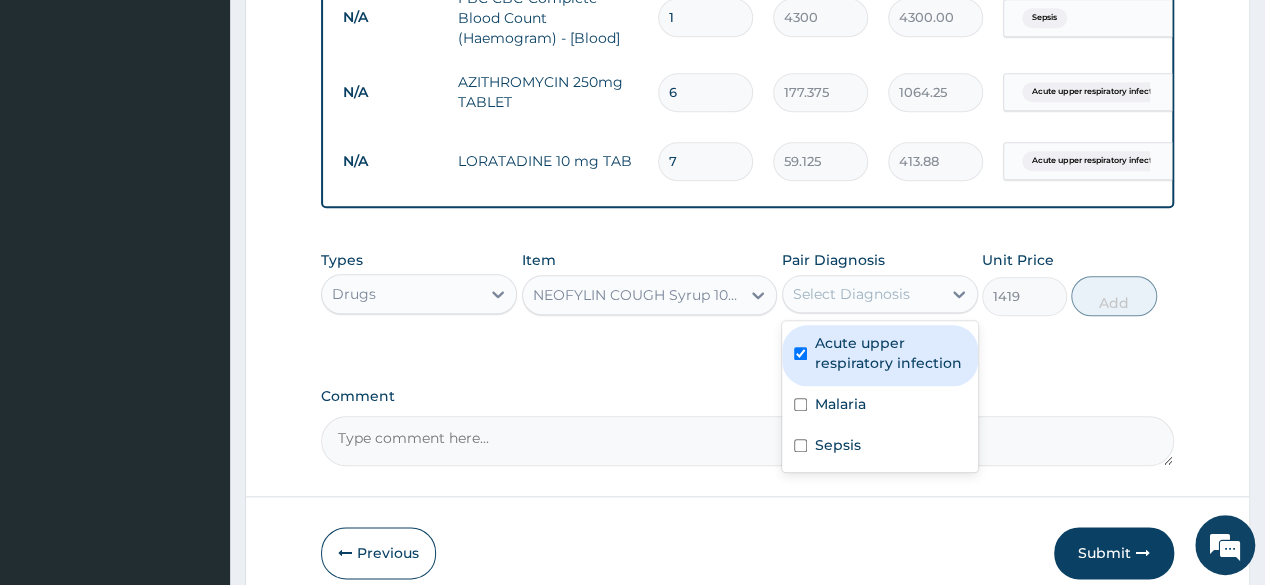 checkbox on "true" 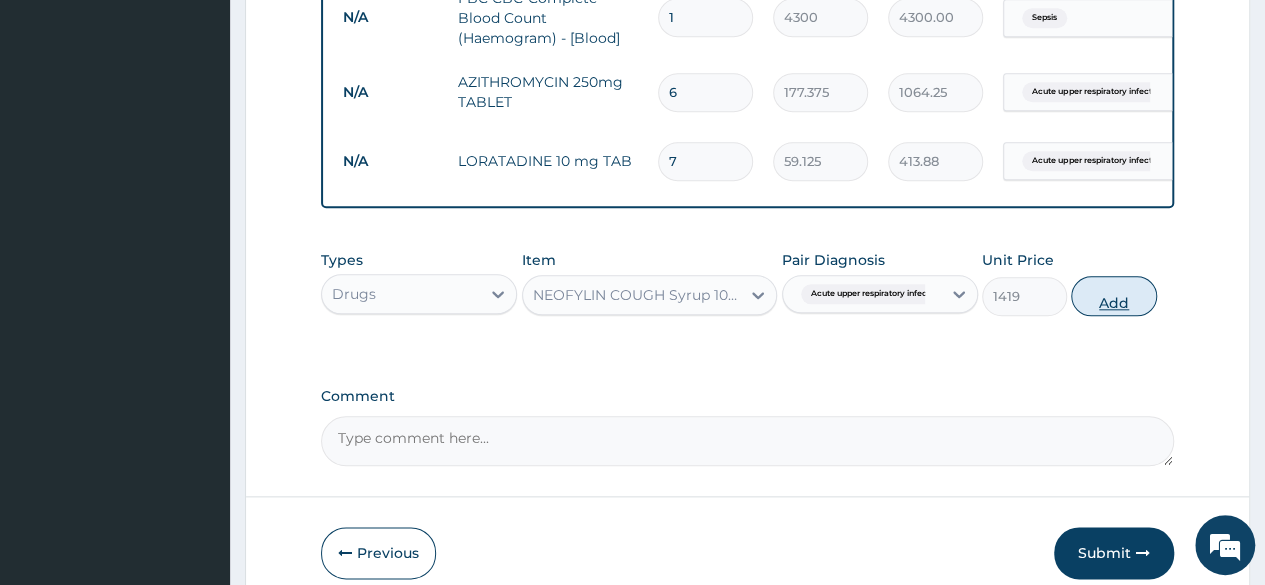 click on "Add" at bounding box center (1113, 296) 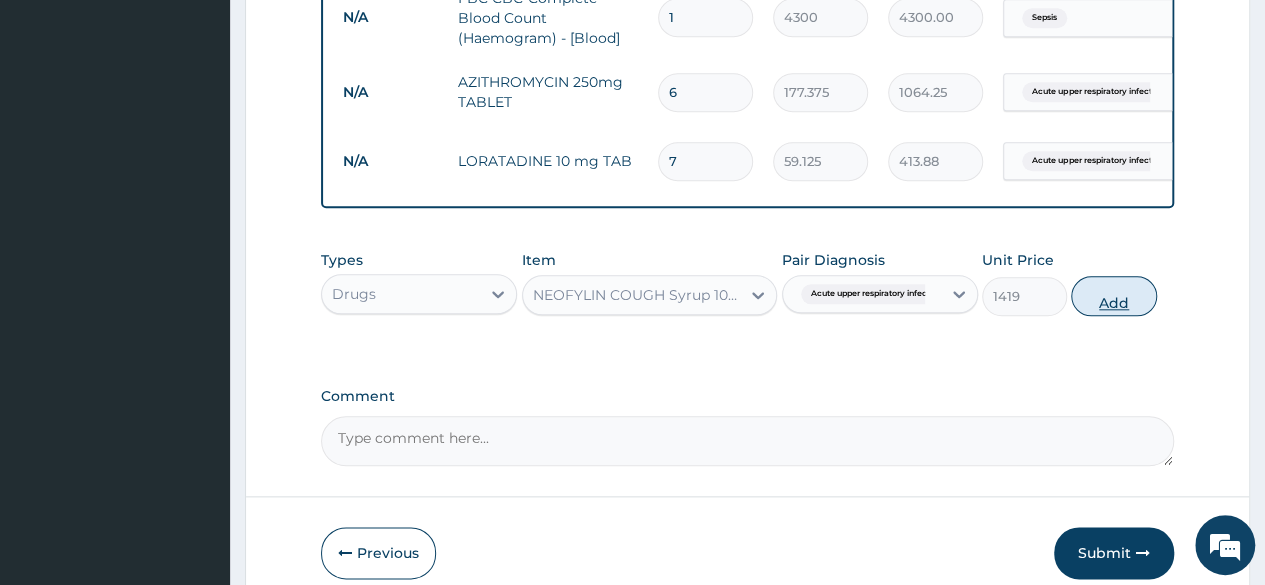 type on "0" 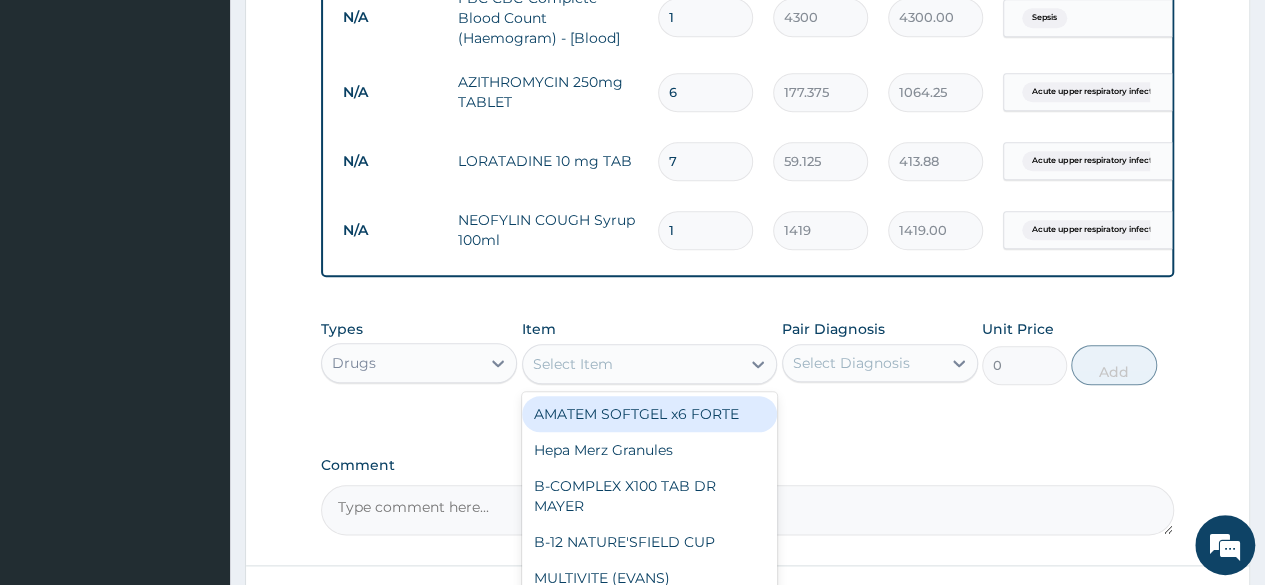 click on "Select Item" at bounding box center [573, 364] 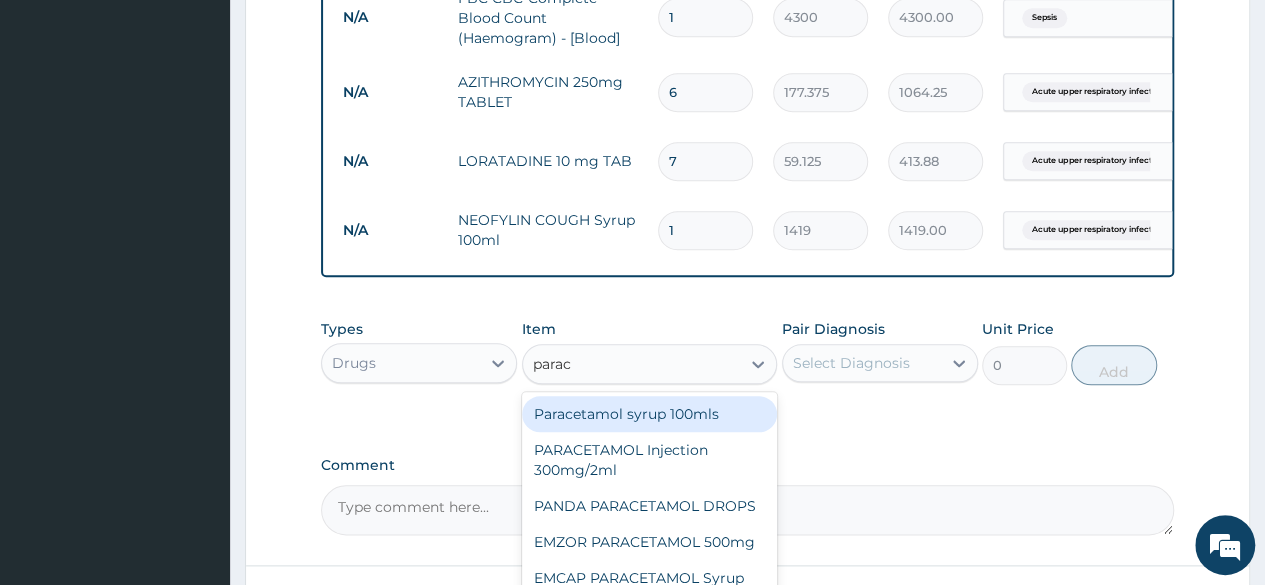 type on "parace" 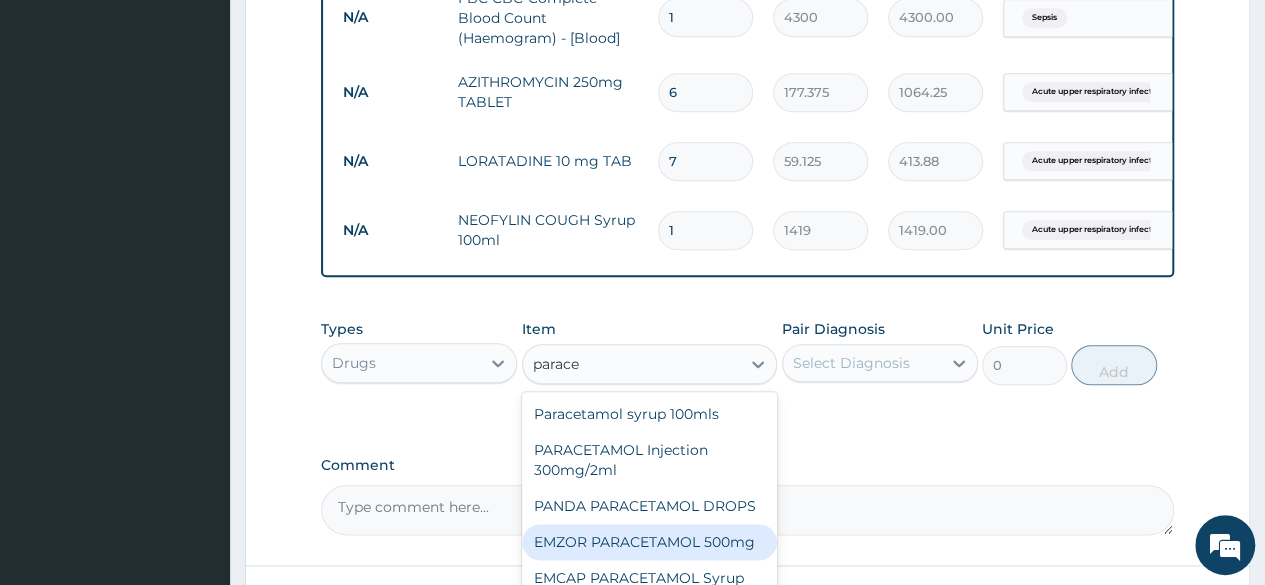 click on "EMZOR PARACETAMOL 500mg" at bounding box center (650, 542) 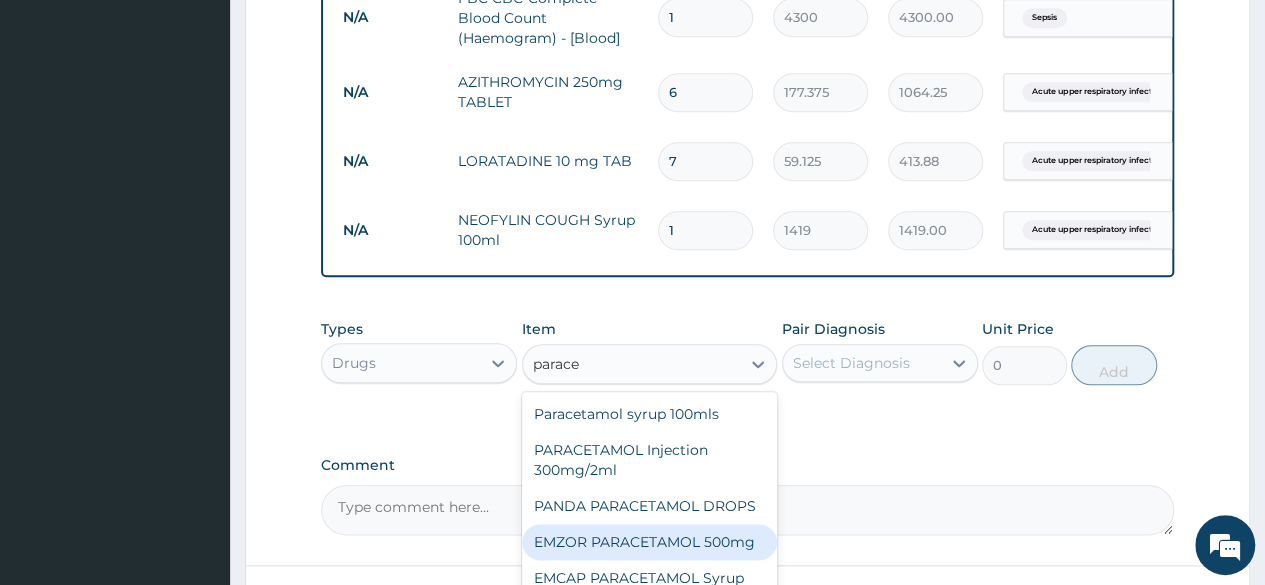 type 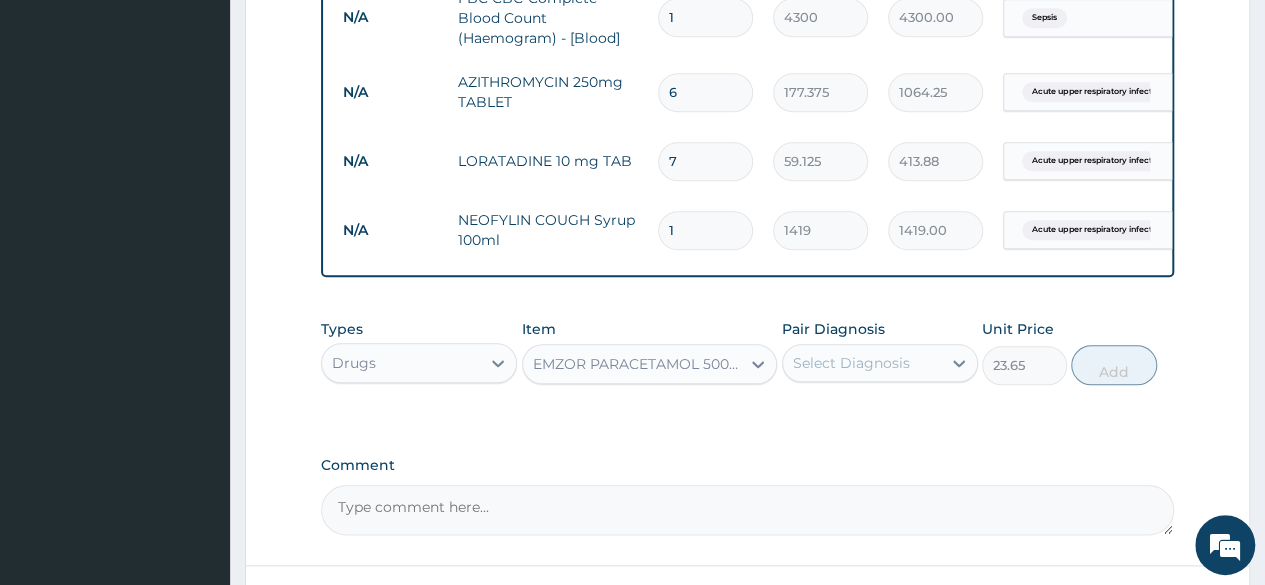 click on "Select Diagnosis" at bounding box center [851, 363] 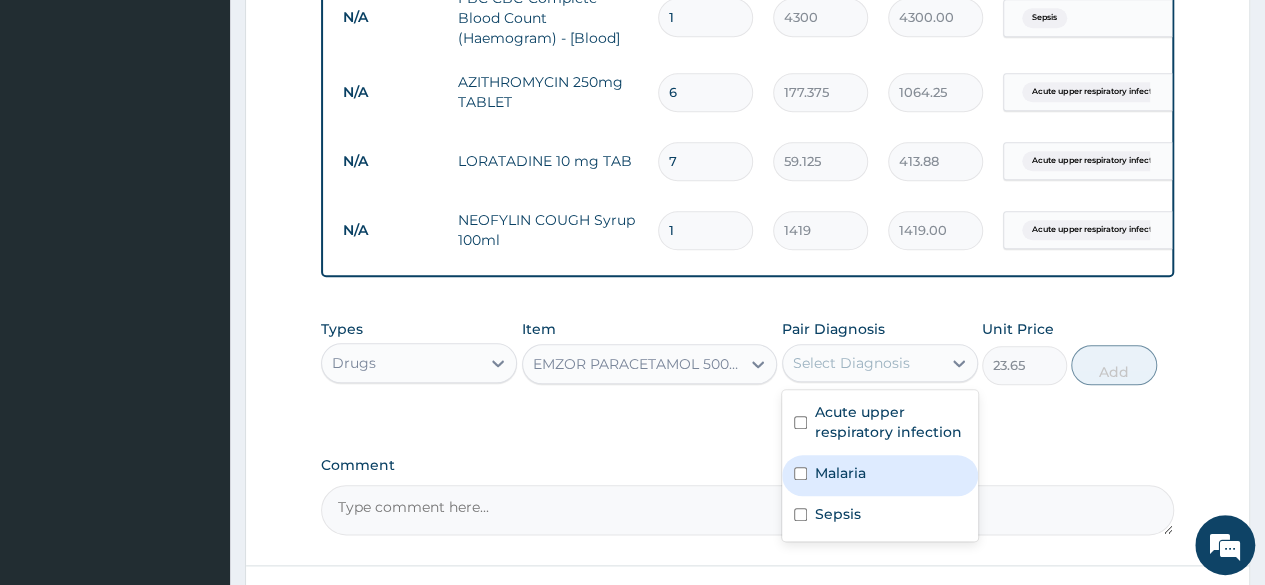 click on "Malaria" at bounding box center (840, 473) 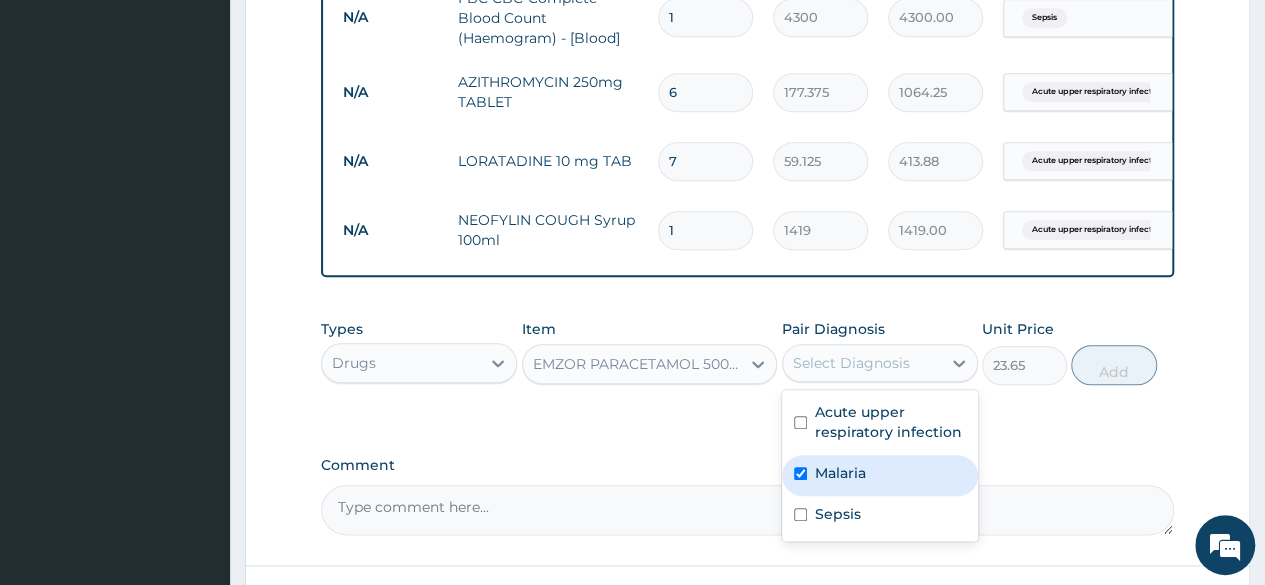 checkbox on "true" 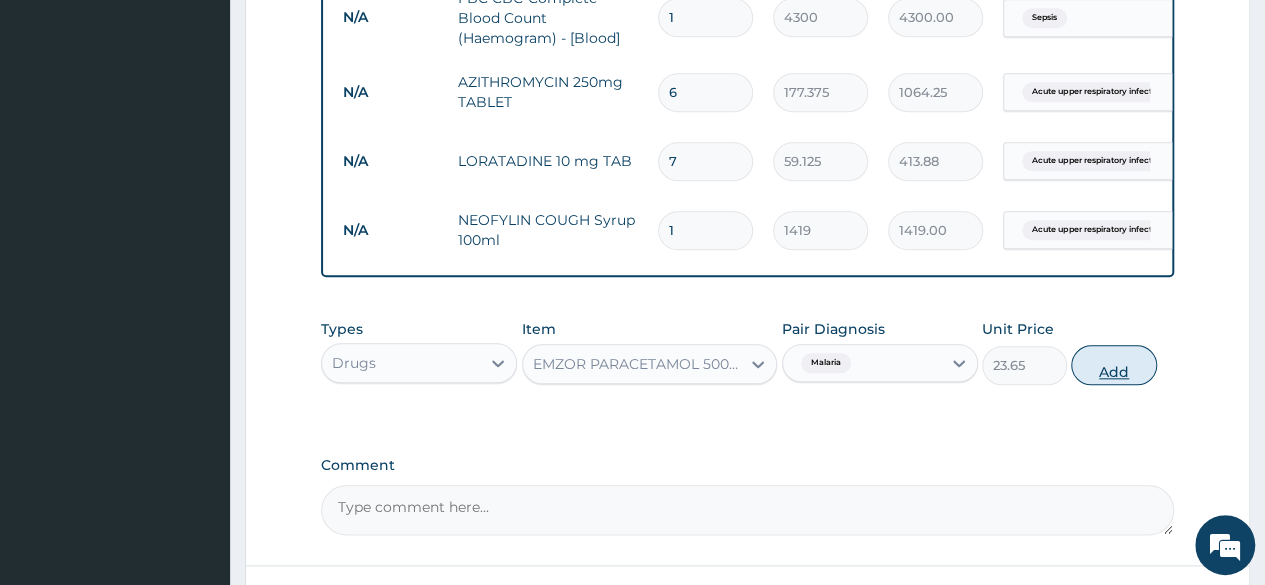 click on "Add" at bounding box center [1113, 365] 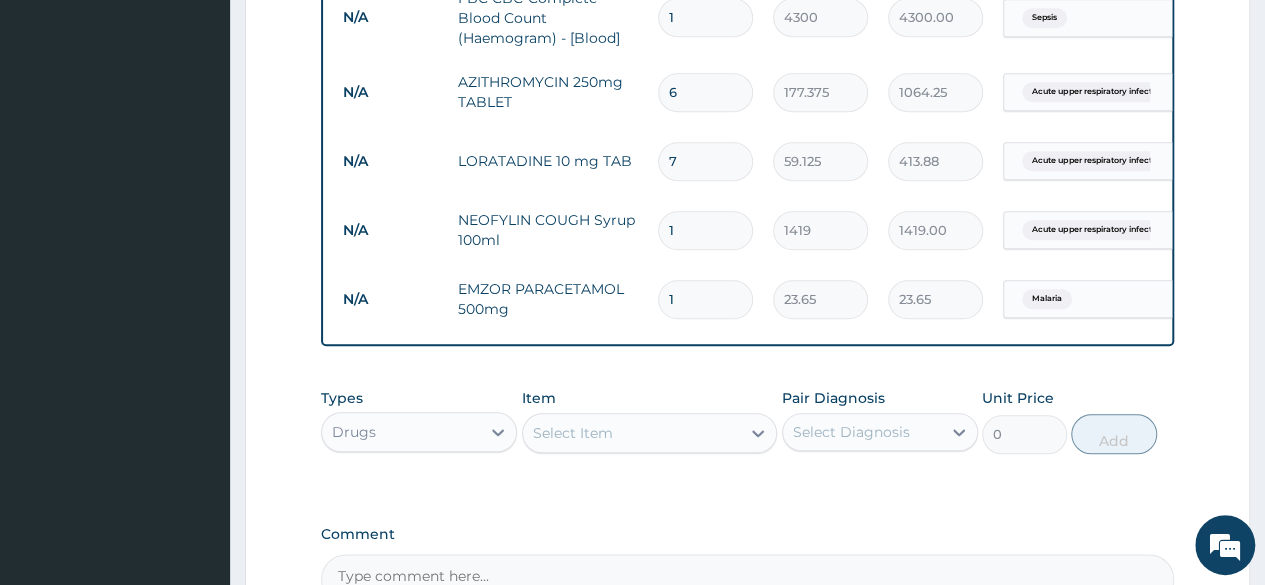 type on "18" 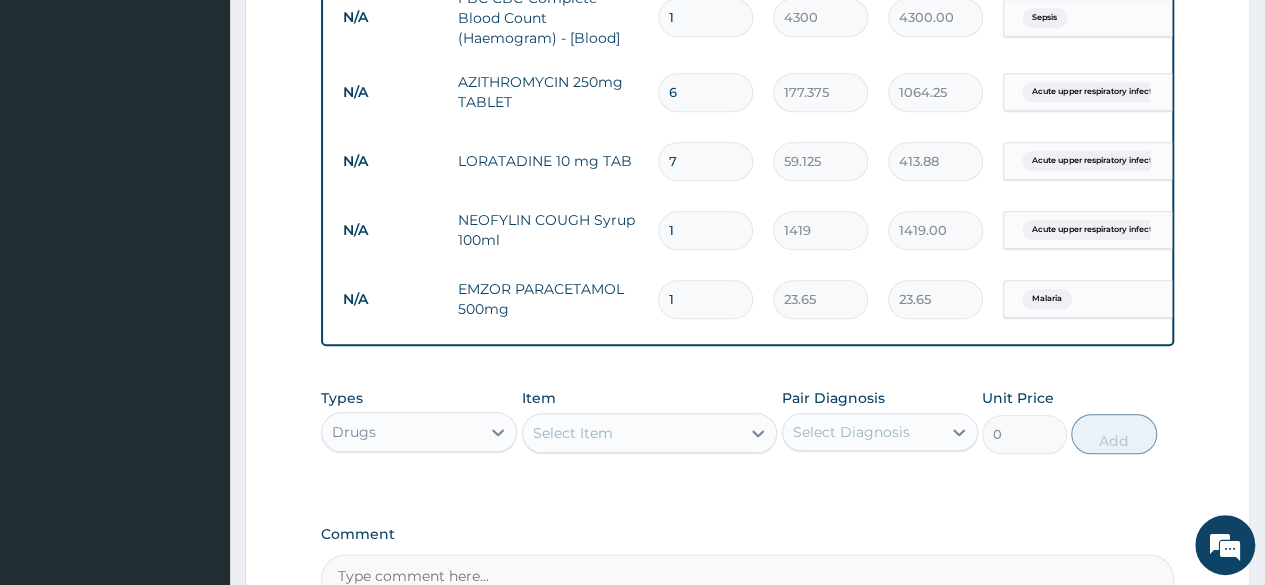 type on "425.70" 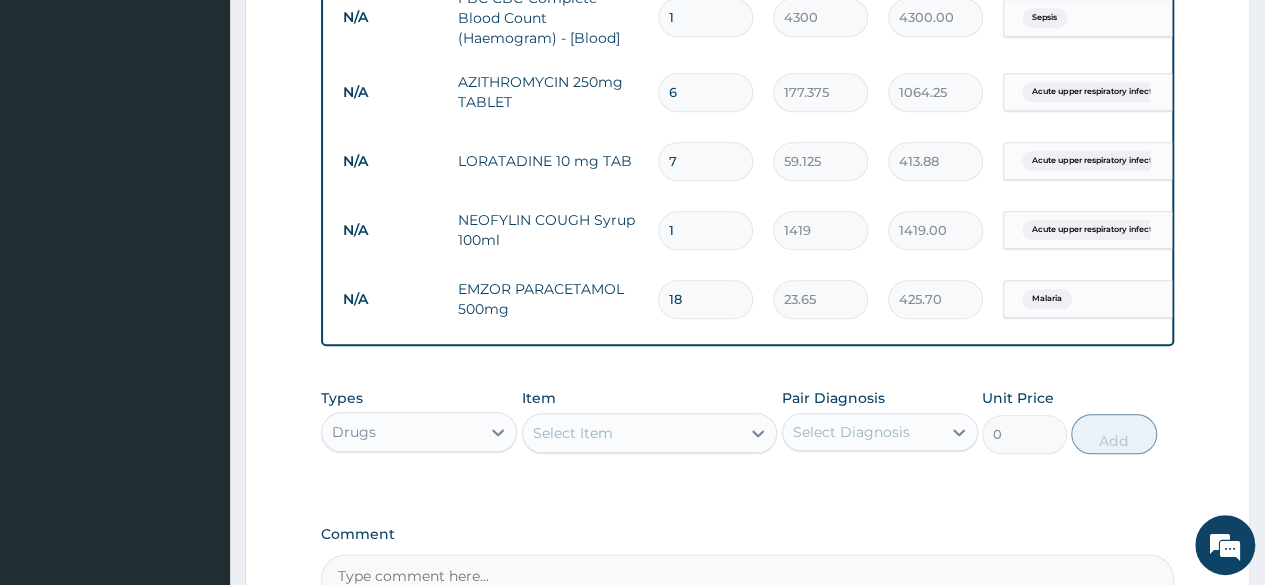 type on "18" 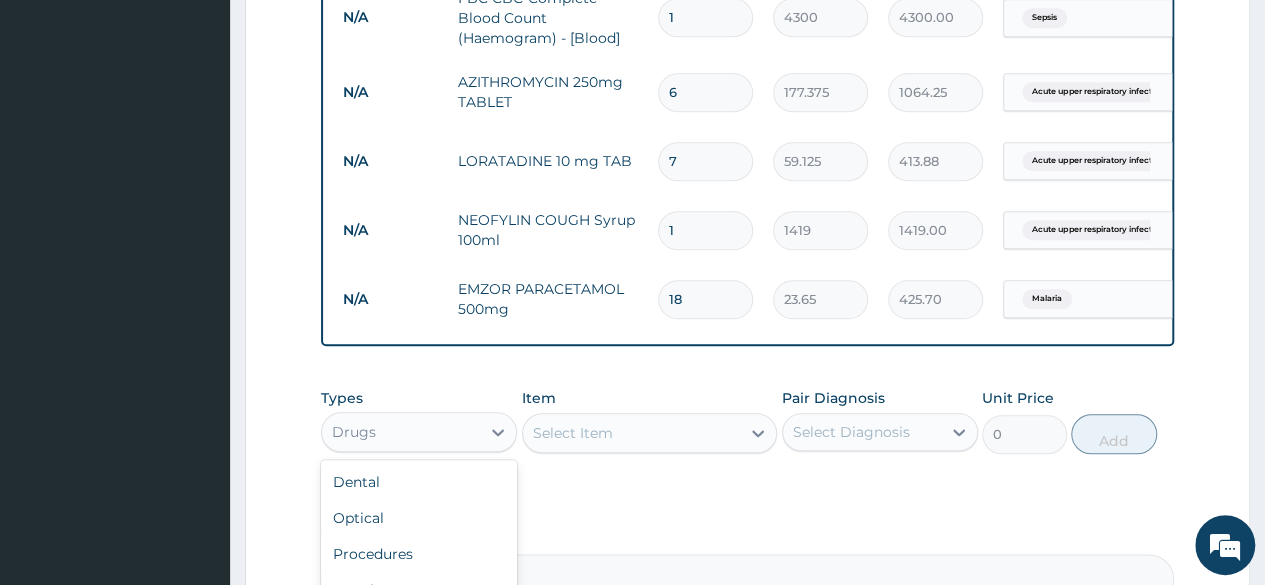 click on "Drugs" at bounding box center (401, 432) 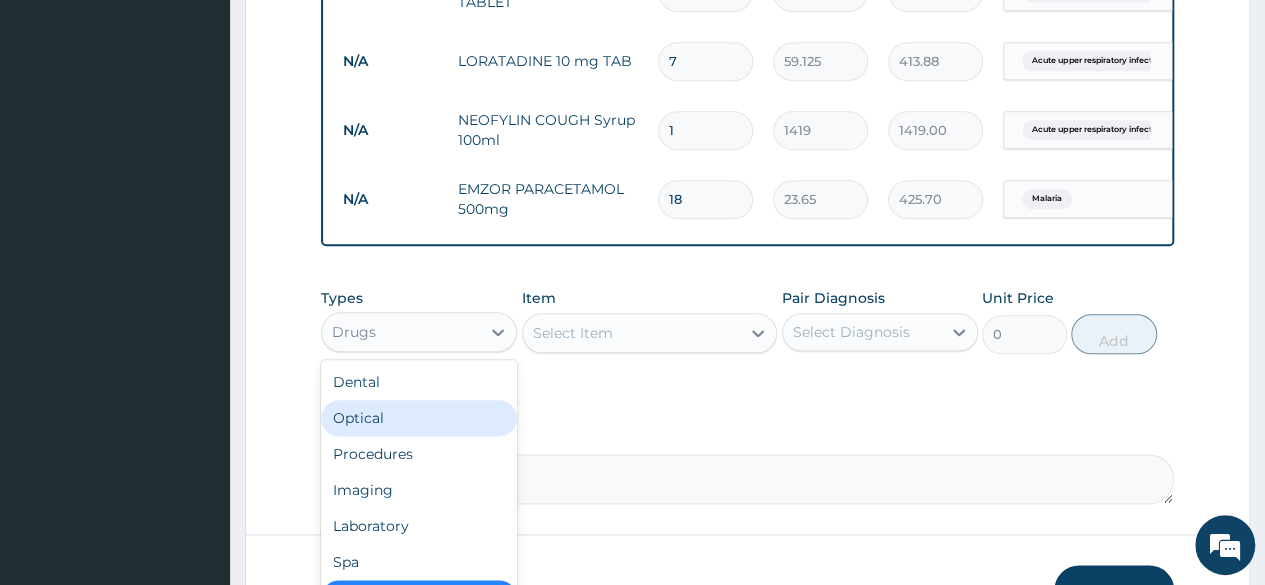 scroll, scrollTop: 1100, scrollLeft: 0, axis: vertical 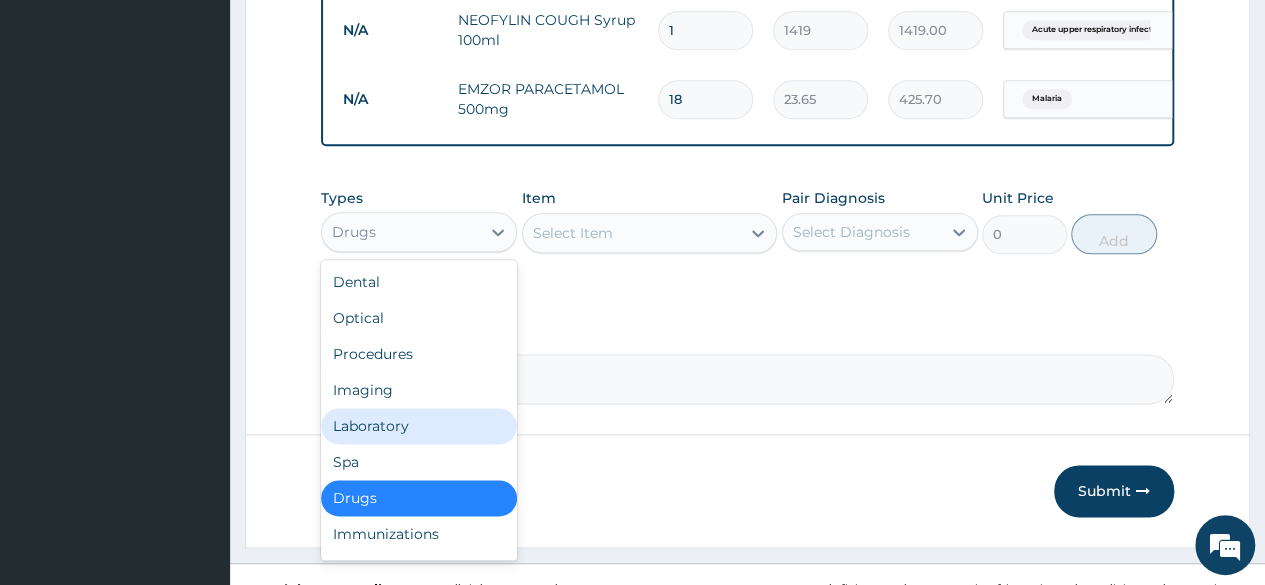 click on "Laboratory" at bounding box center (419, 426) 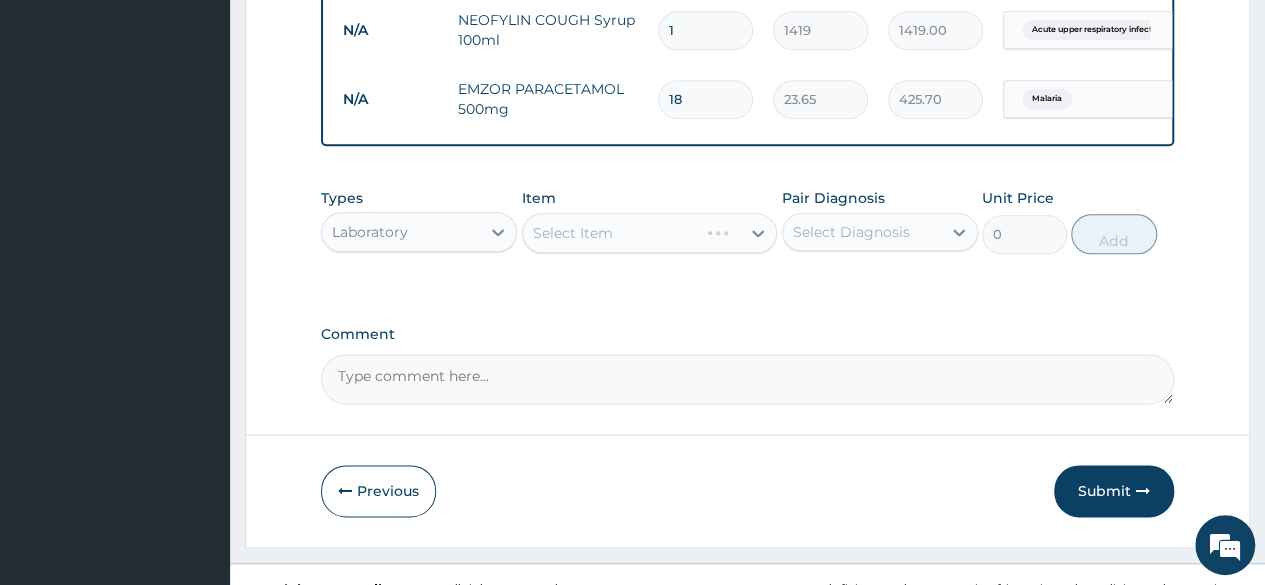 click on "Select Item" at bounding box center (650, 233) 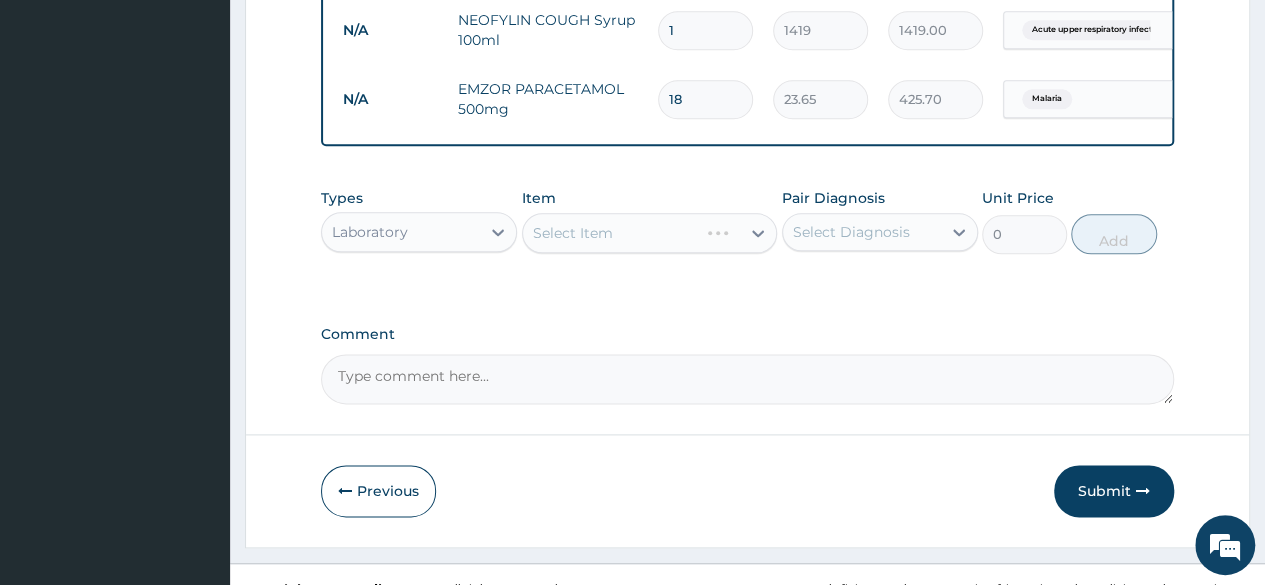 click on "Select Item" at bounding box center (650, 233) 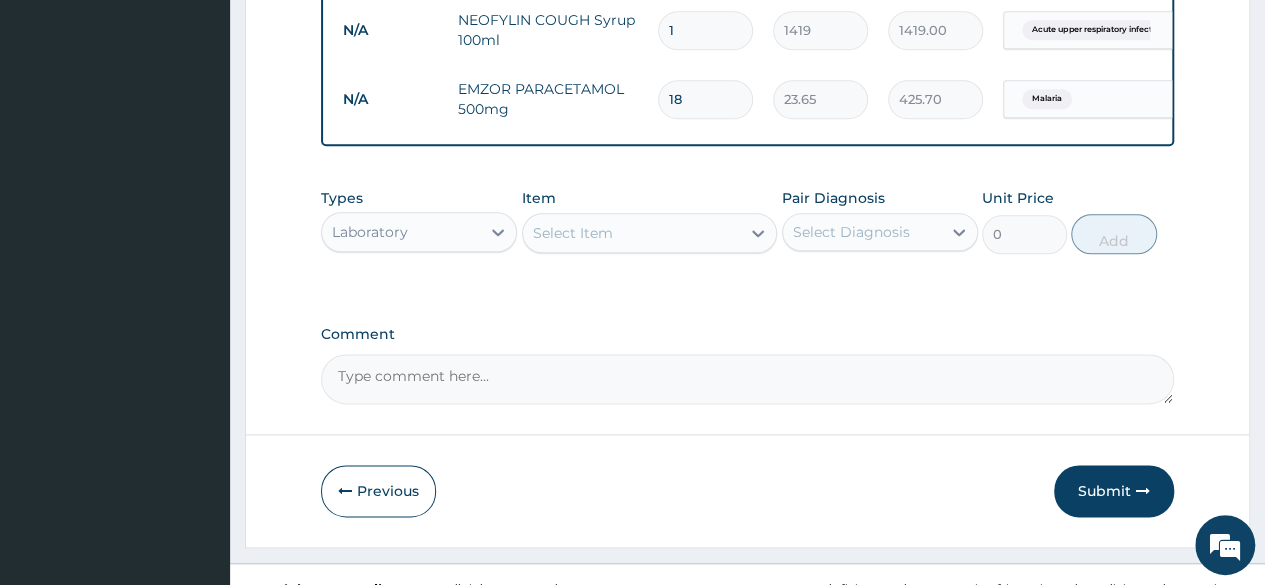 click on "Select Item" at bounding box center [573, 233] 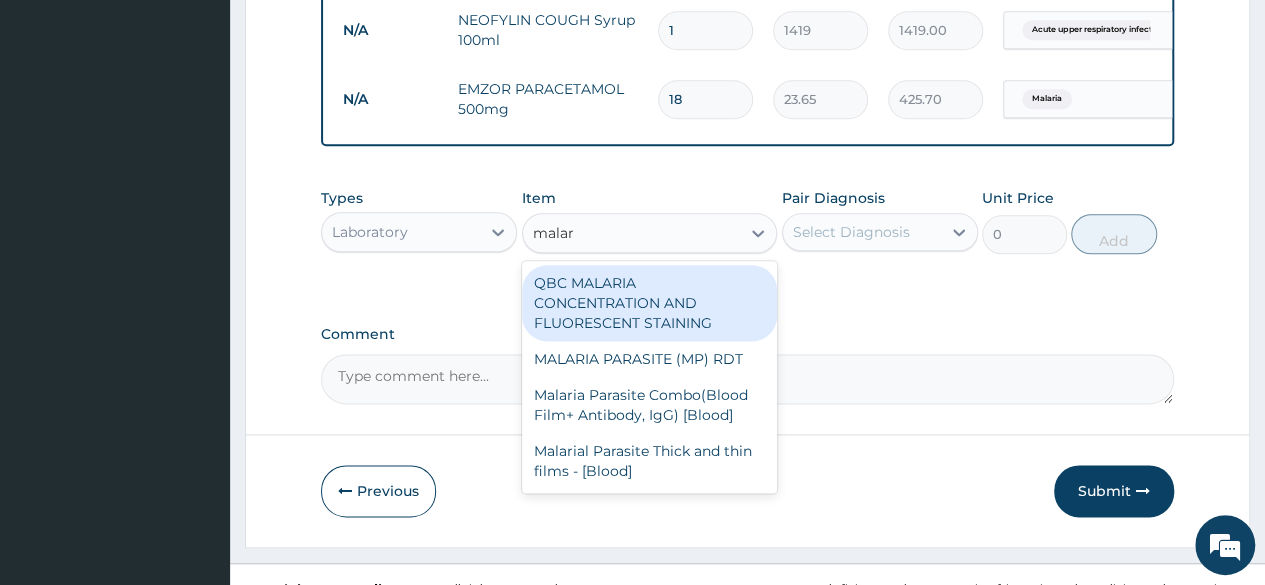 type on "malari" 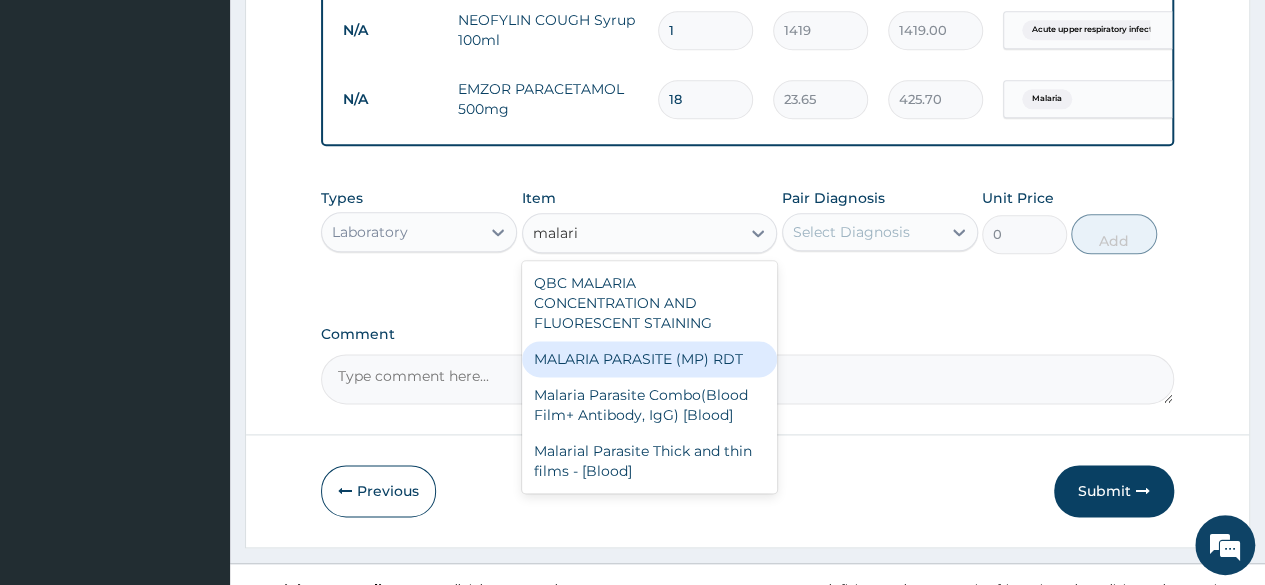 click on "MALARIA PARASITE (MP) RDT" at bounding box center (650, 359) 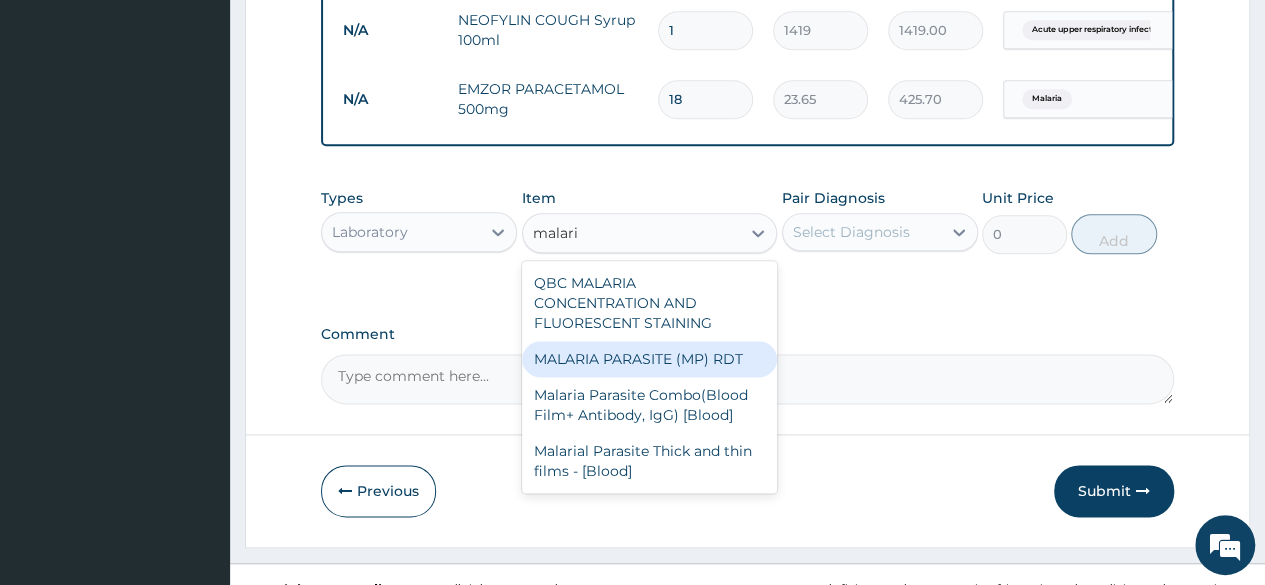 type 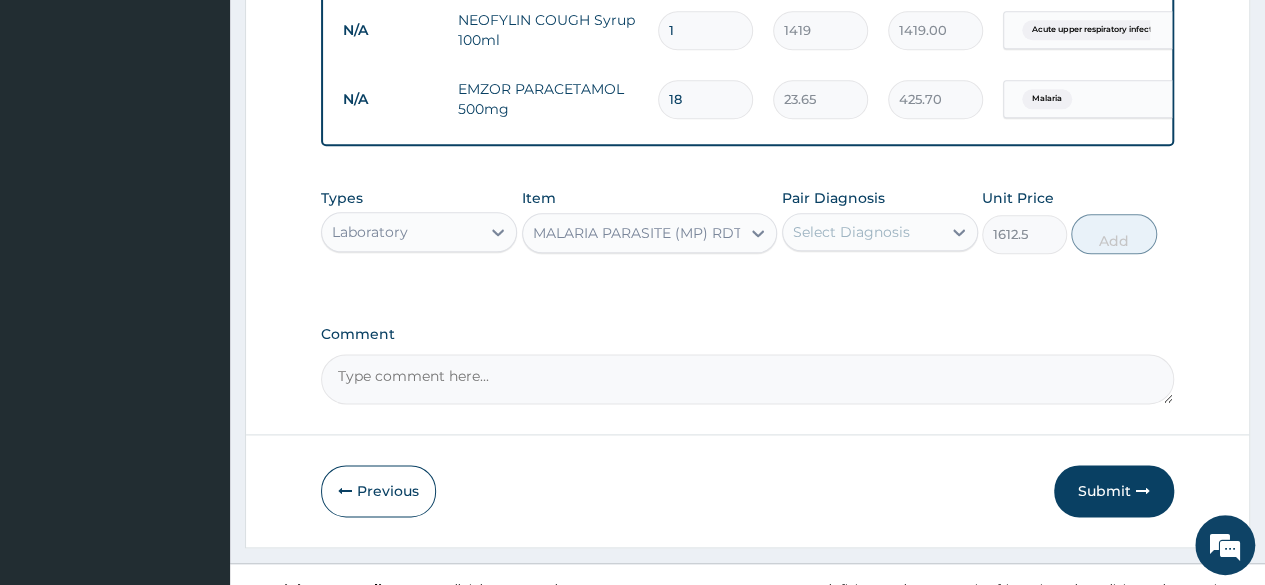 click on "Select Diagnosis" at bounding box center (851, 232) 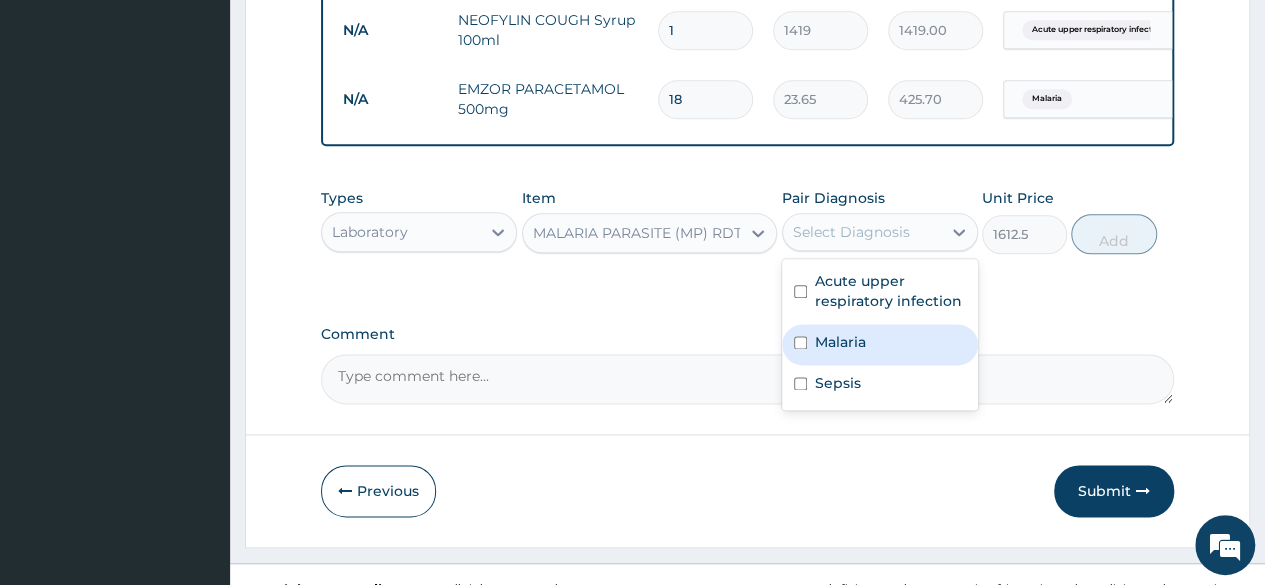 click on "Malaria" at bounding box center (840, 342) 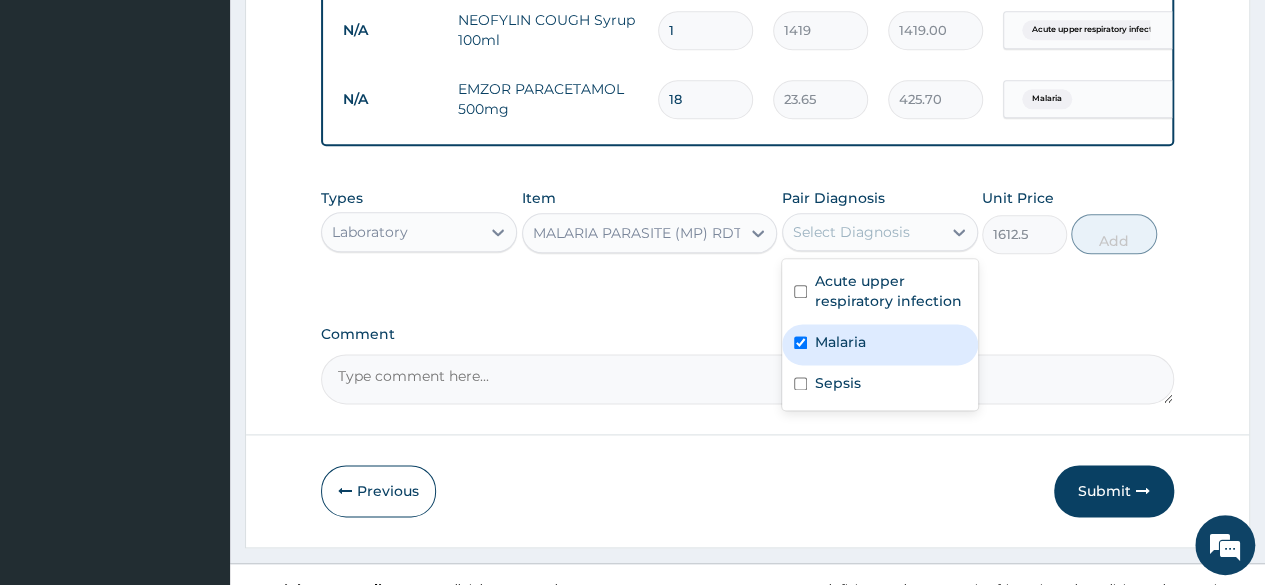 checkbox on "true" 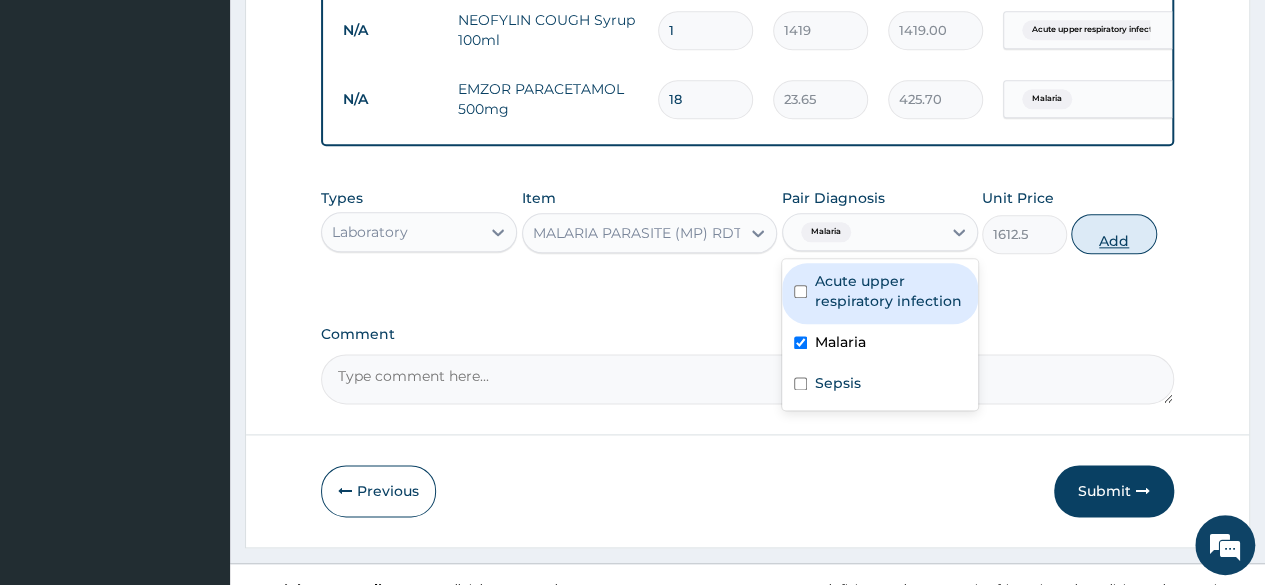 click on "Add" at bounding box center [1113, 234] 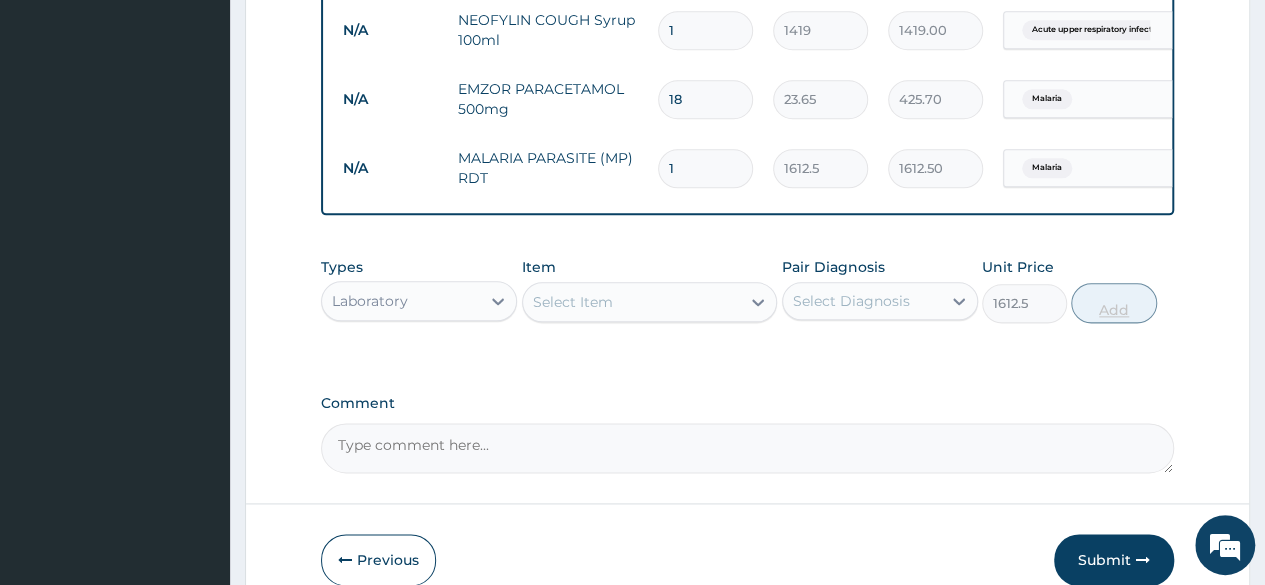 type on "0" 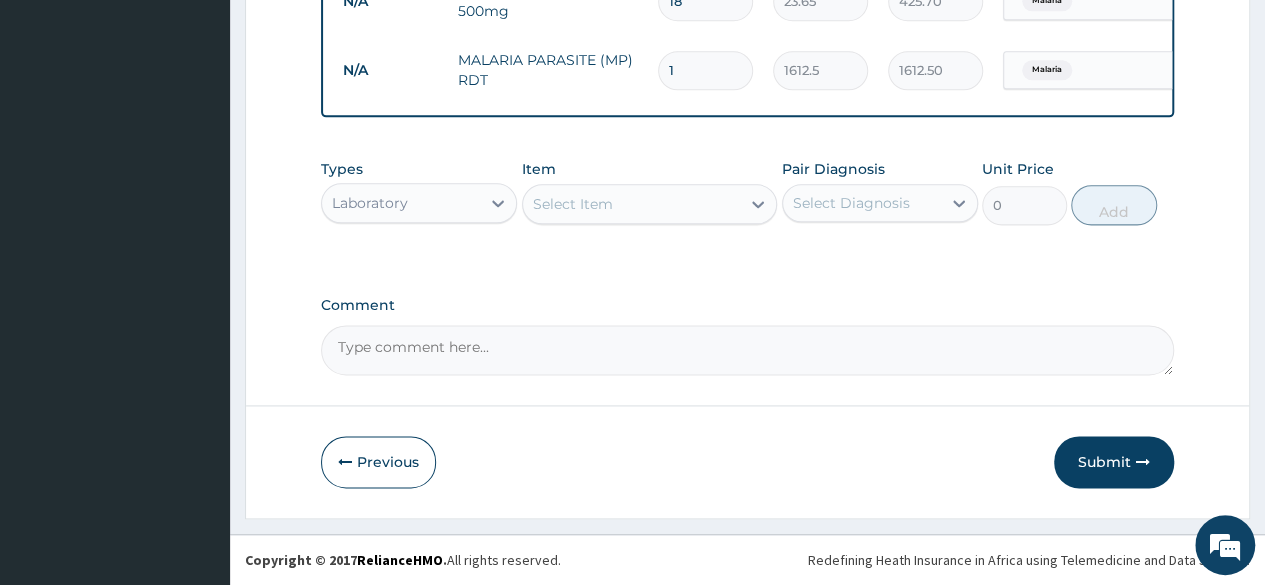 scroll, scrollTop: 1211, scrollLeft: 0, axis: vertical 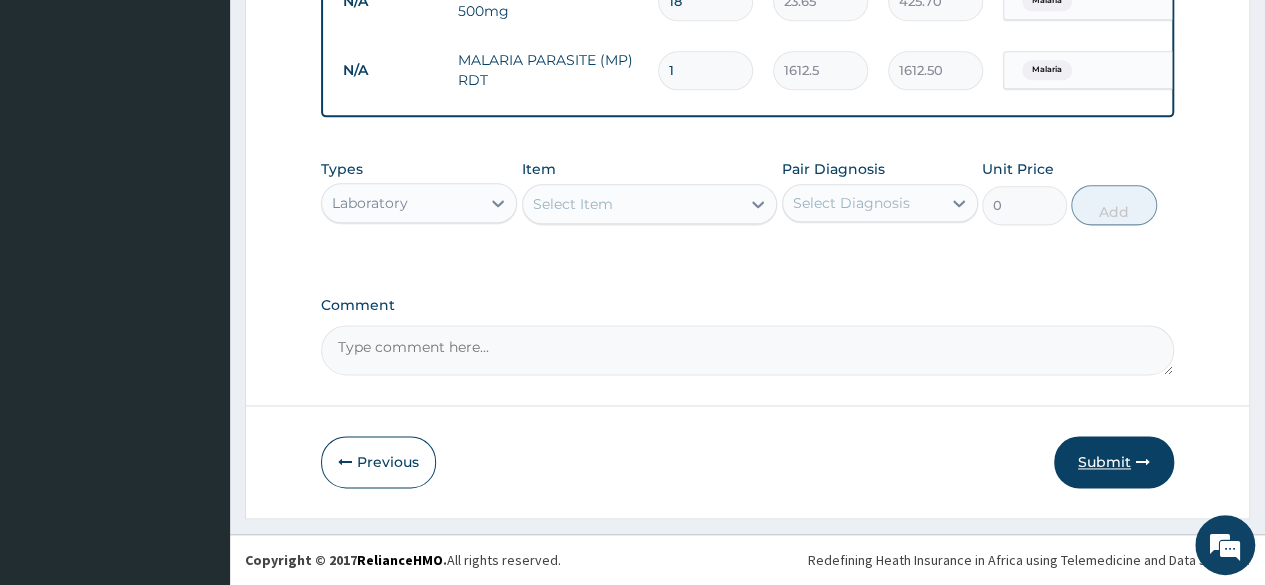 click on "Submit" at bounding box center (1114, 462) 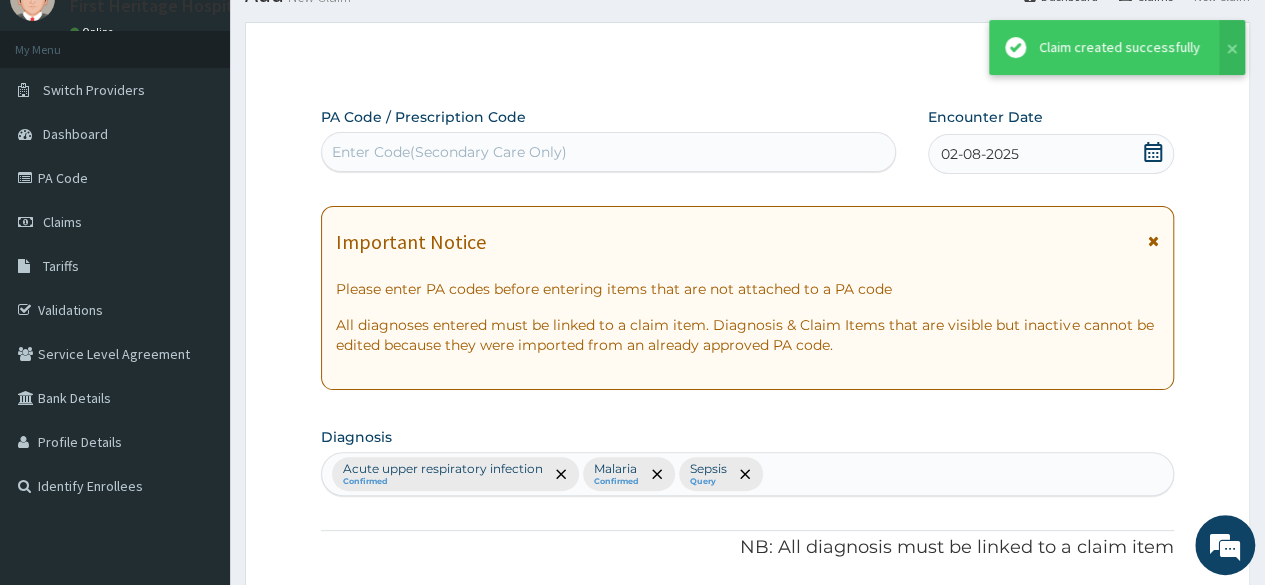 scroll, scrollTop: 1211, scrollLeft: 0, axis: vertical 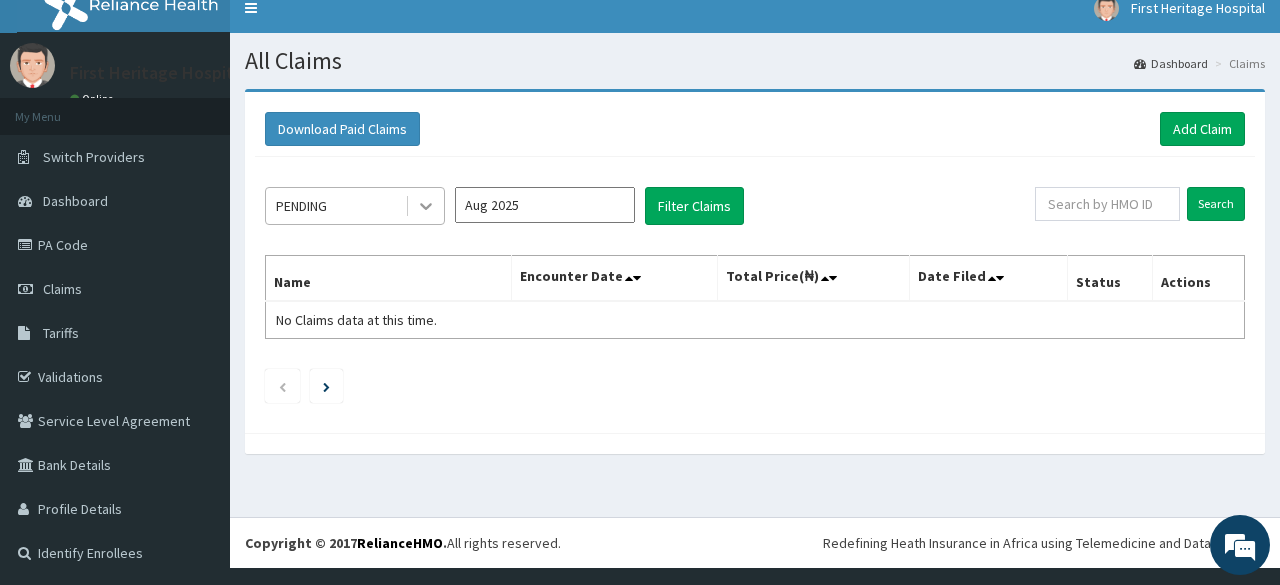 click 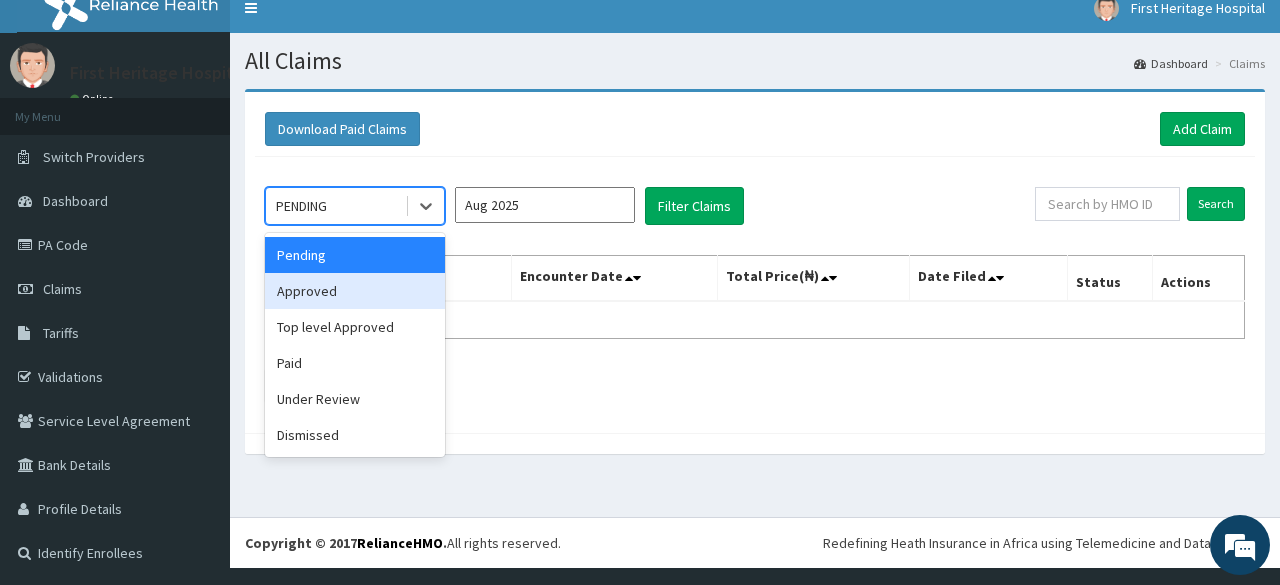 click on "Approved" at bounding box center [355, 291] 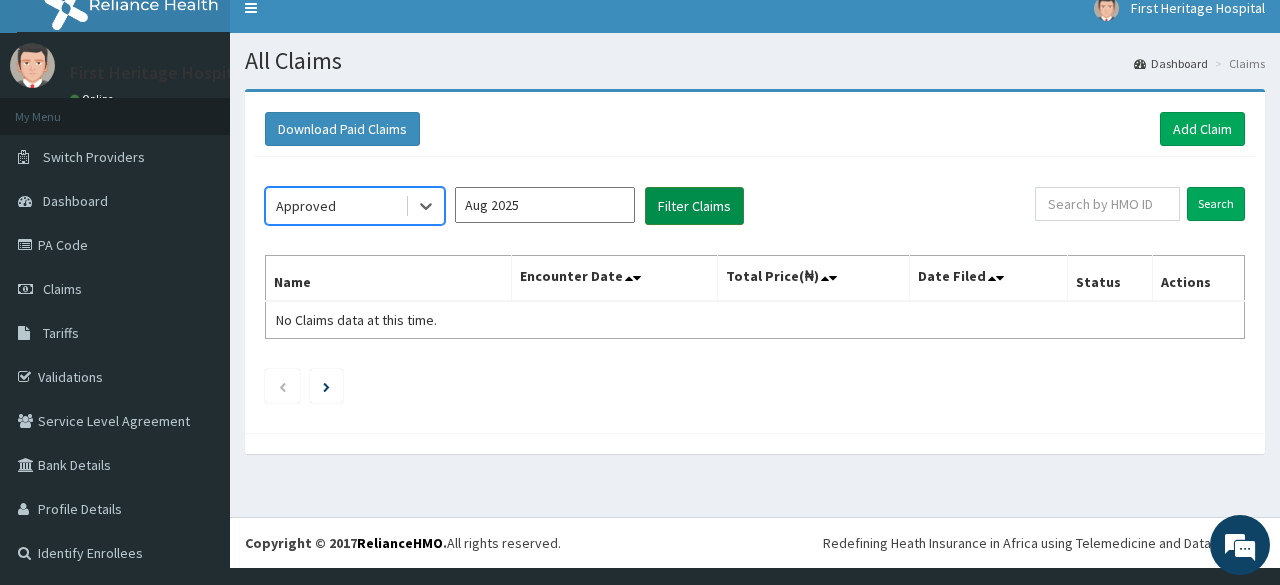 click on "Filter Claims" at bounding box center [694, 206] 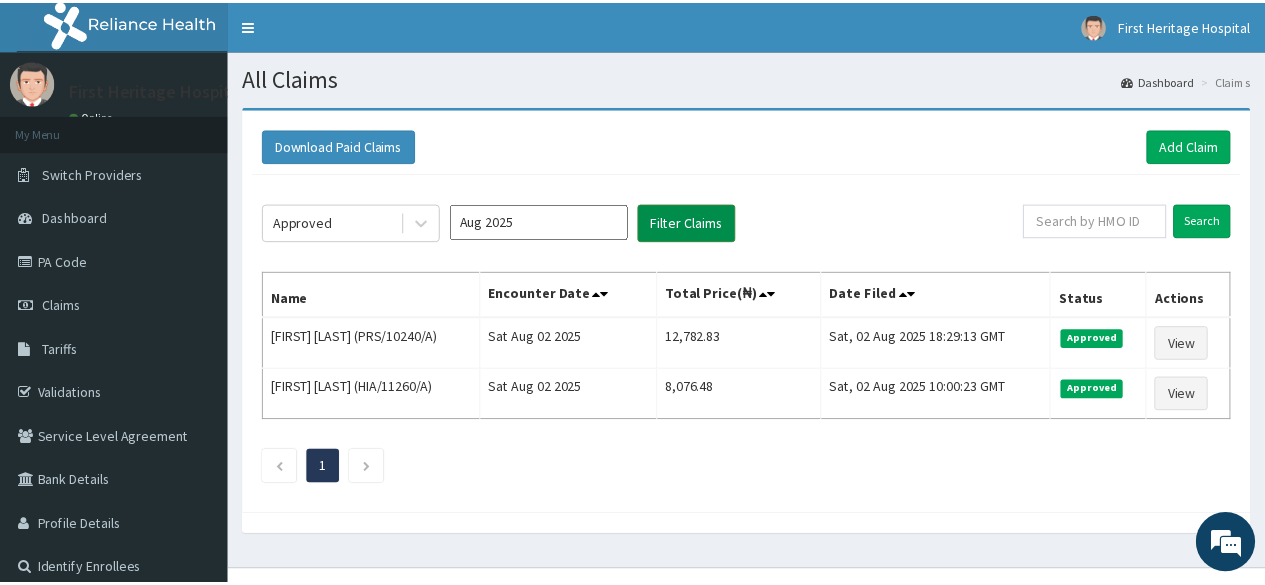 scroll, scrollTop: 0, scrollLeft: 0, axis: both 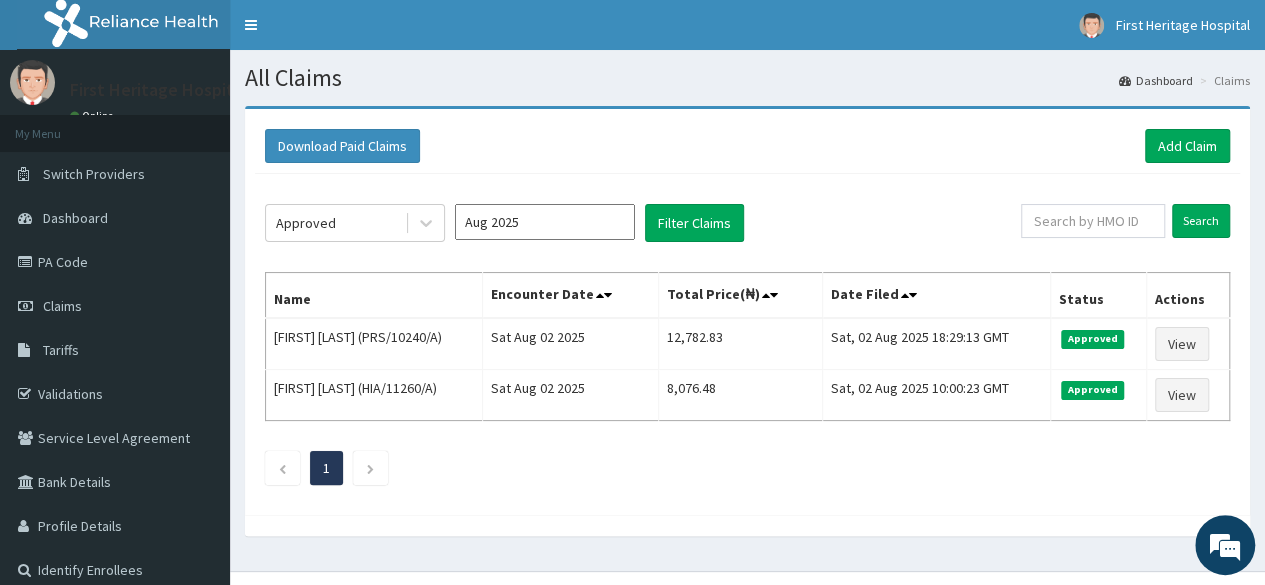 click on "Download Paid Claims Add Claim" at bounding box center (747, 146) 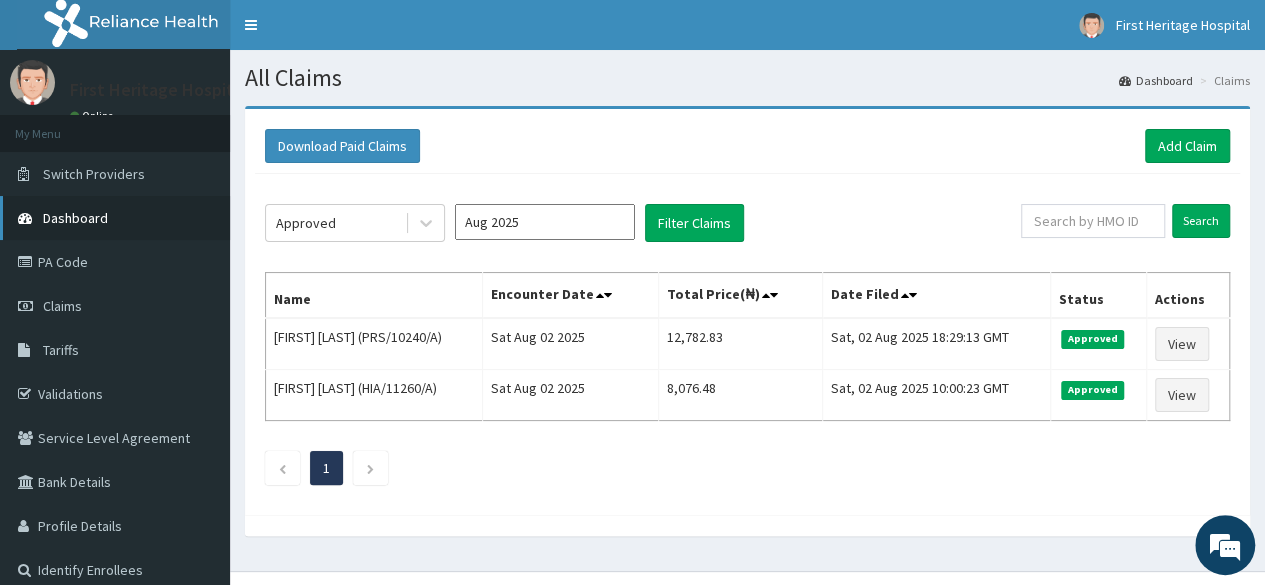 scroll, scrollTop: 0, scrollLeft: 0, axis: both 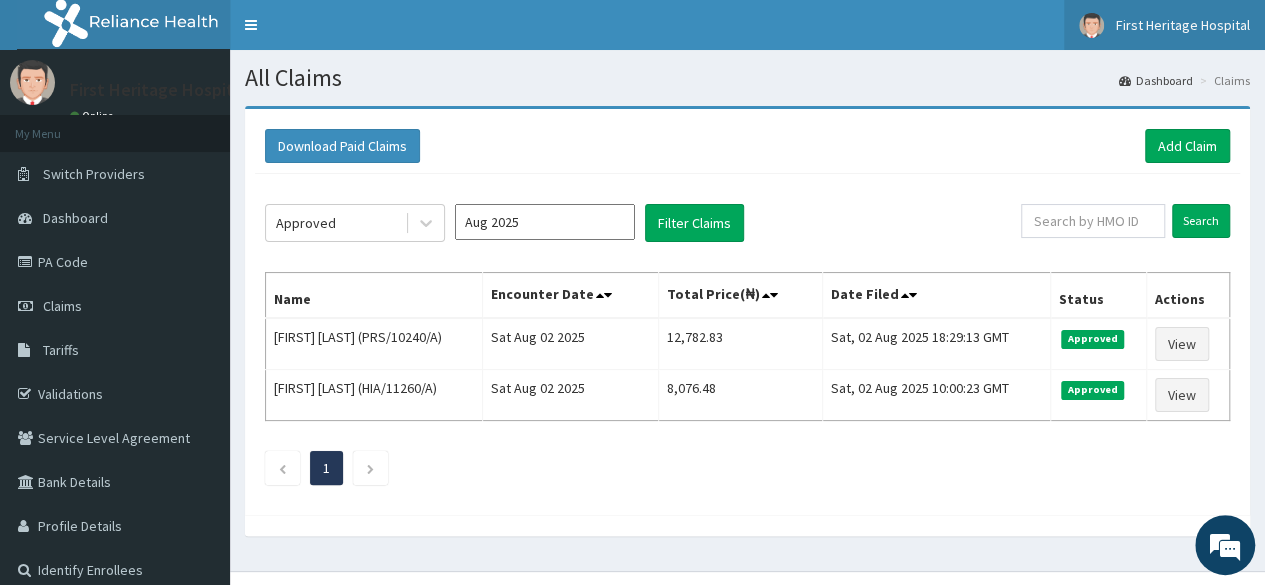 click on "First Heritage Hospital" at bounding box center (1183, 25) 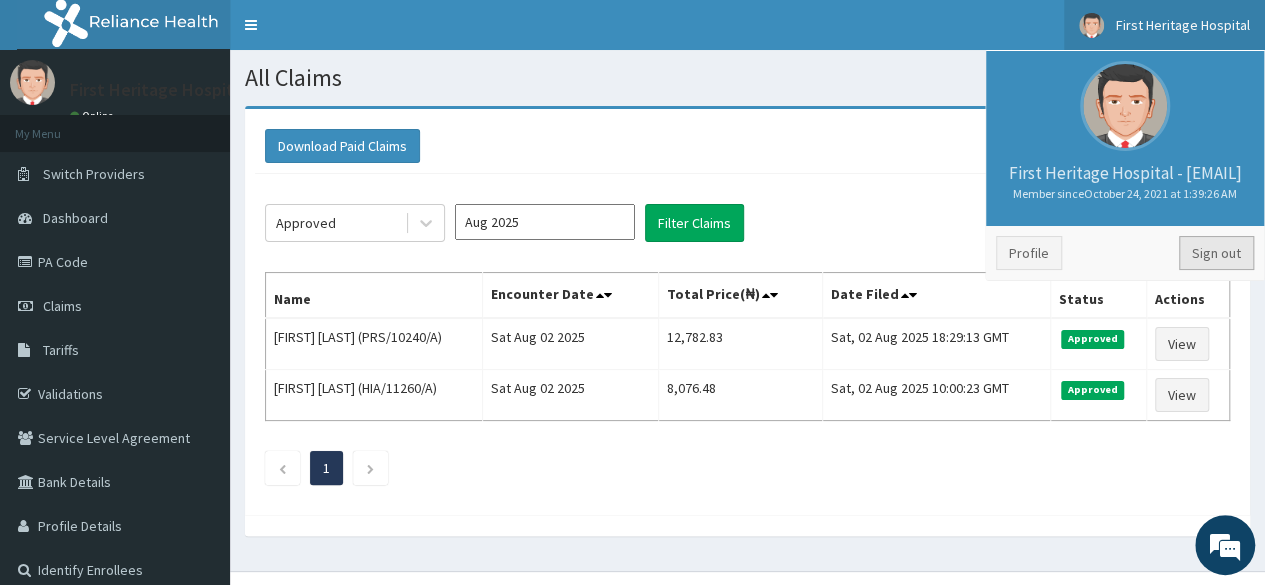 click on "Sign out" at bounding box center [1216, 253] 